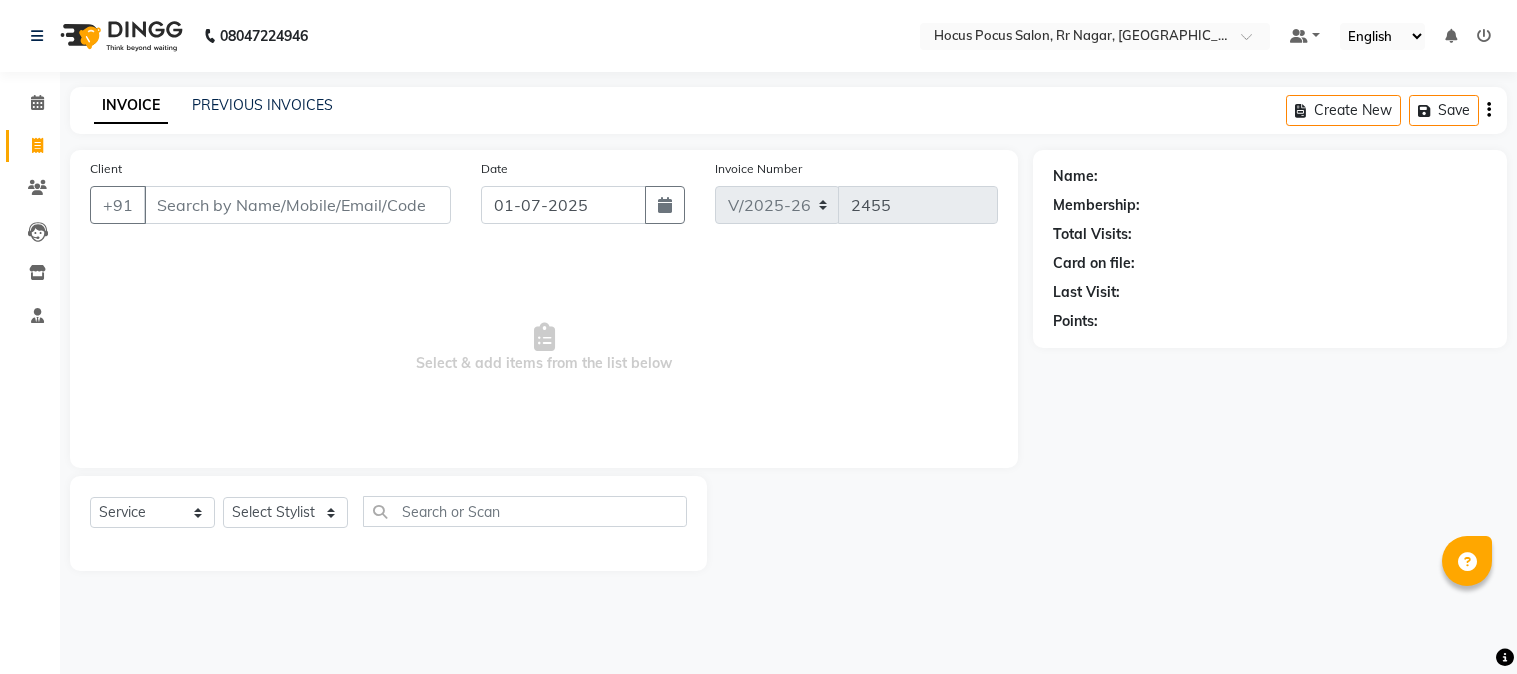 select on "5019" 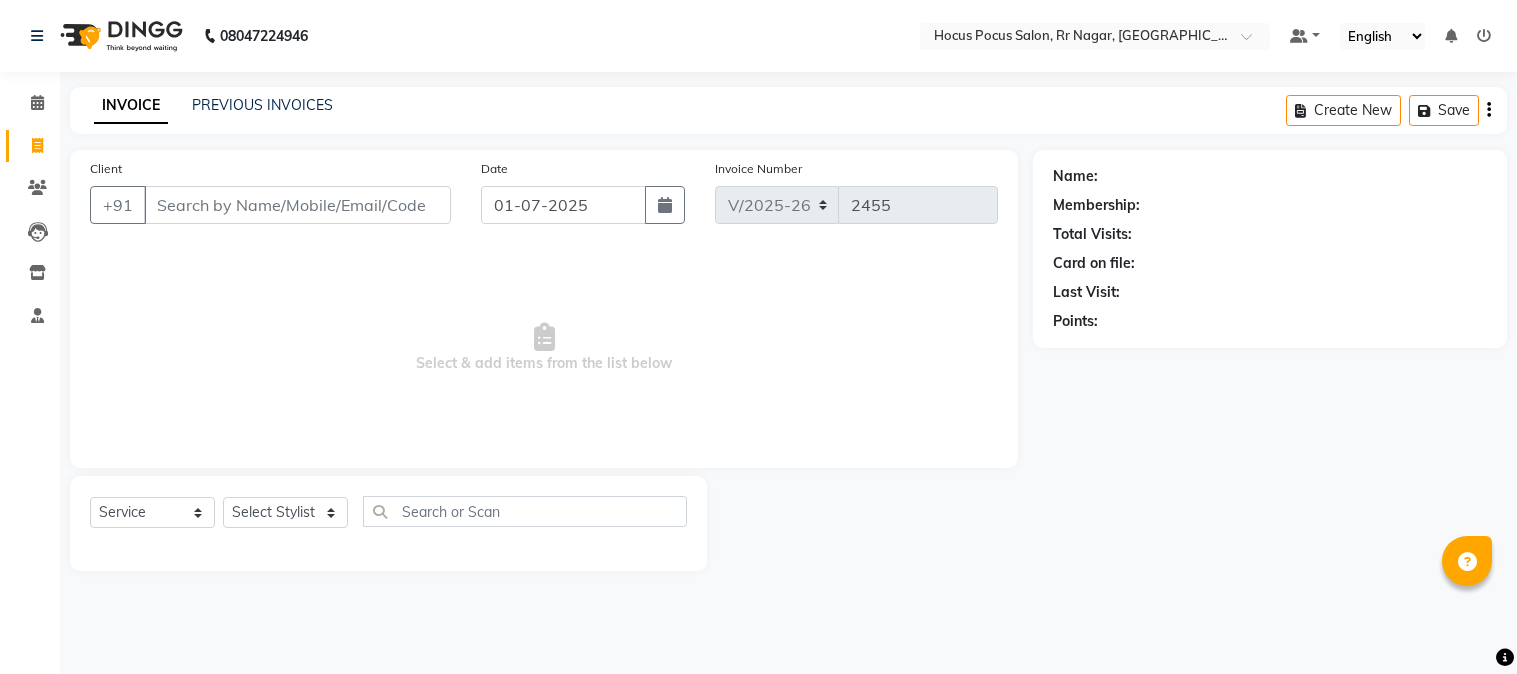 scroll, scrollTop: 0, scrollLeft: 0, axis: both 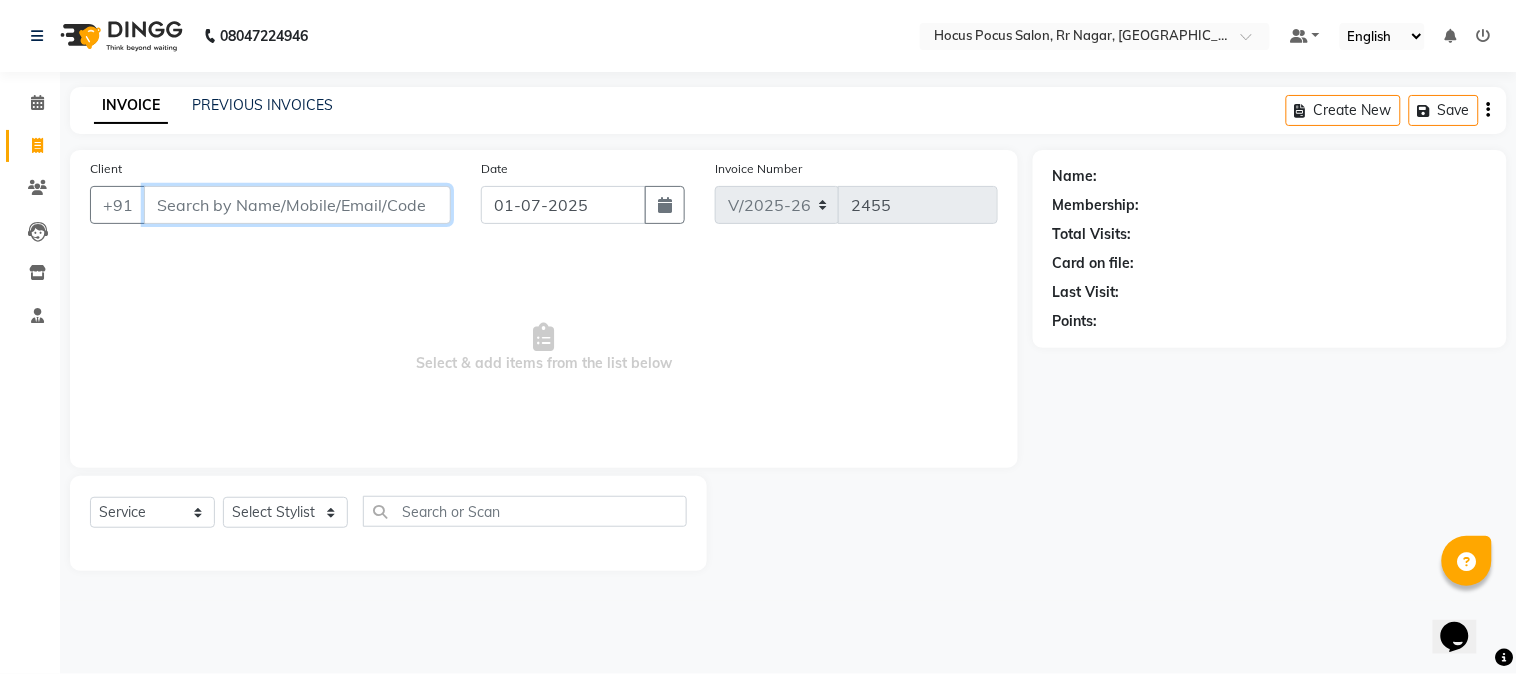 click on "Client" at bounding box center [297, 205] 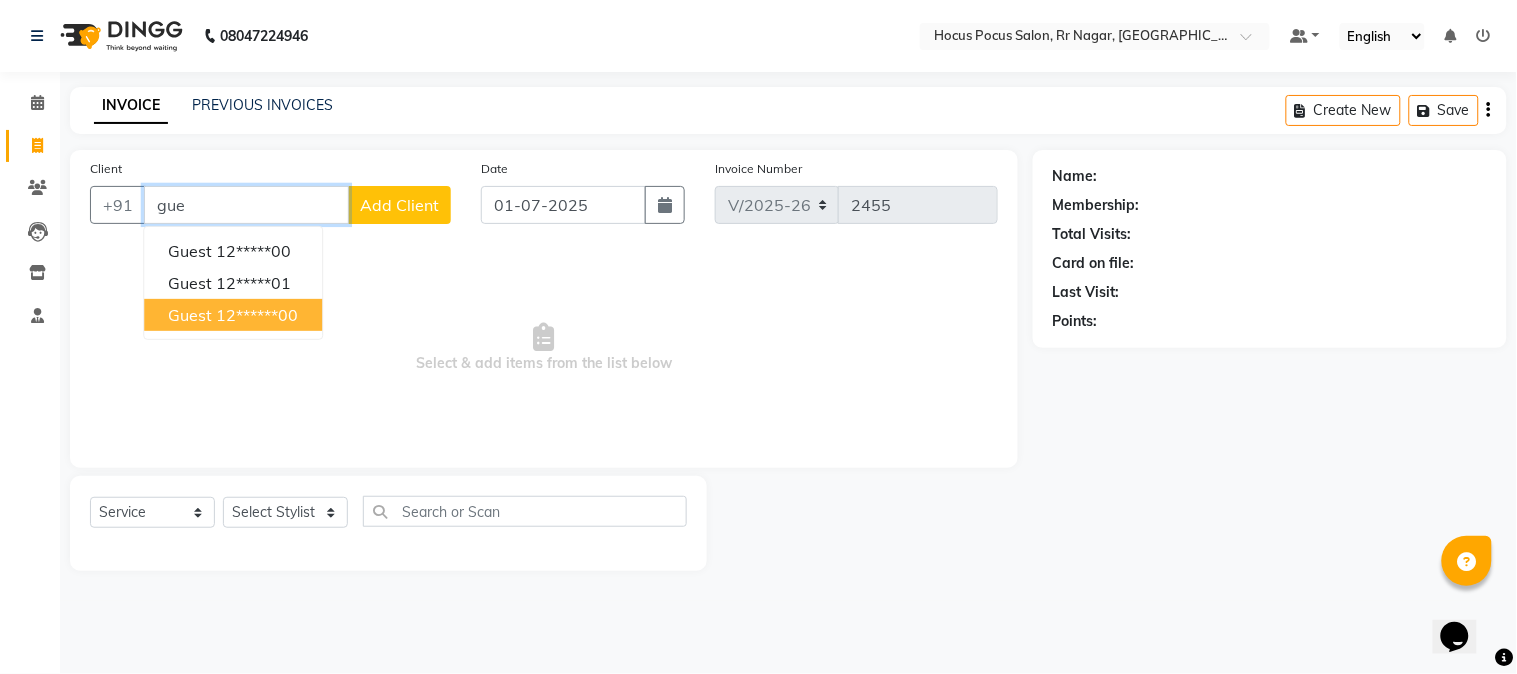 click on "12******00" at bounding box center [257, 315] 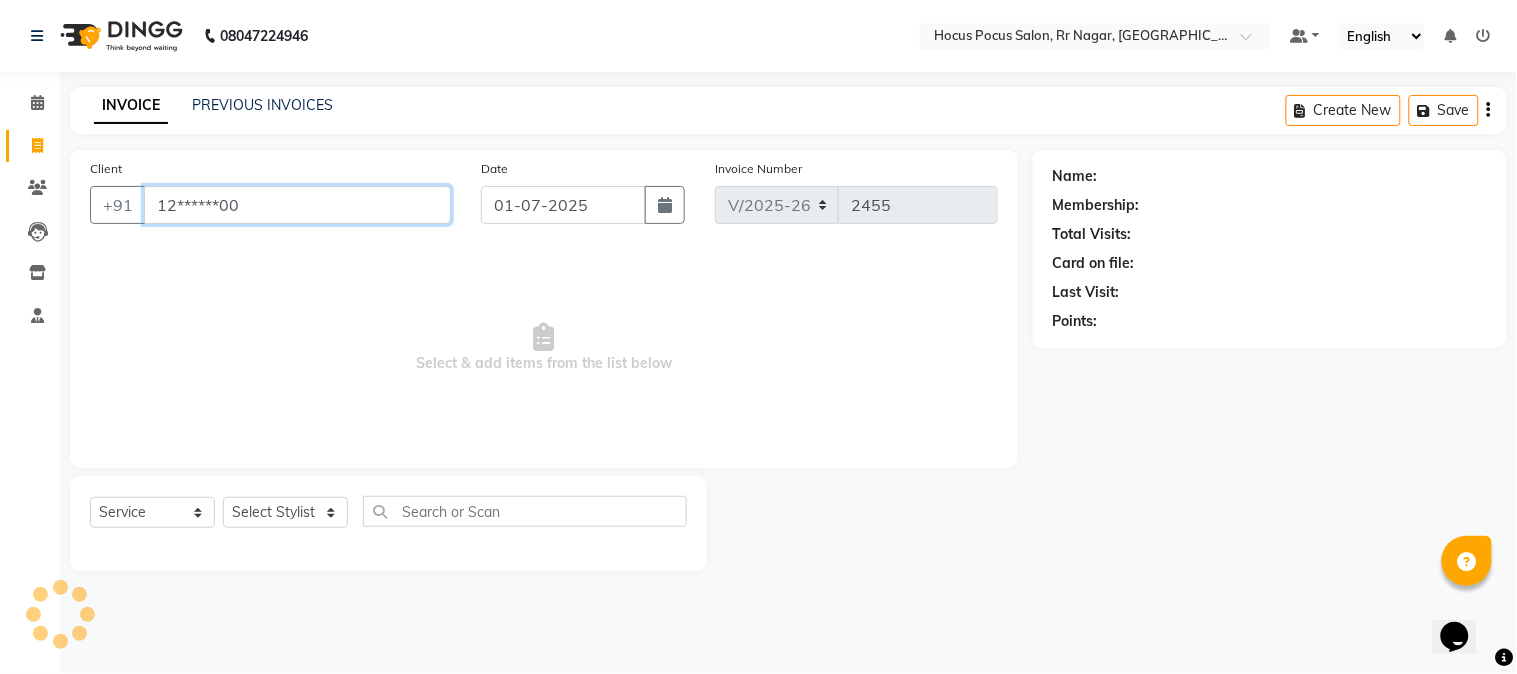 type on "12******00" 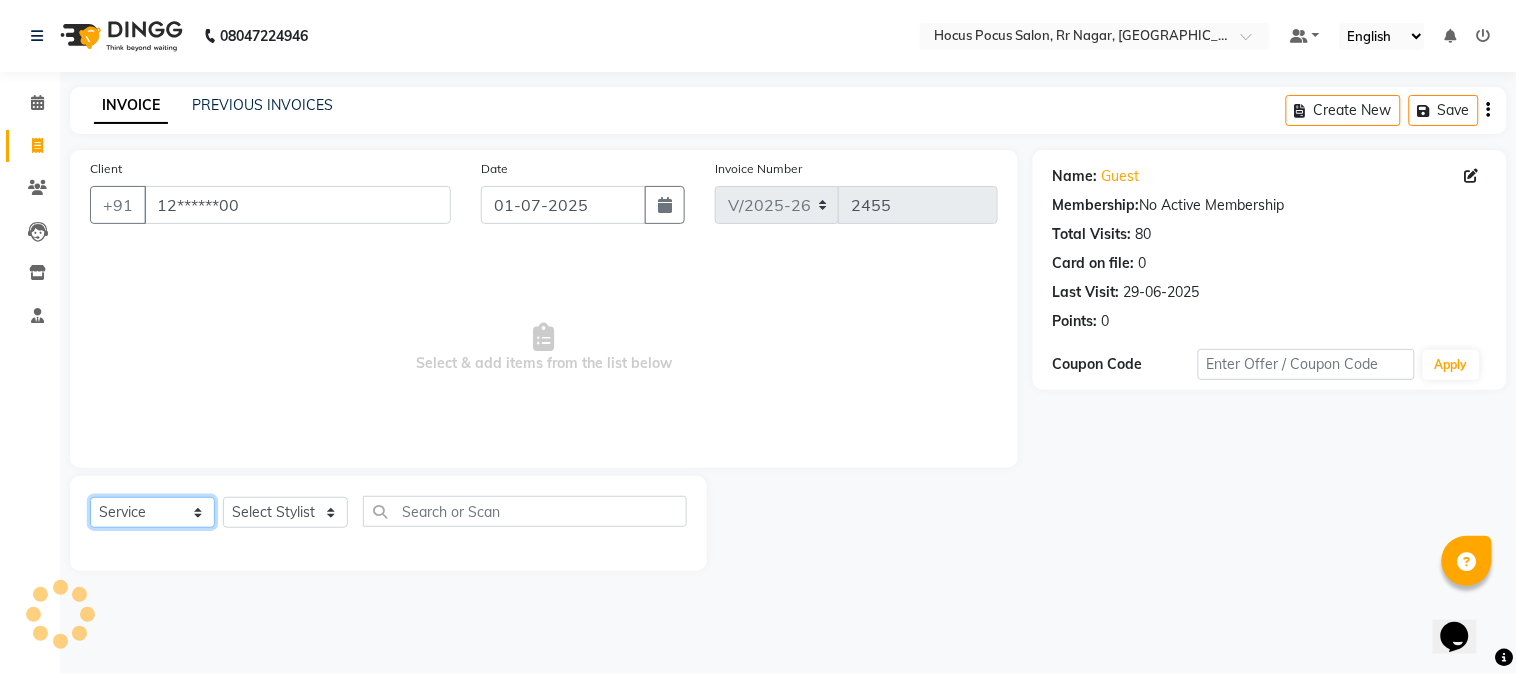 click on "Select  Service  Product  Membership  Package Voucher Prepaid Gift Card" 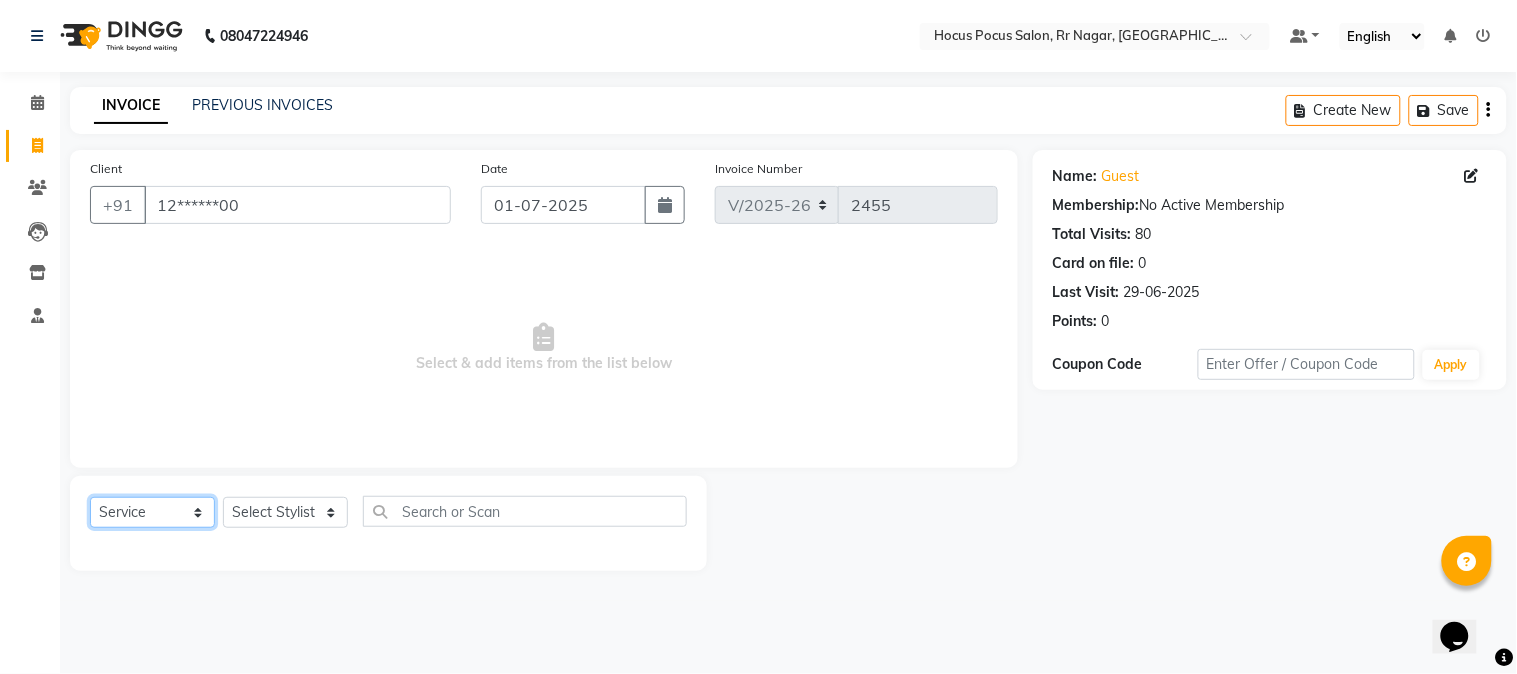 select on "product" 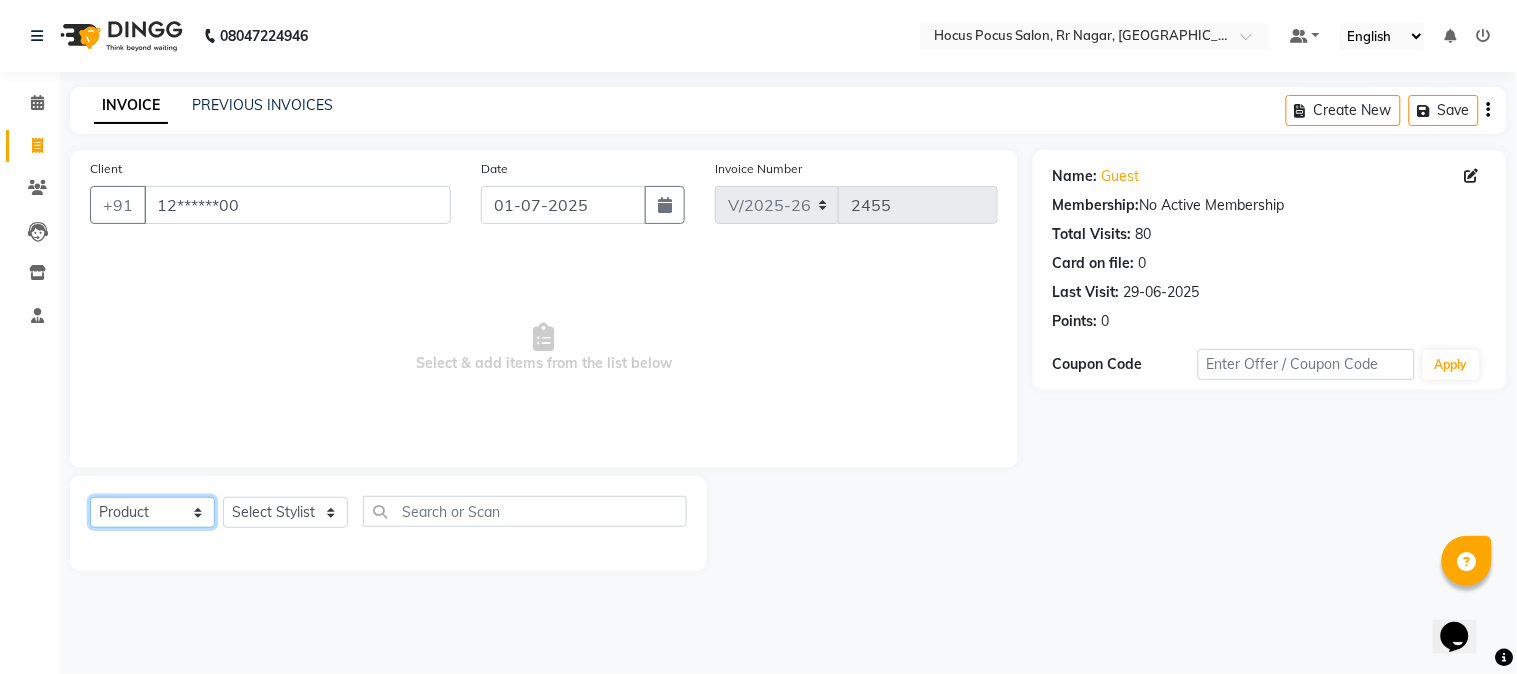 click on "Select  Service  Product  Membership  Package Voucher Prepaid Gift Card" 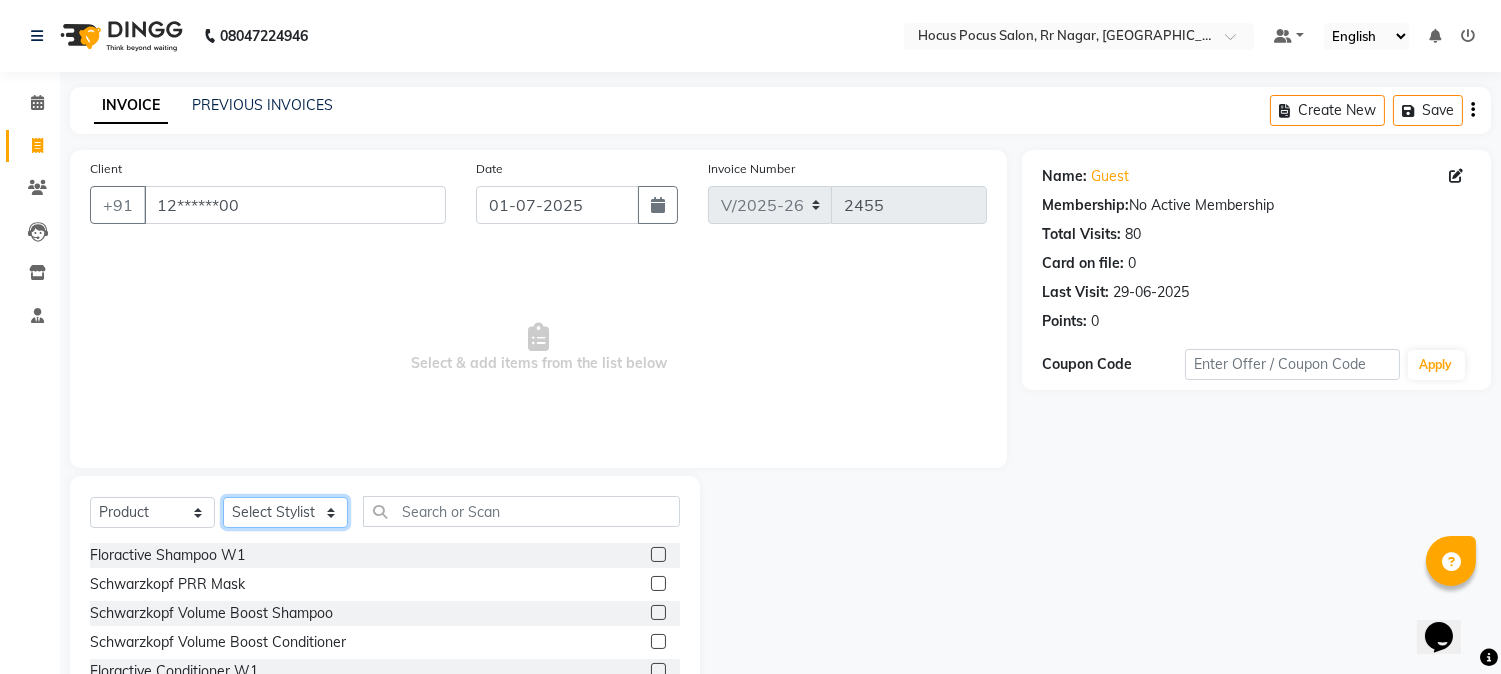 click on "Select Stylist Amar  [PERSON_NAME] hocus pocus [PERSON_NAME] [PERSON_NAME] [PERSON_NAME] Sikkim [PERSON_NAME]" 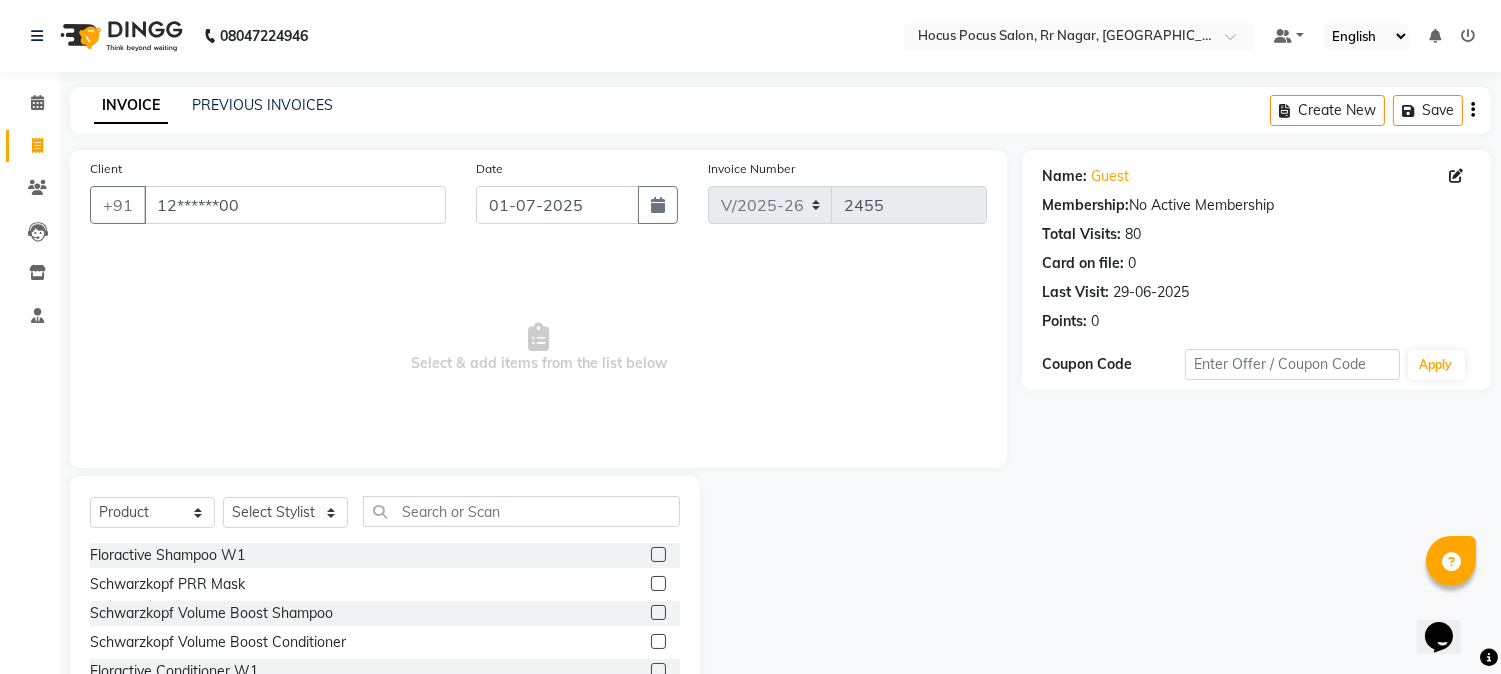 click 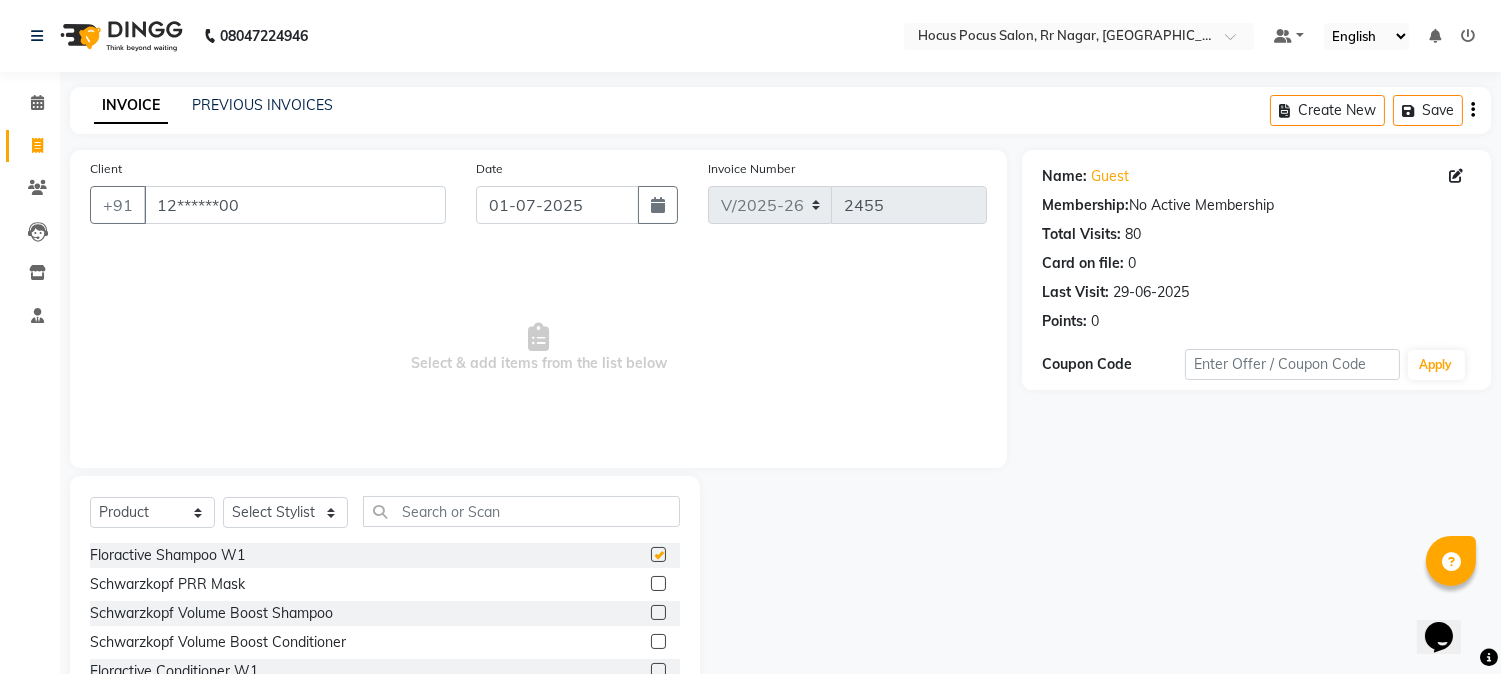 checkbox on "false" 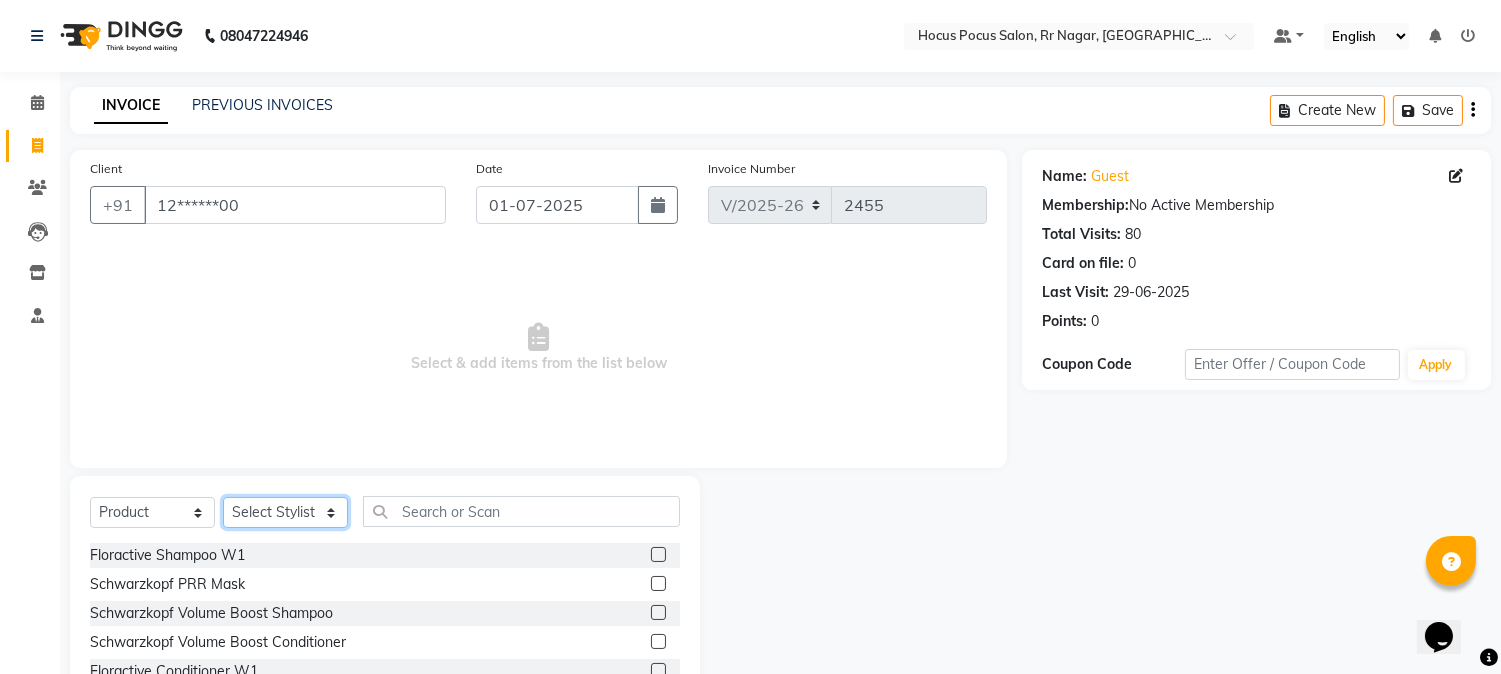 click on "Select Stylist Amar  [PERSON_NAME] hocus pocus [PERSON_NAME] [PERSON_NAME] [PERSON_NAME] Sikkim [PERSON_NAME]" 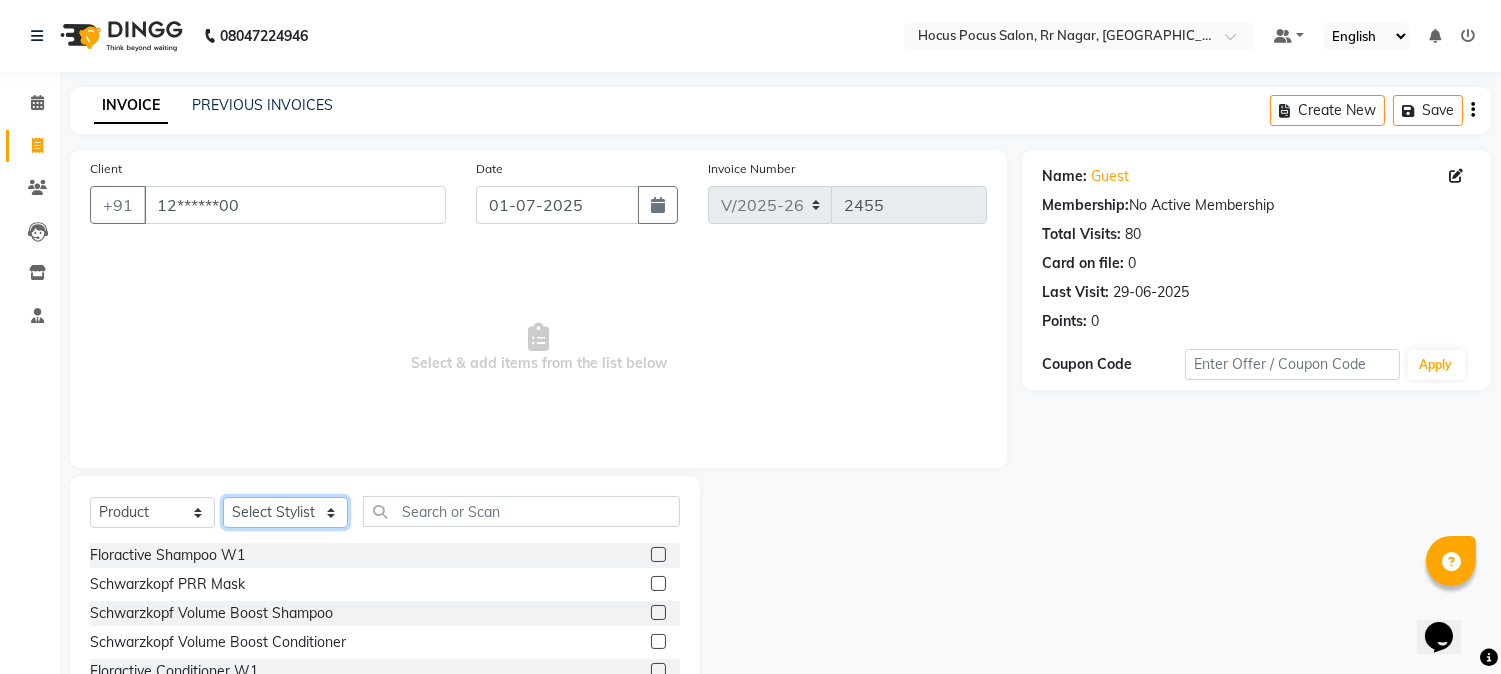 select on "31834" 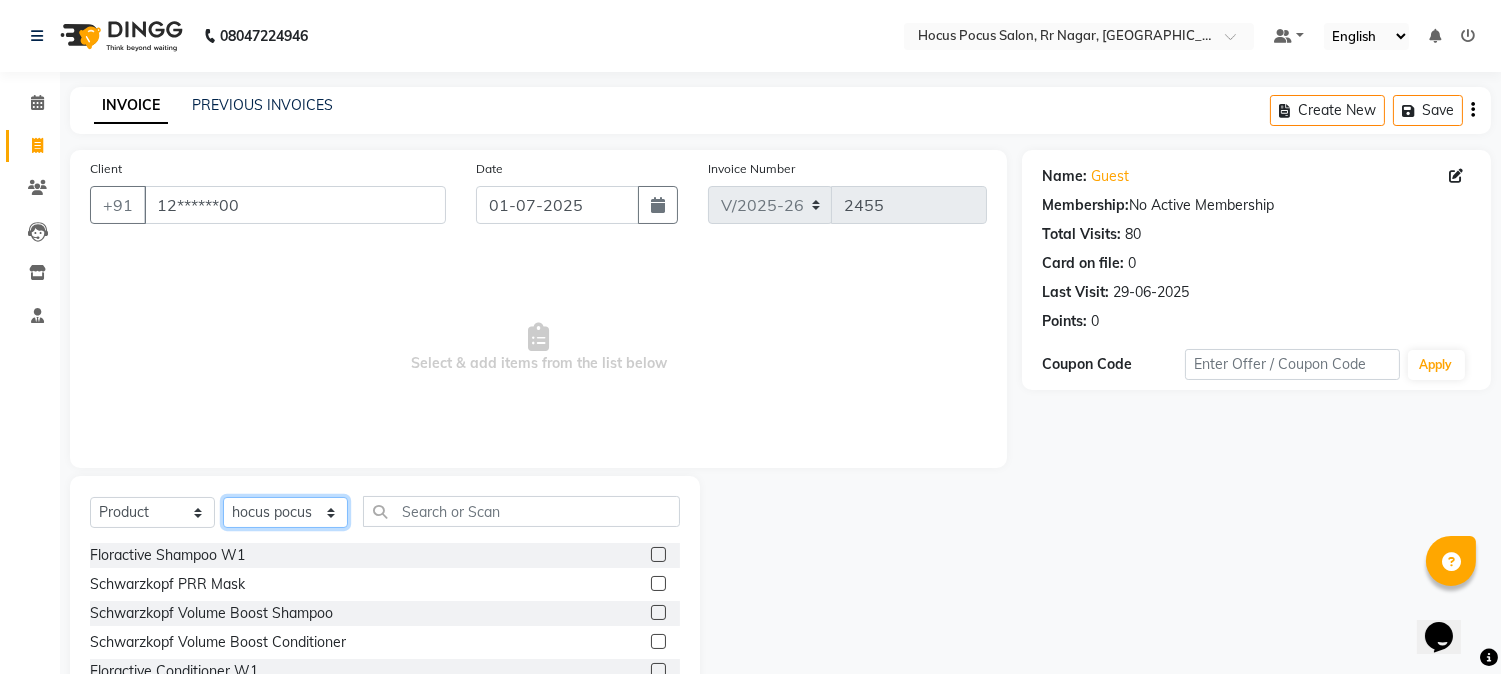 click on "Select Stylist Amar  [PERSON_NAME] hocus pocus [PERSON_NAME] [PERSON_NAME] [PERSON_NAME] Sikkim [PERSON_NAME]" 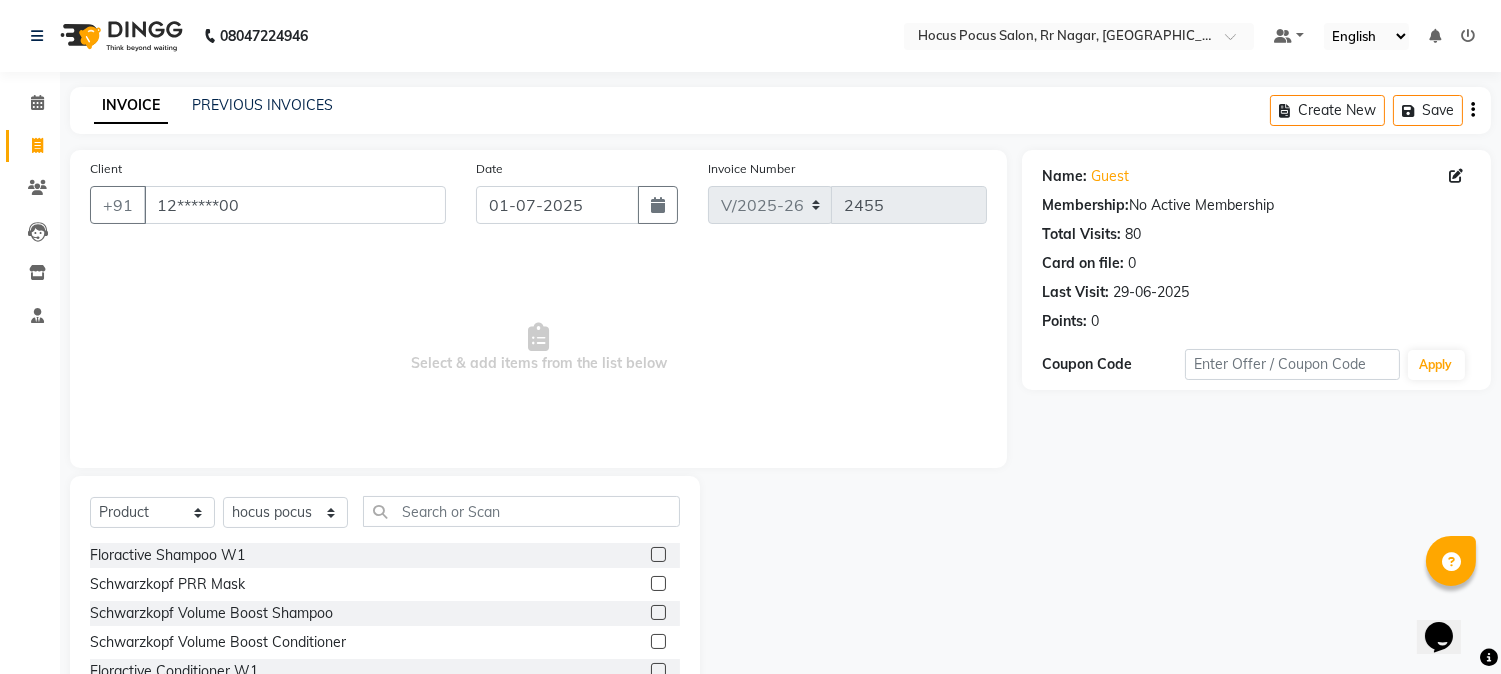 click 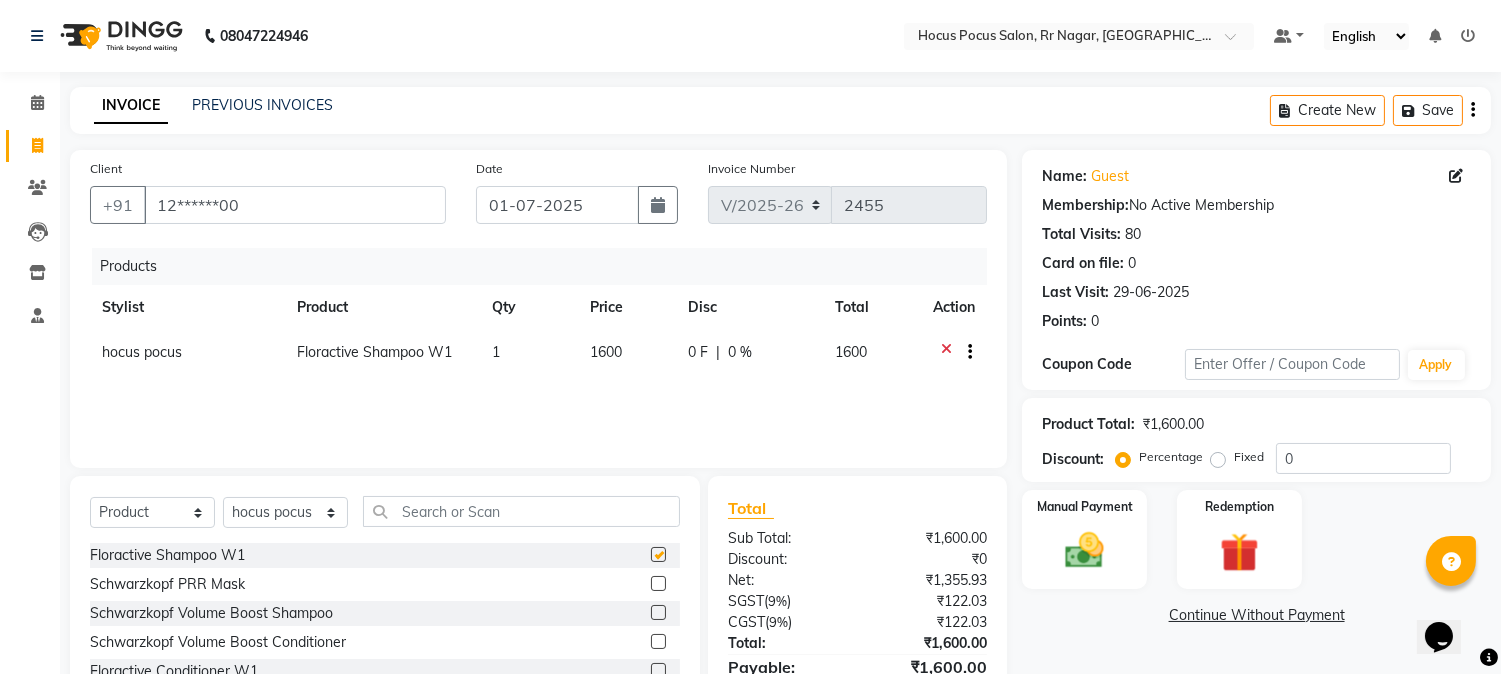 checkbox on "false" 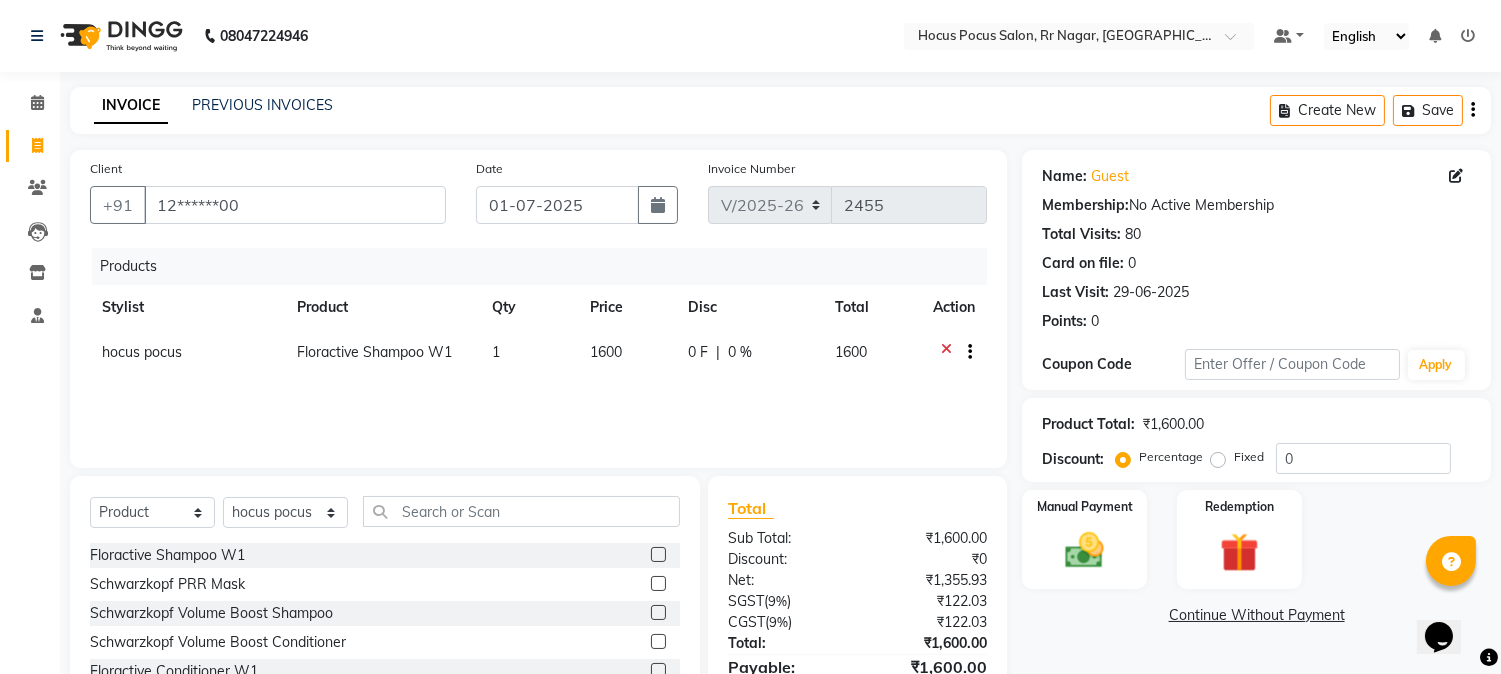 click 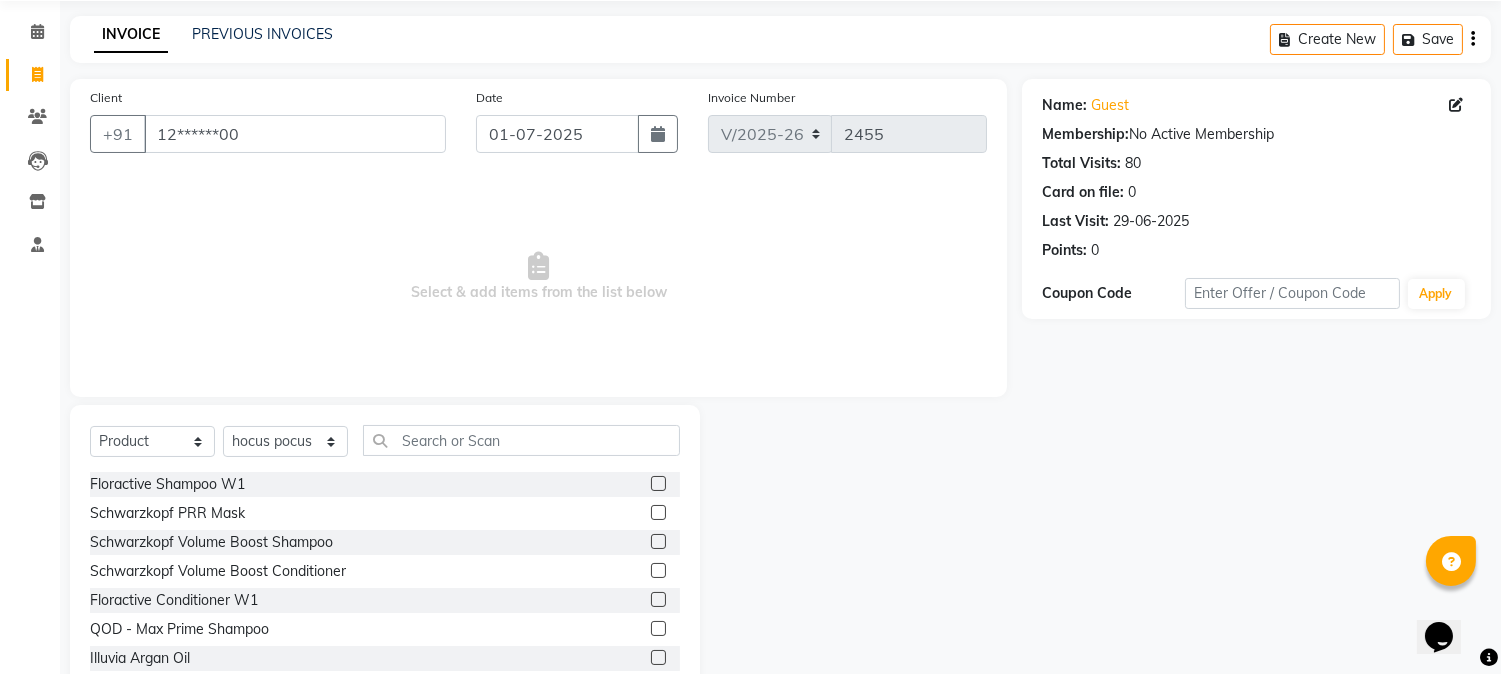 scroll, scrollTop: 111, scrollLeft: 0, axis: vertical 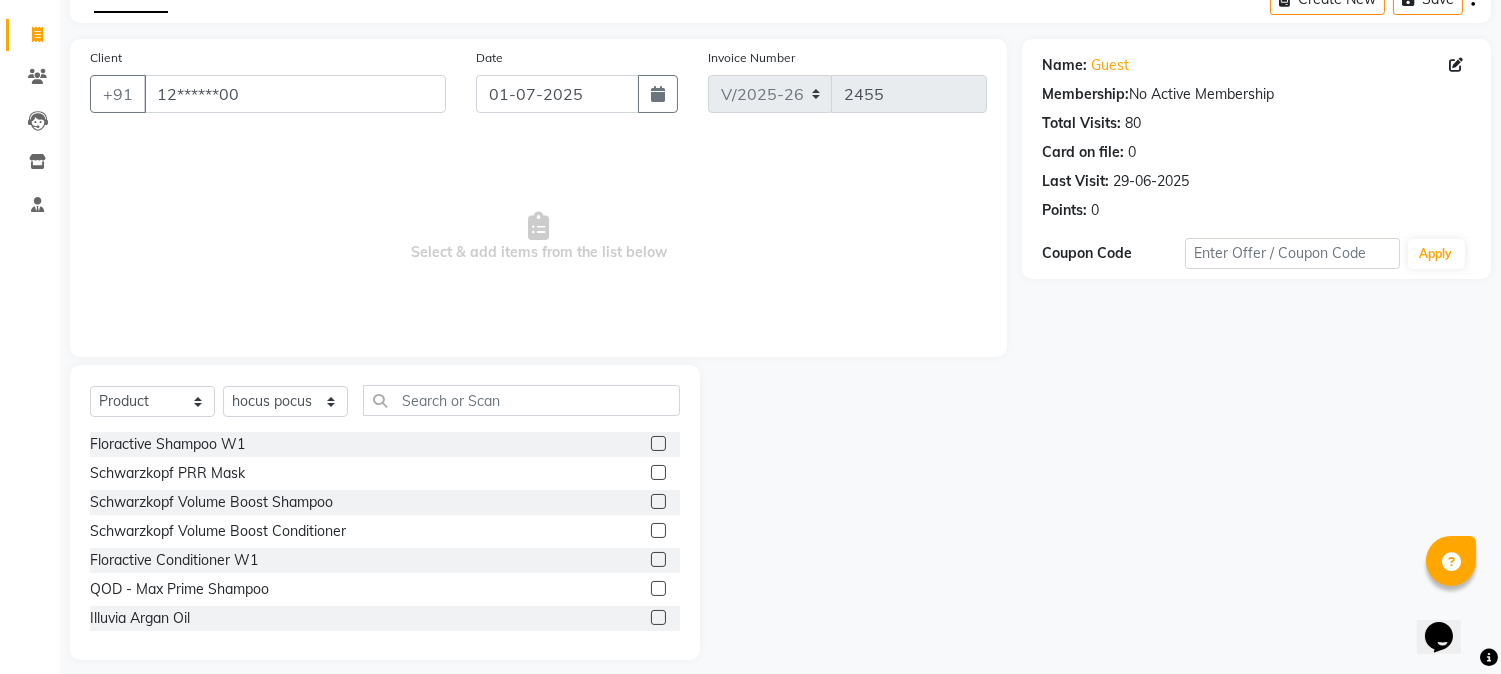 click 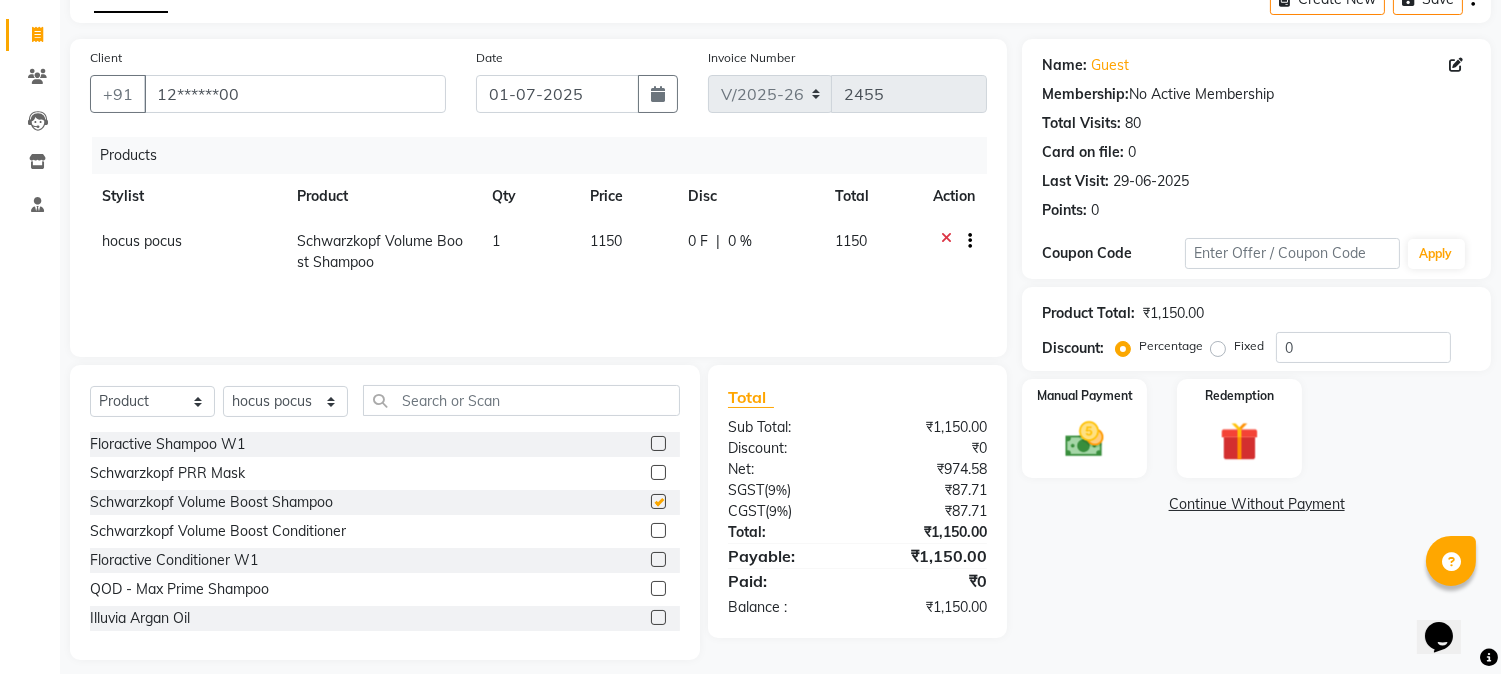 checkbox on "false" 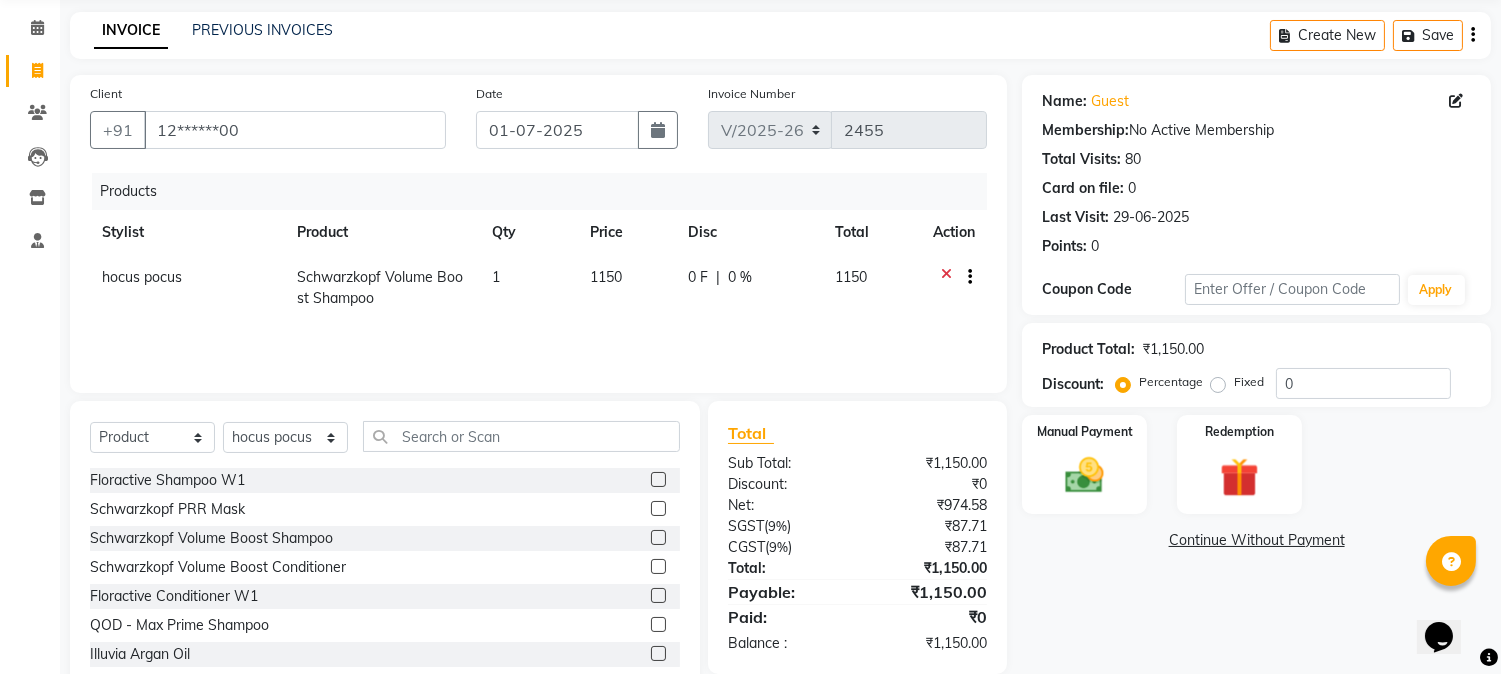 scroll, scrollTop: 126, scrollLeft: 0, axis: vertical 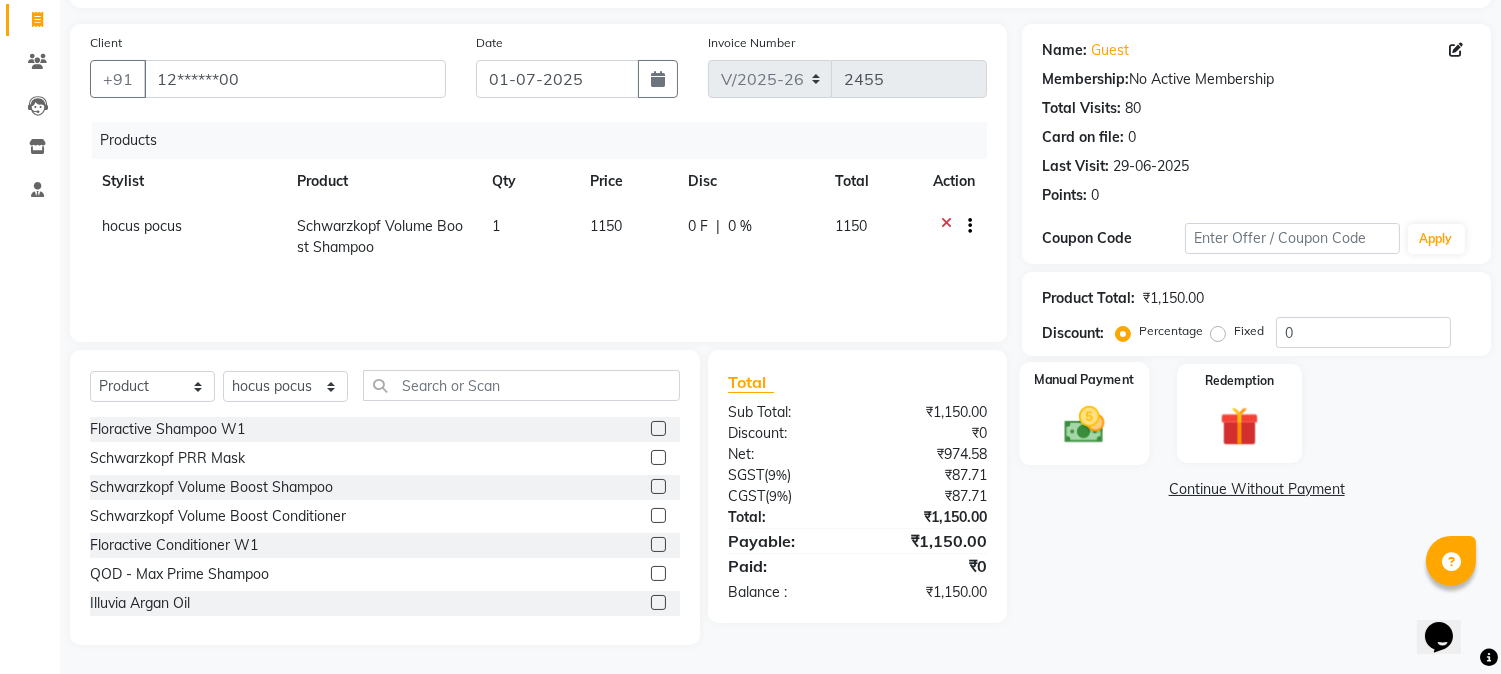 click 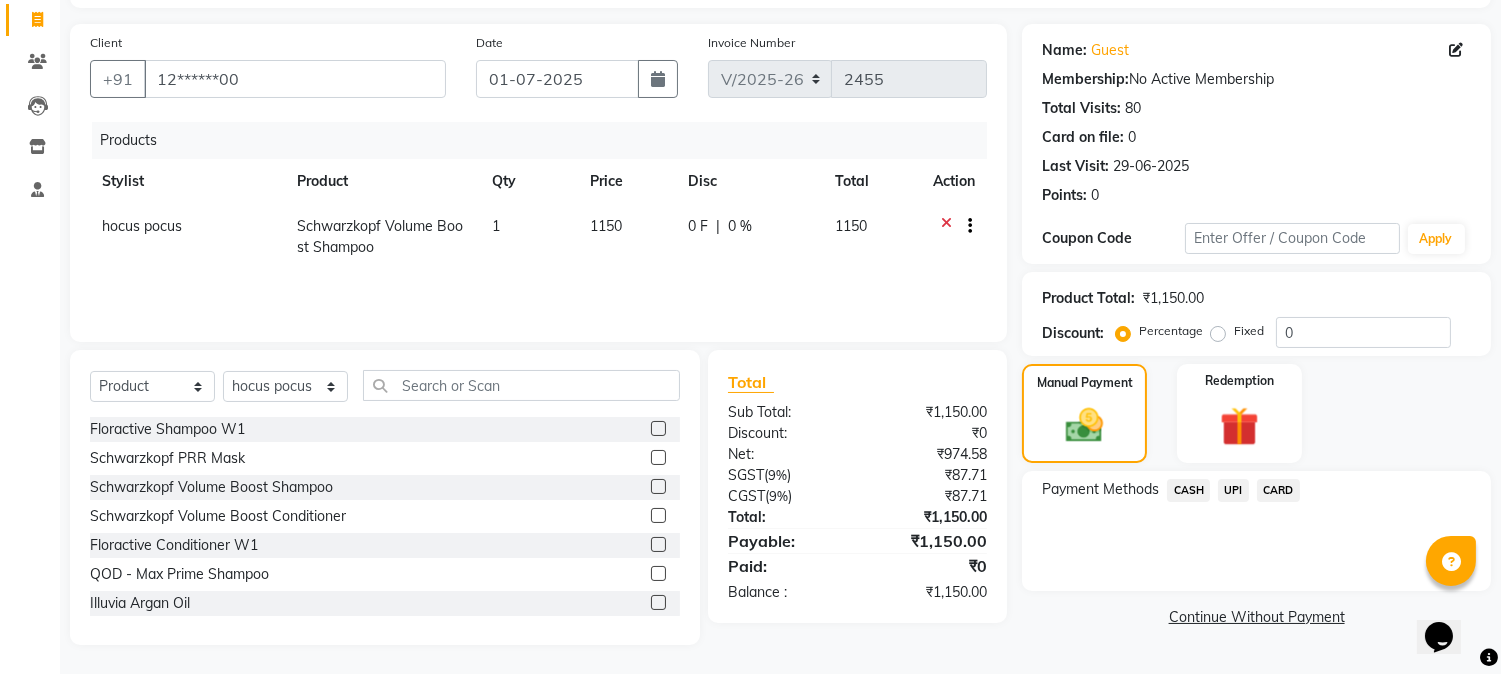 click on "CARD" 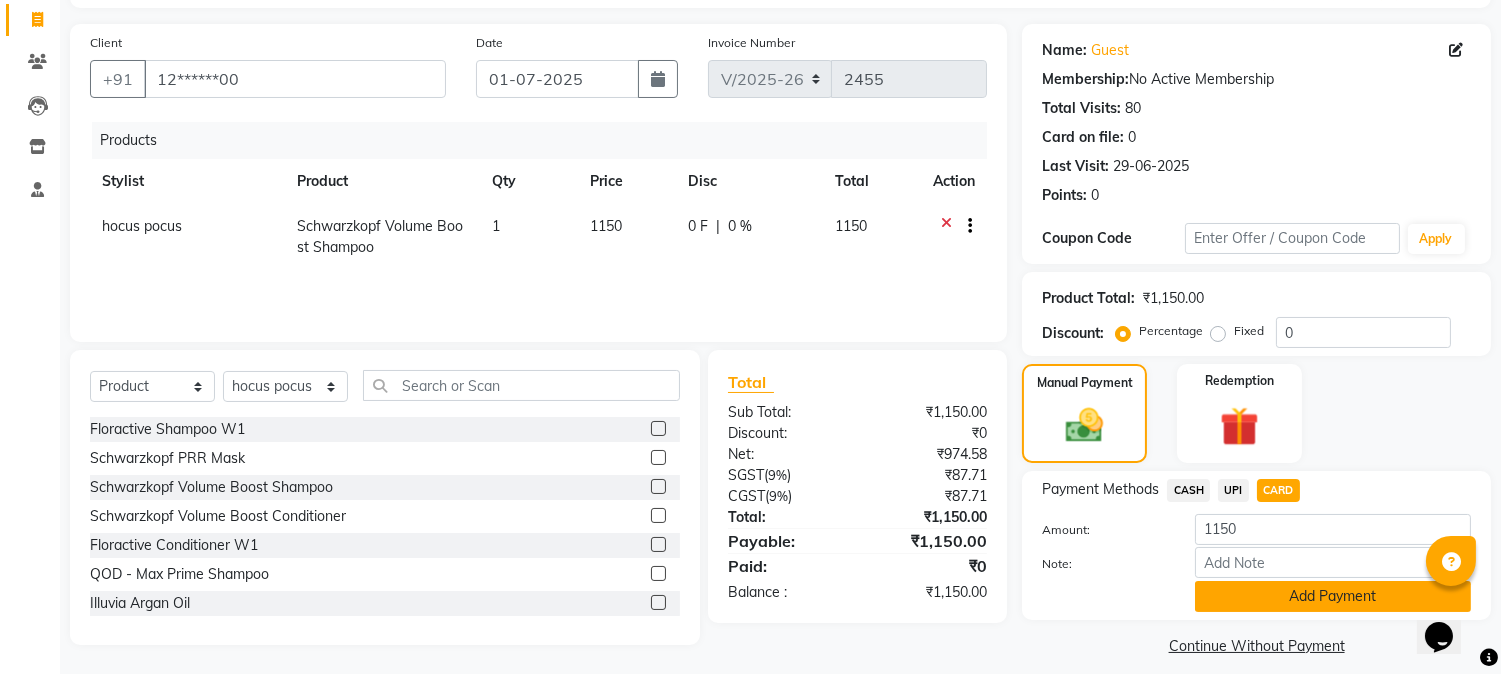 click on "Add Payment" 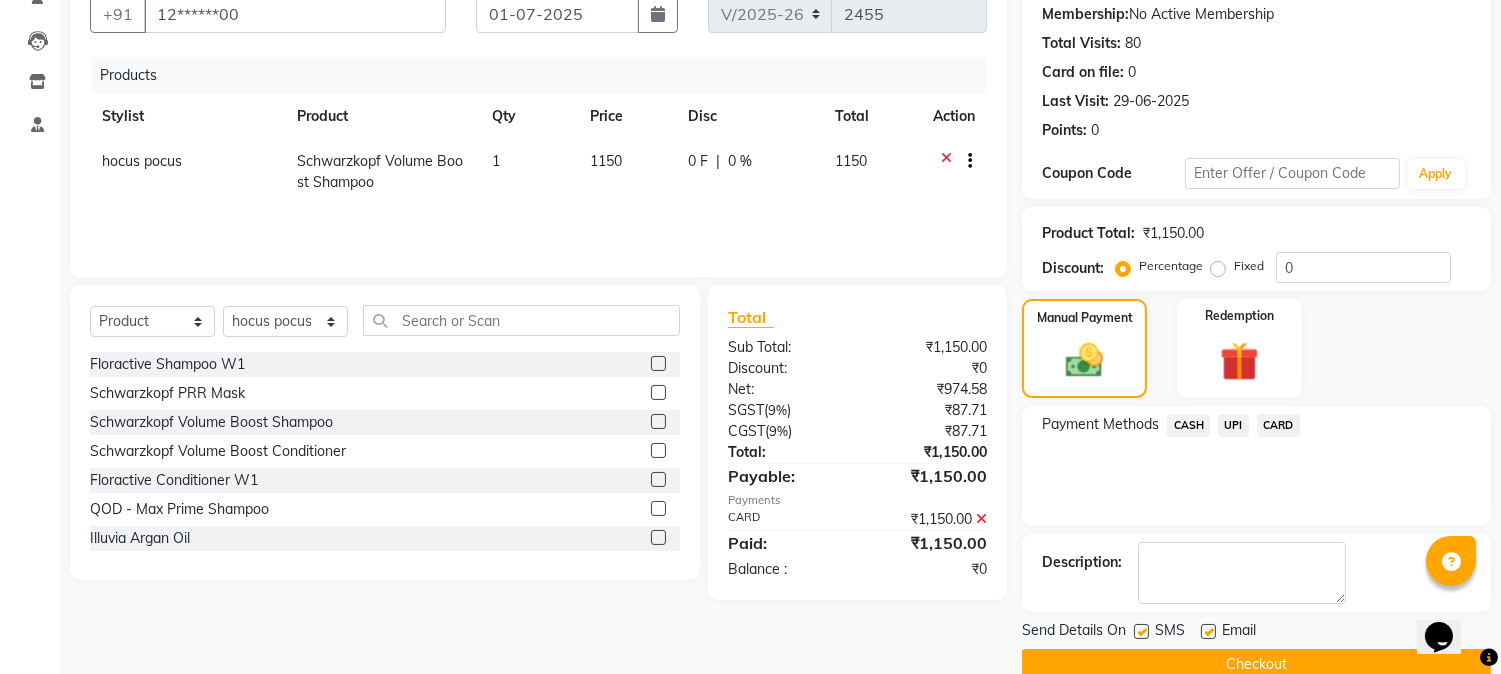 scroll, scrollTop: 225, scrollLeft: 0, axis: vertical 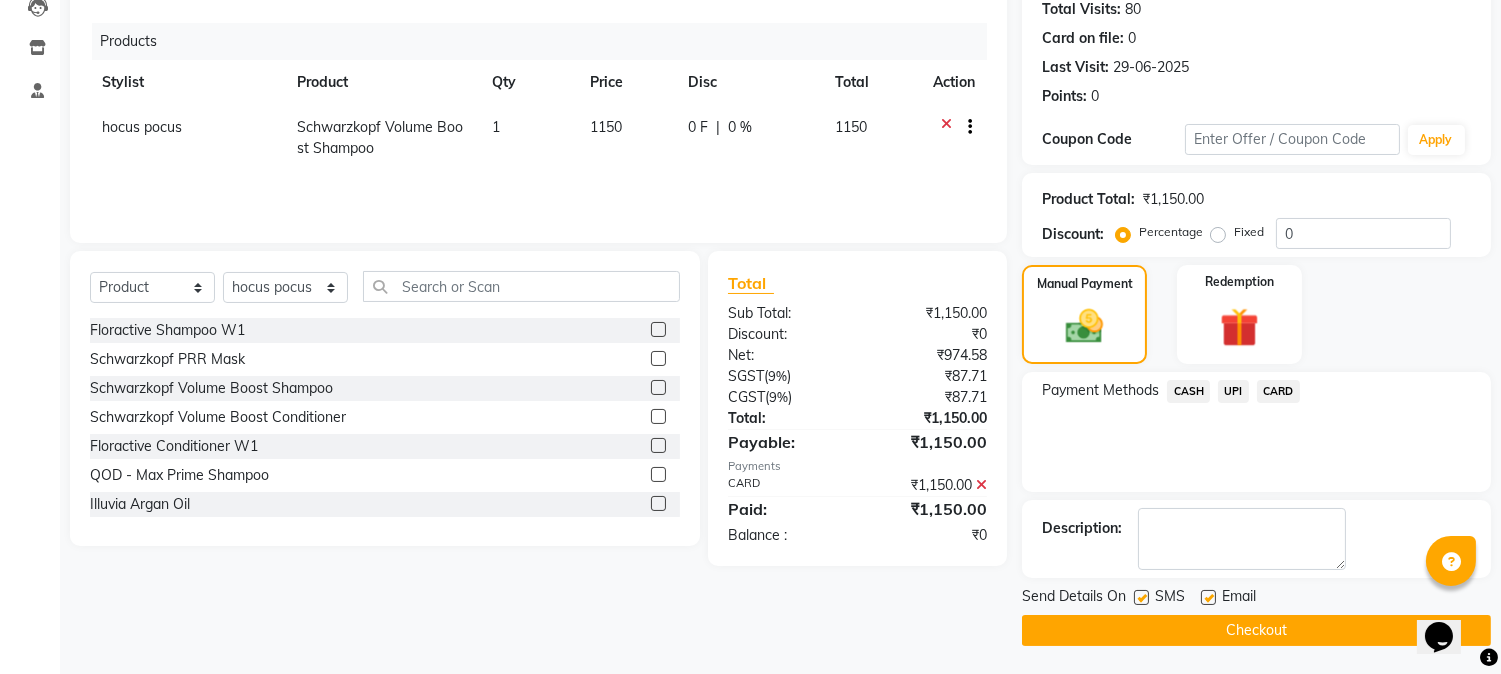click 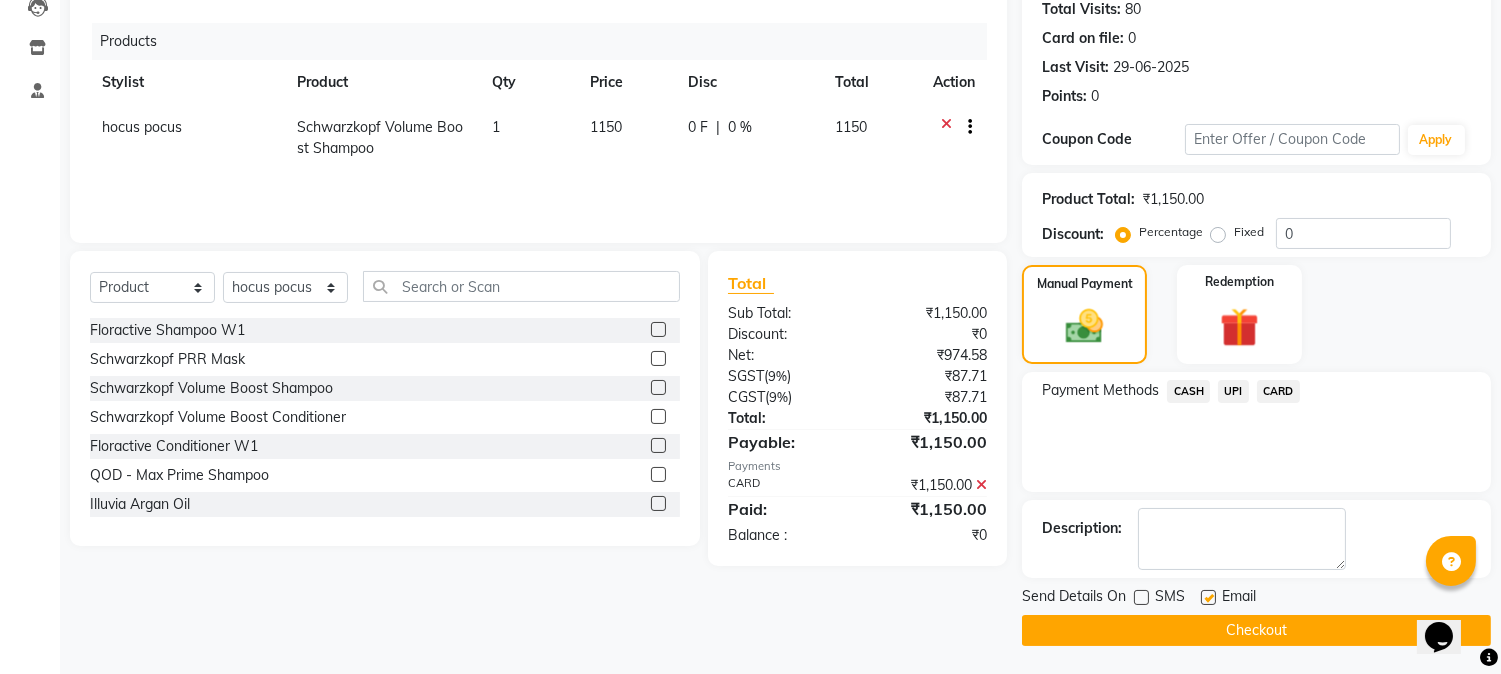click on "Checkout" 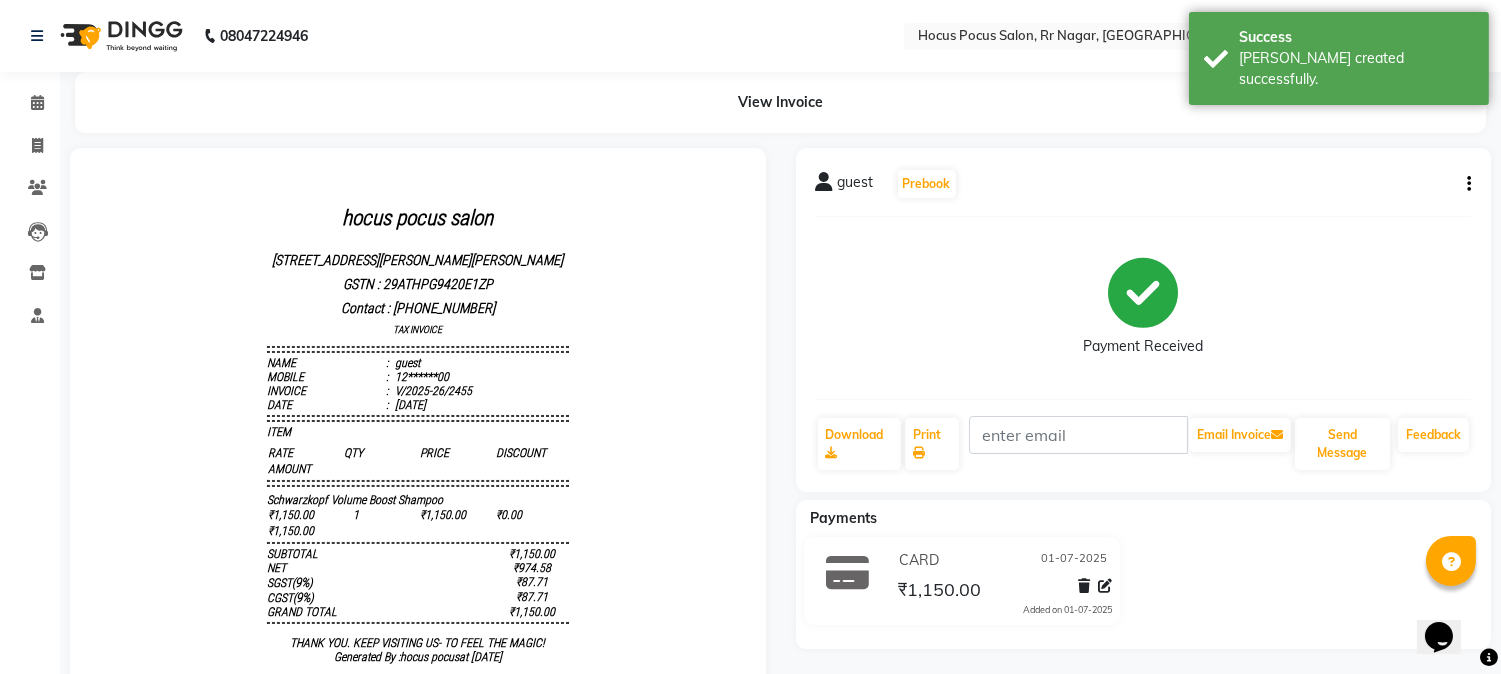 scroll, scrollTop: 0, scrollLeft: 0, axis: both 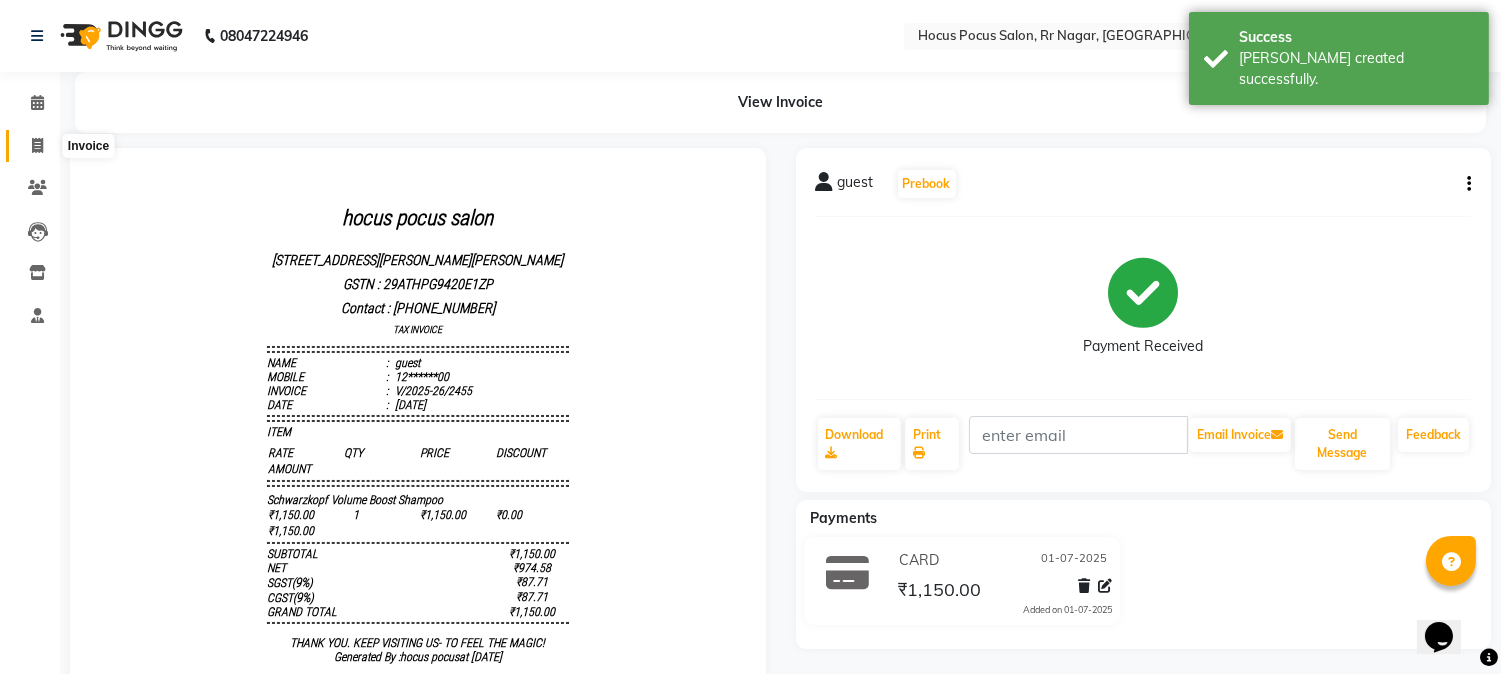 click 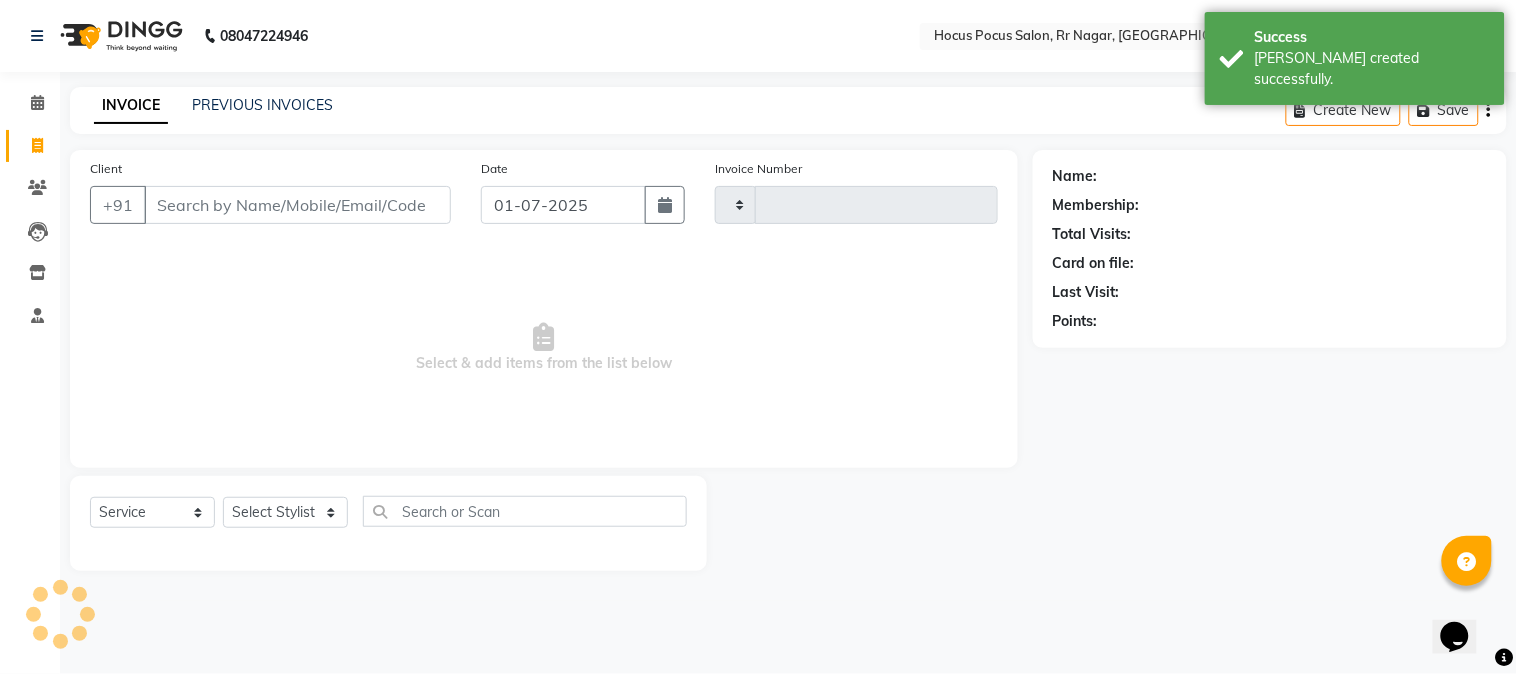 type on "2456" 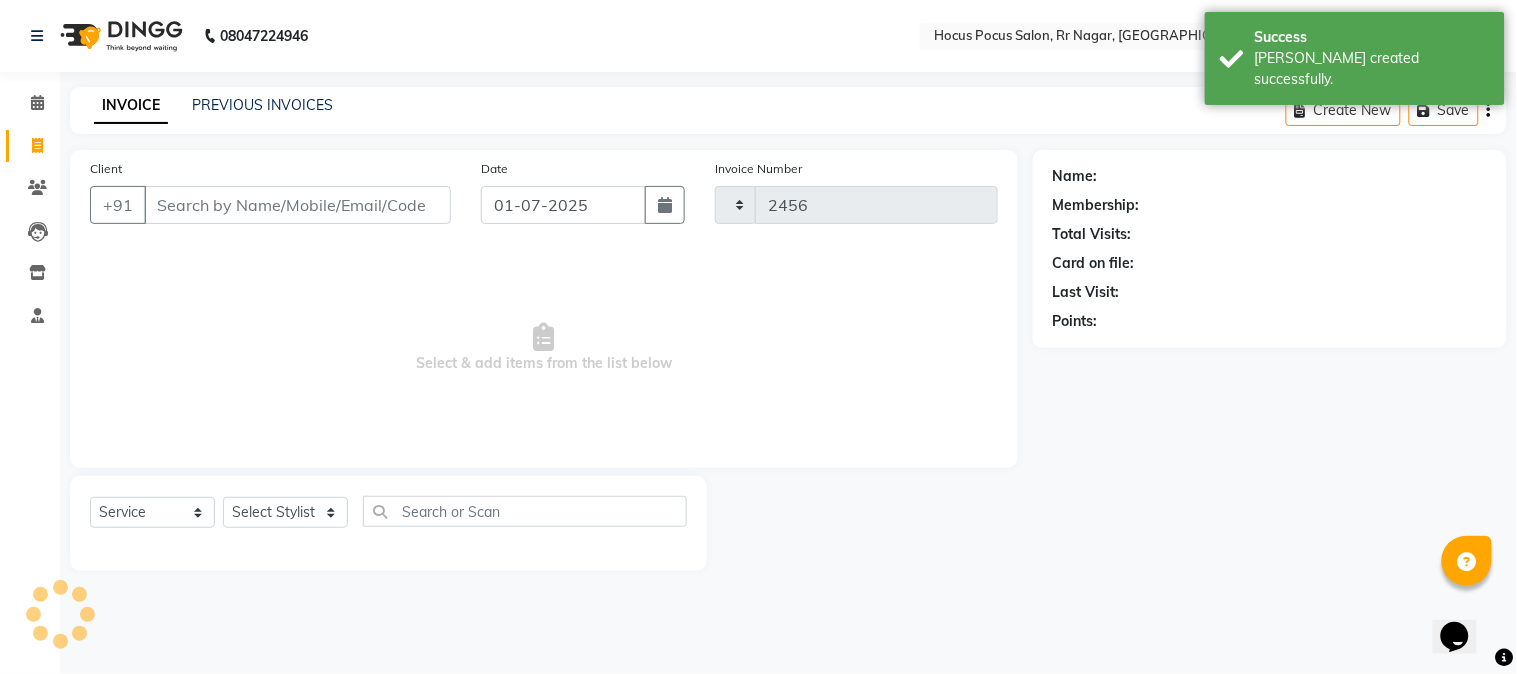 select on "5019" 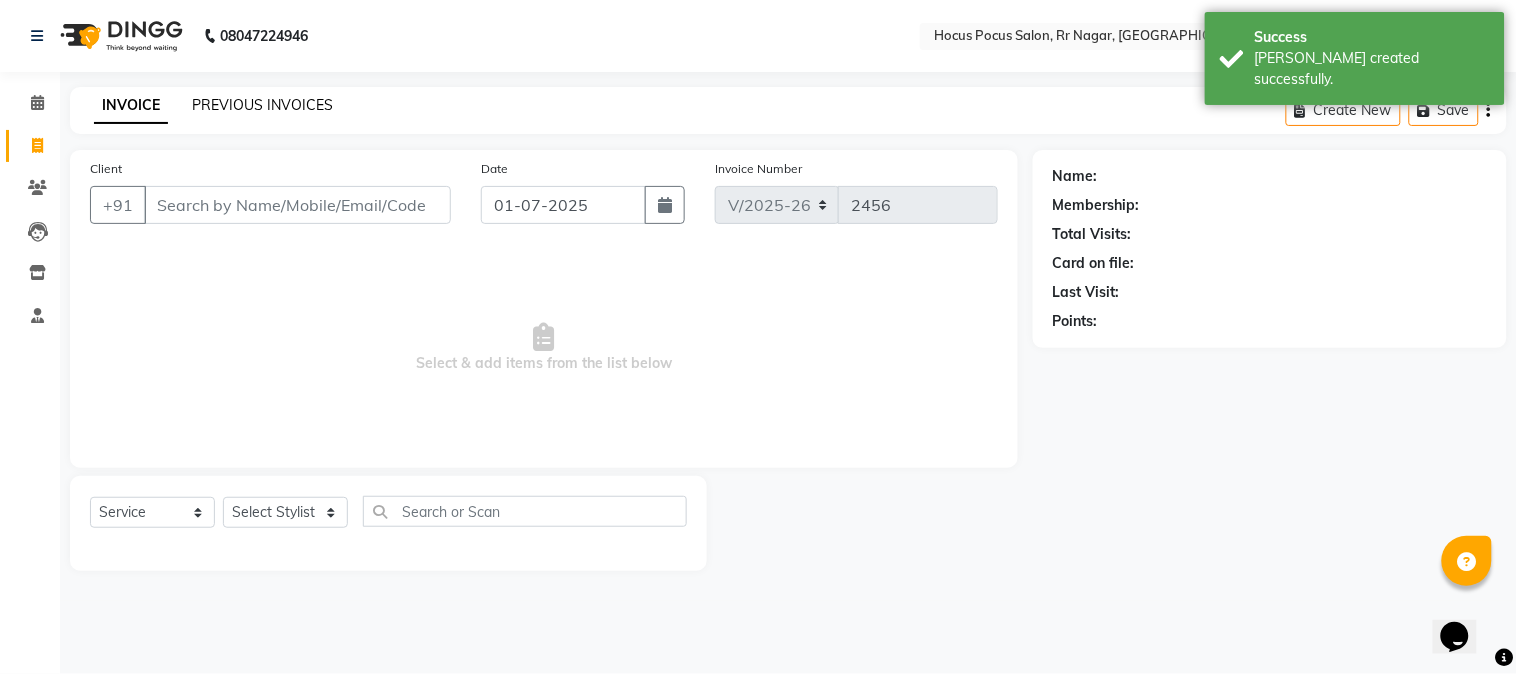 click on "PREVIOUS INVOICES" 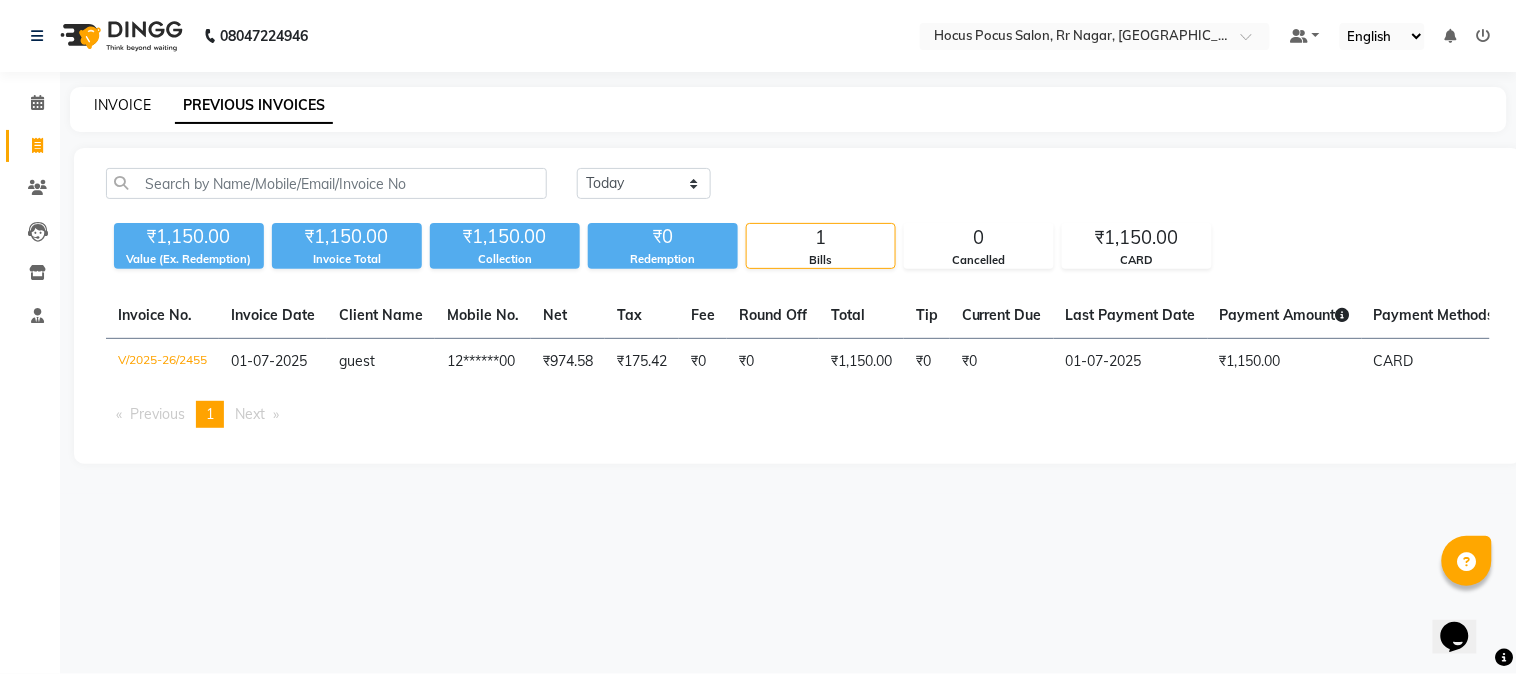click on "INVOICE" 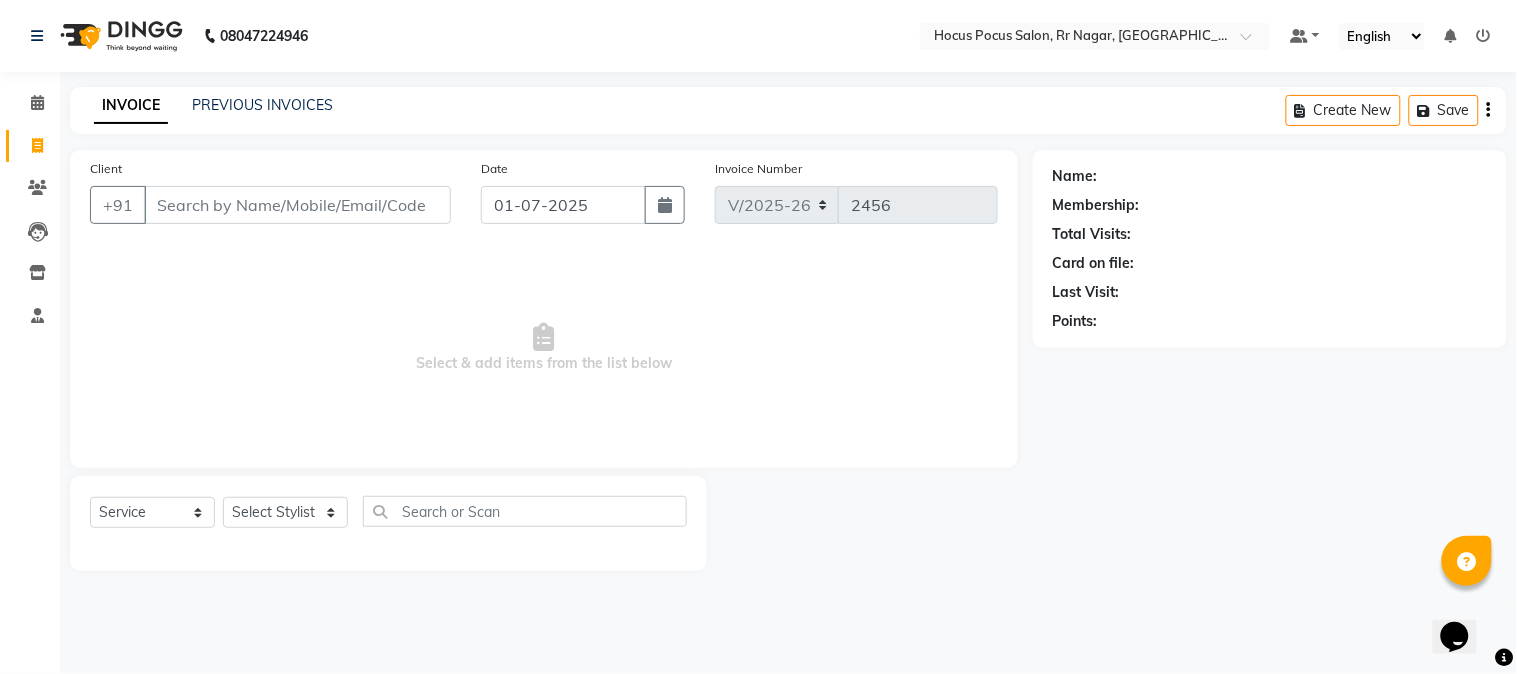click on "Client" at bounding box center [297, 205] 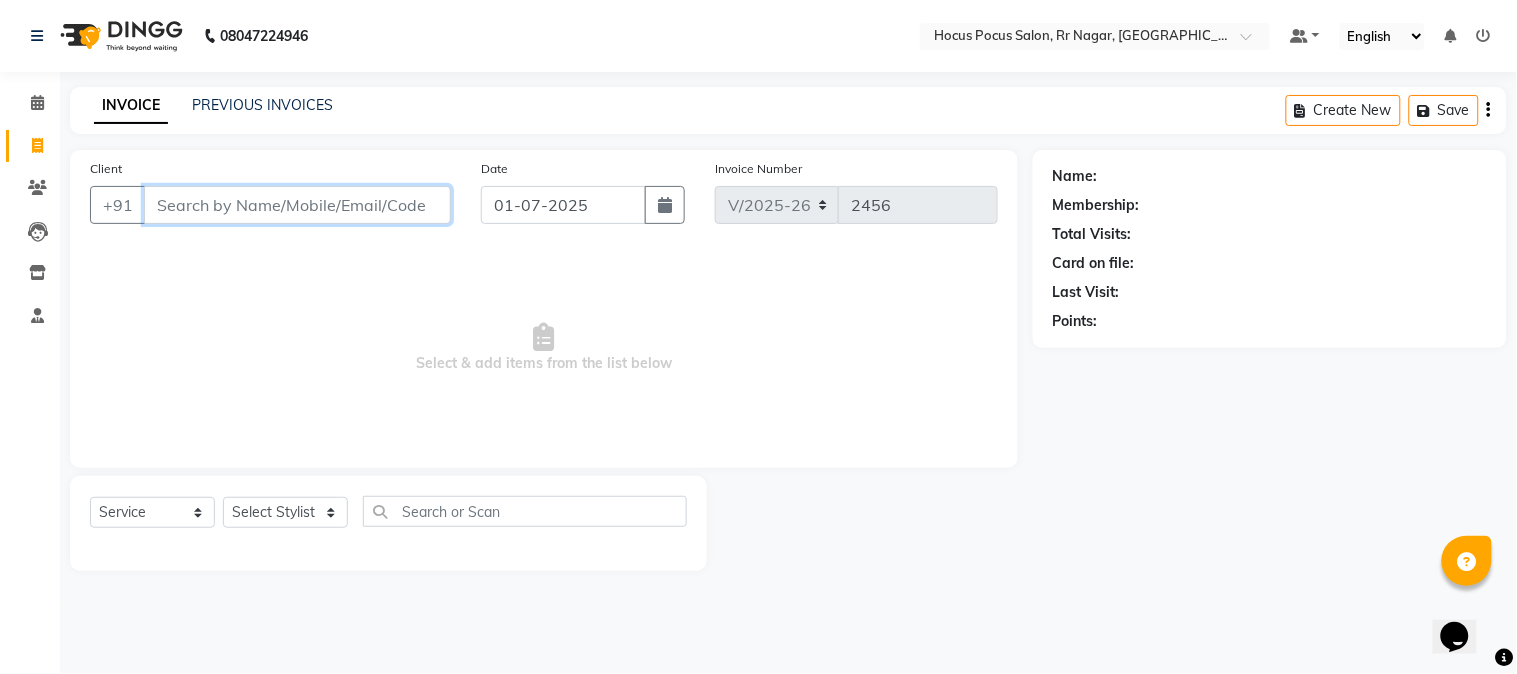 click on "Client" at bounding box center [297, 205] 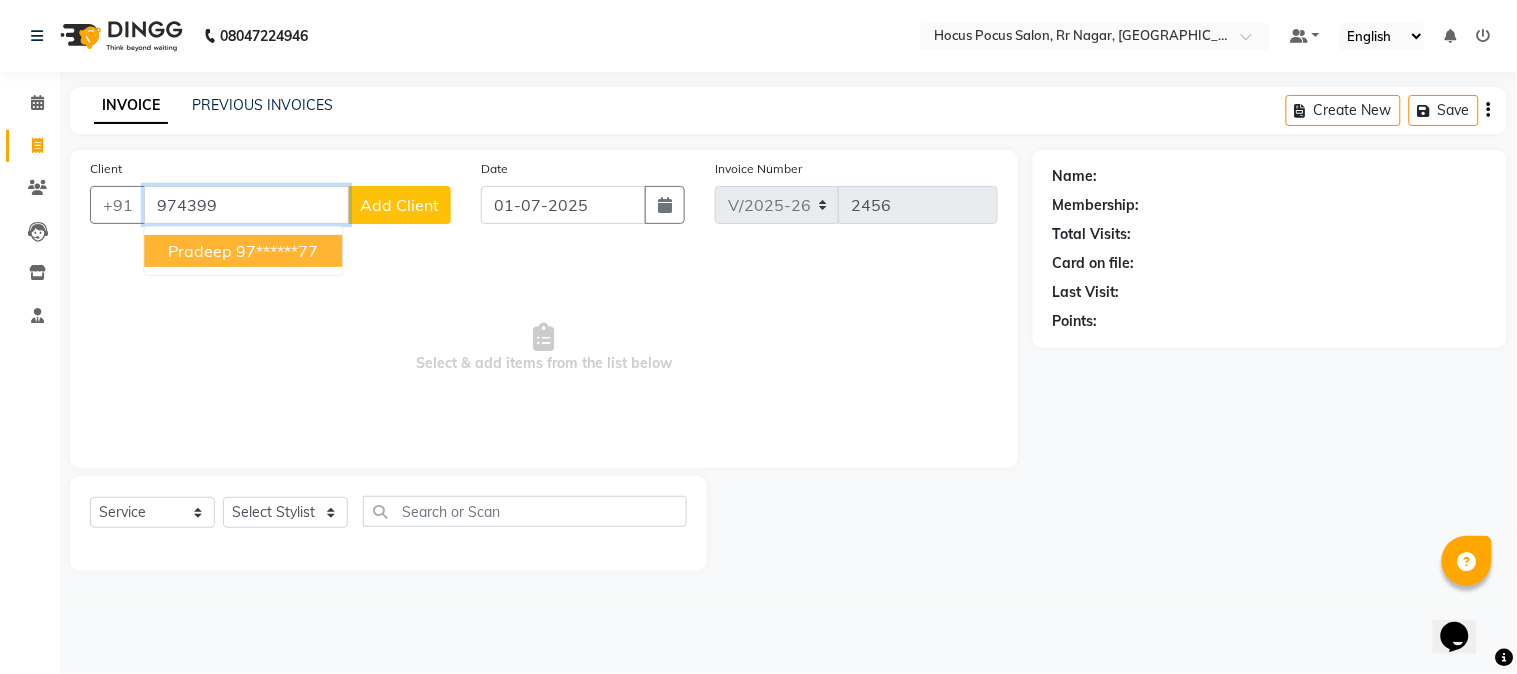 click on "Pradeep" at bounding box center [200, 251] 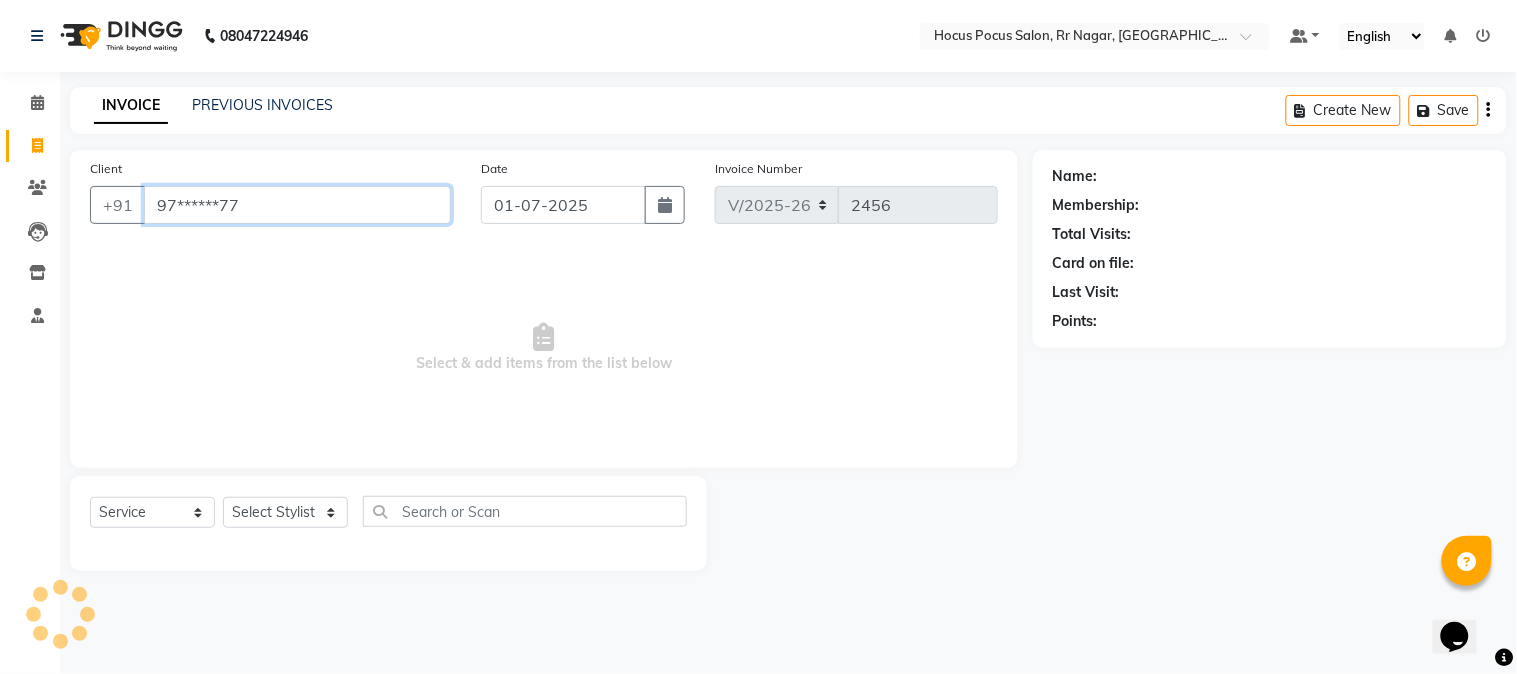 type on "97******77" 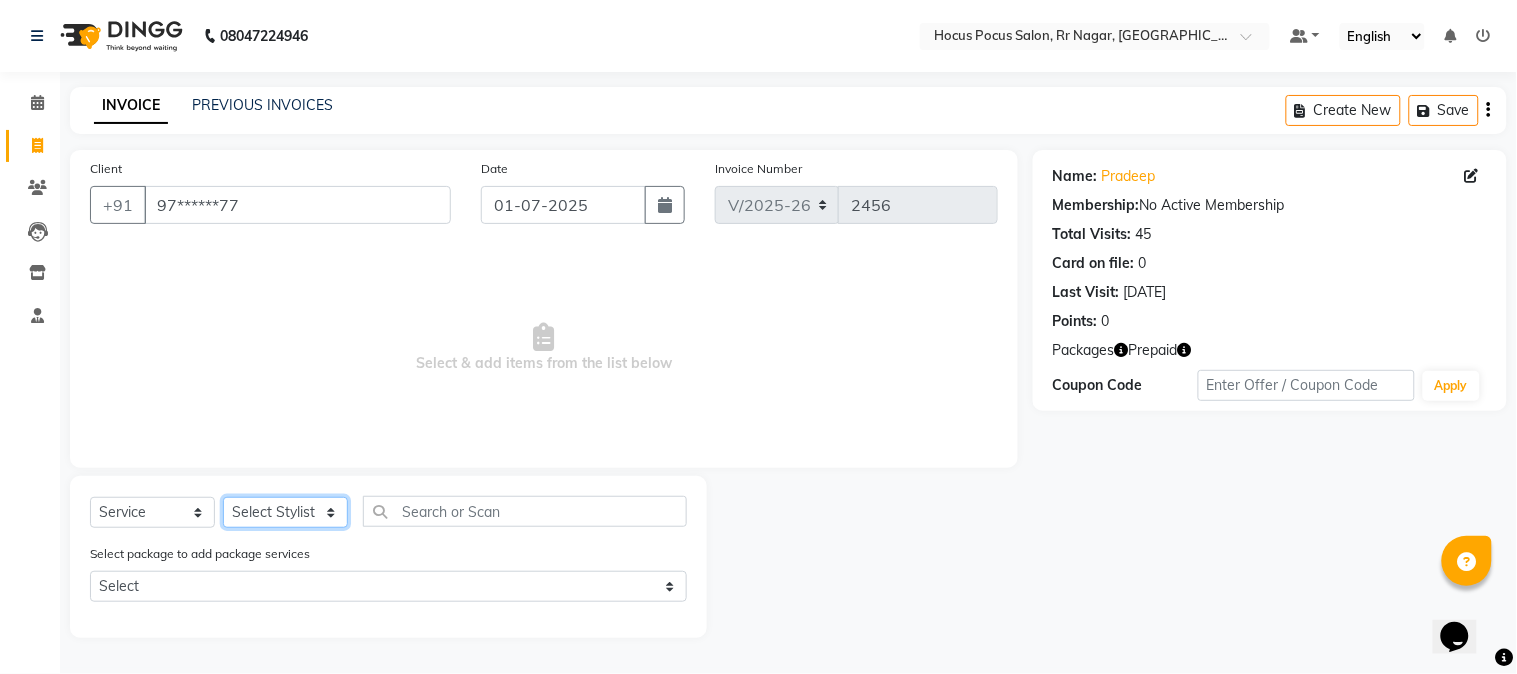 click on "Select Stylist Amar  [PERSON_NAME] hocus pocus [PERSON_NAME] [PERSON_NAME] [PERSON_NAME] Sikkim [PERSON_NAME]" 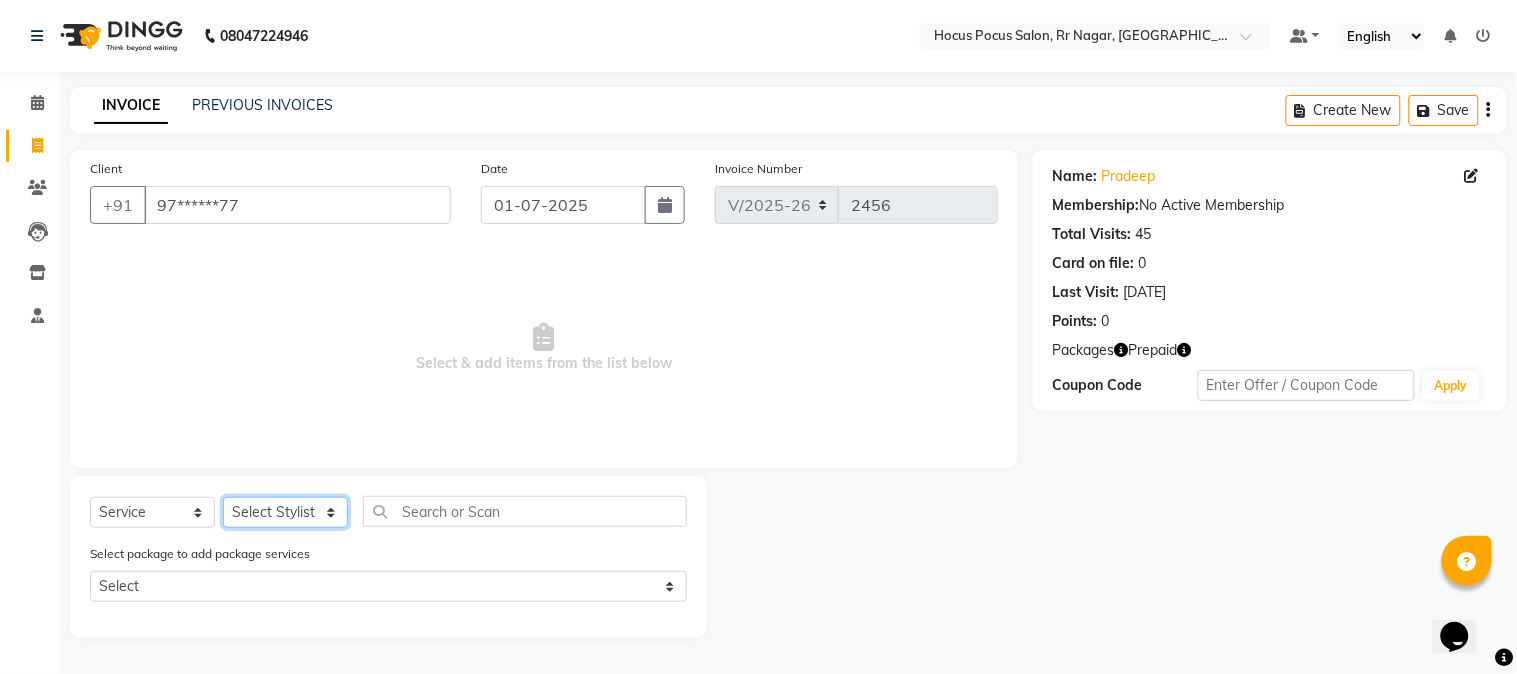 select on "43787" 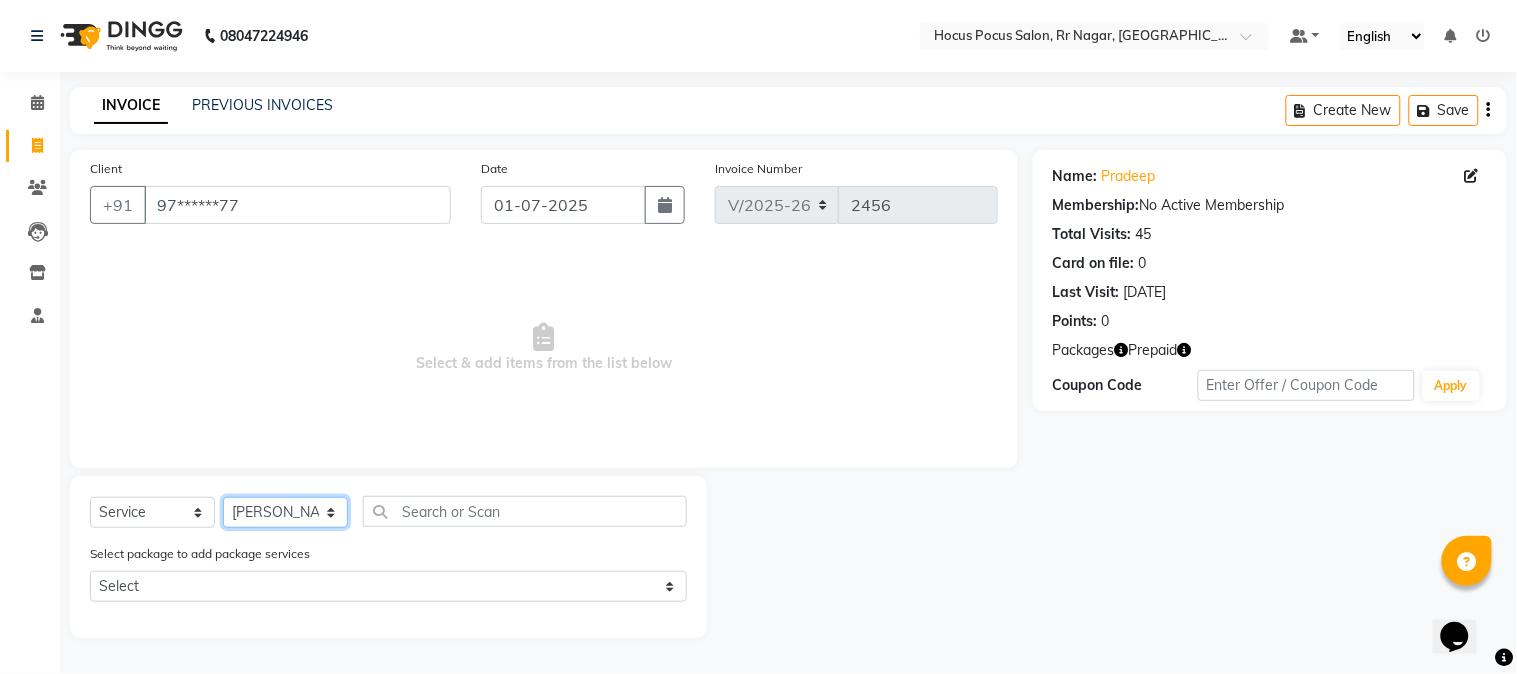 click on "Select Stylist Amar  [PERSON_NAME] hocus pocus [PERSON_NAME] [PERSON_NAME] [PERSON_NAME] Sikkim [PERSON_NAME]" 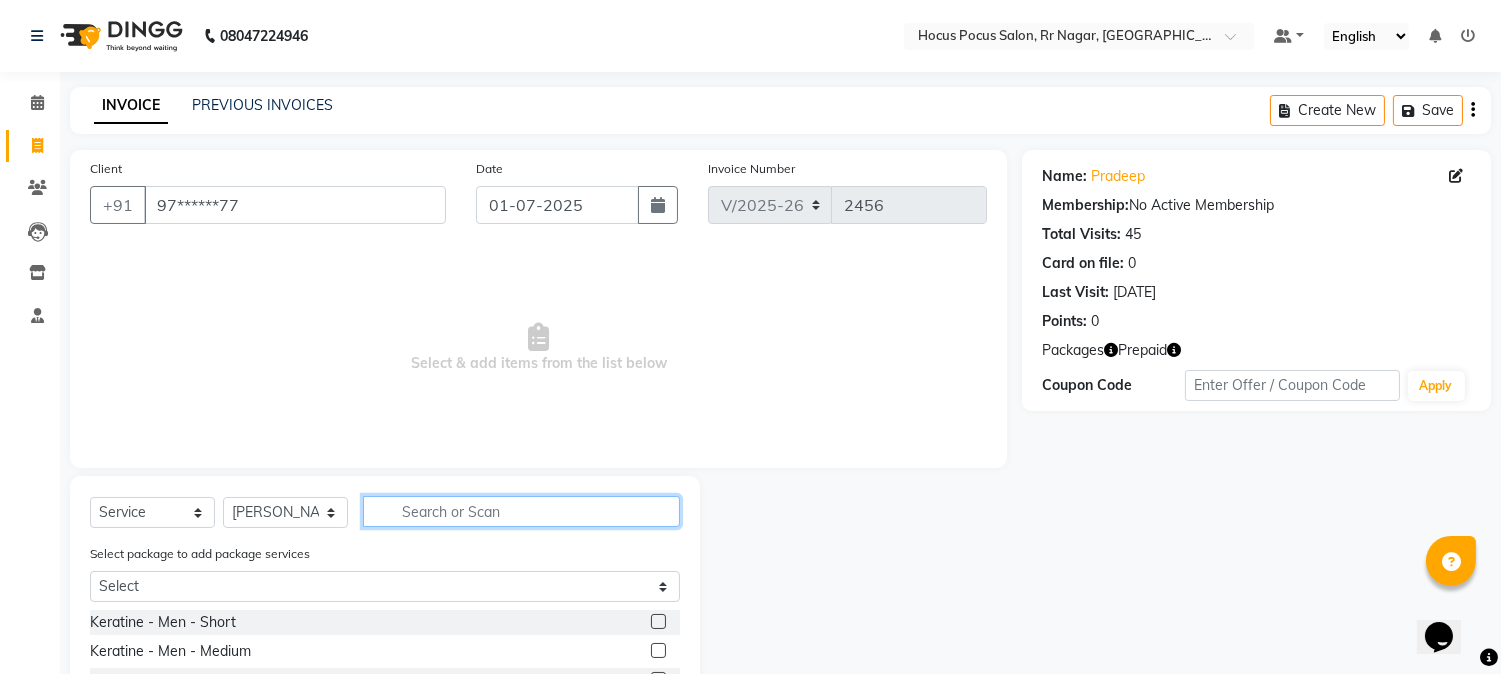 click 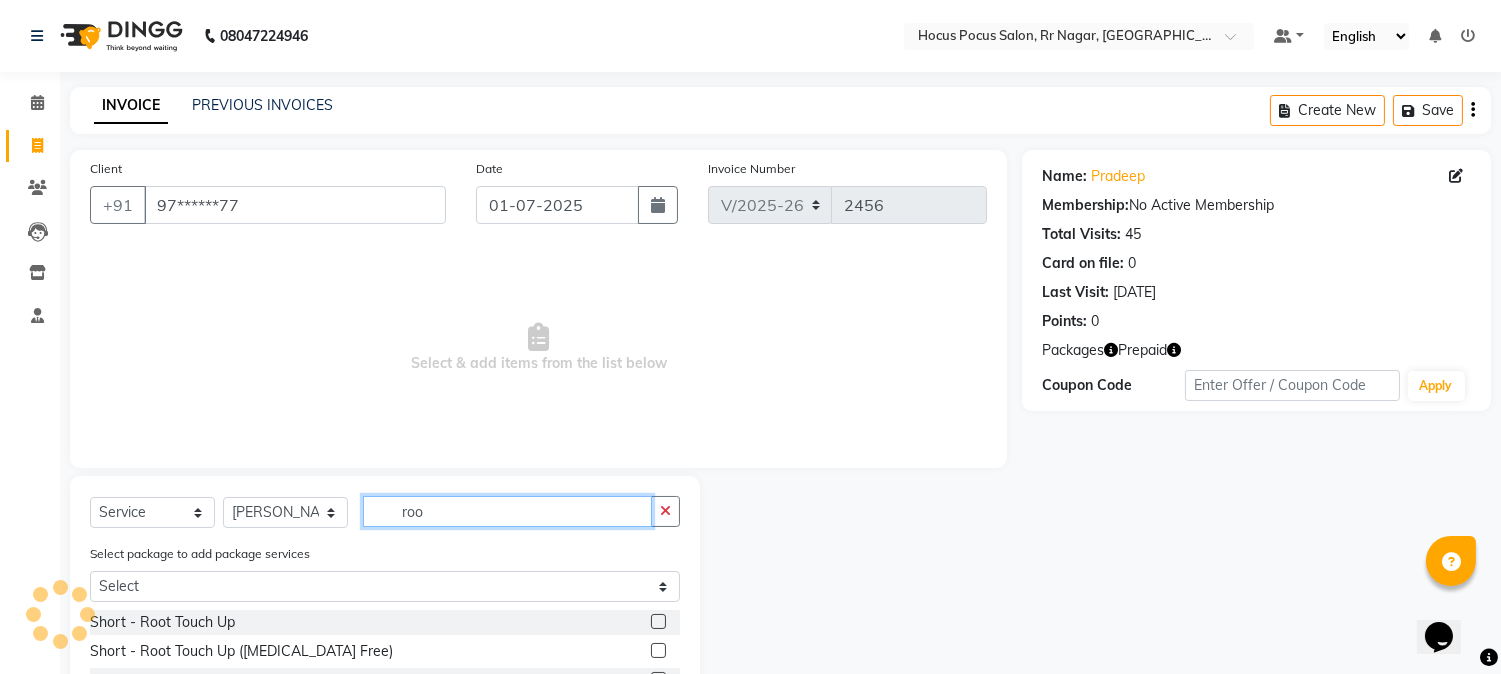 type on "roo" 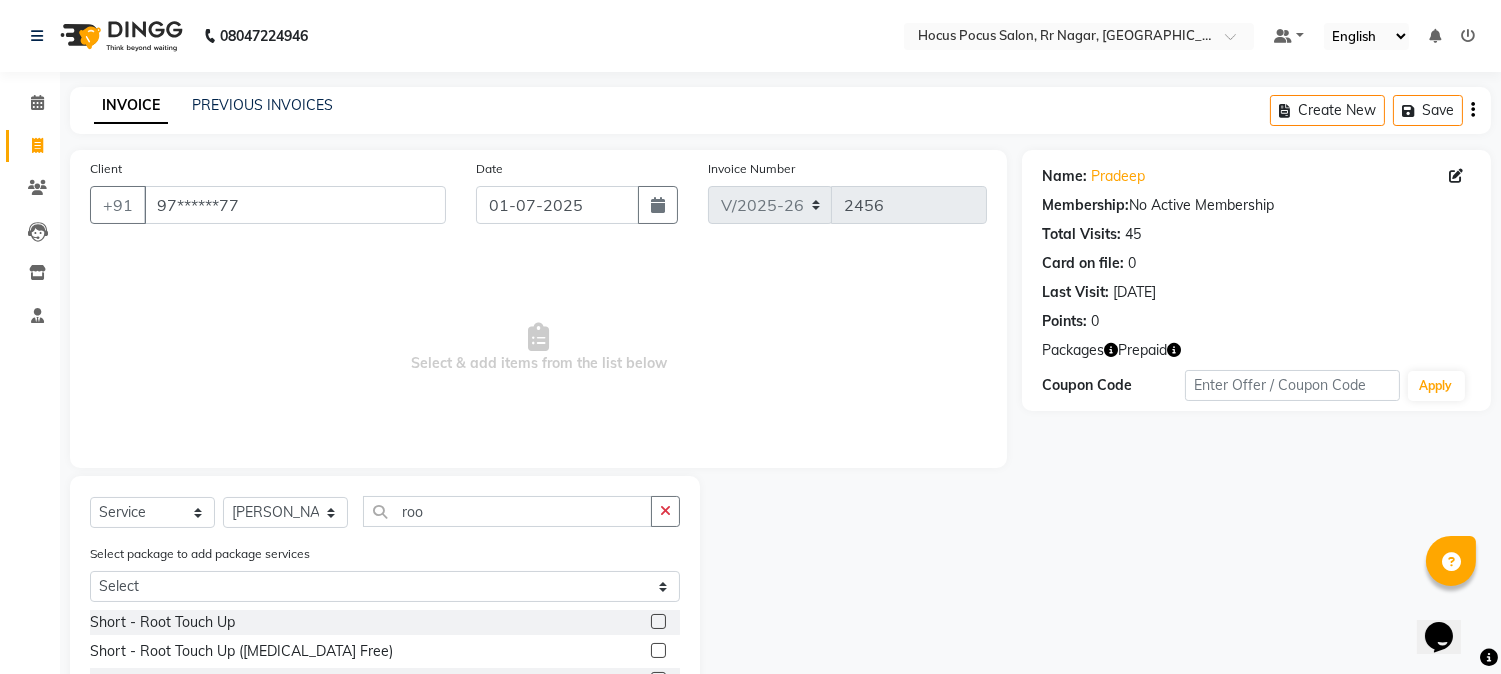 click 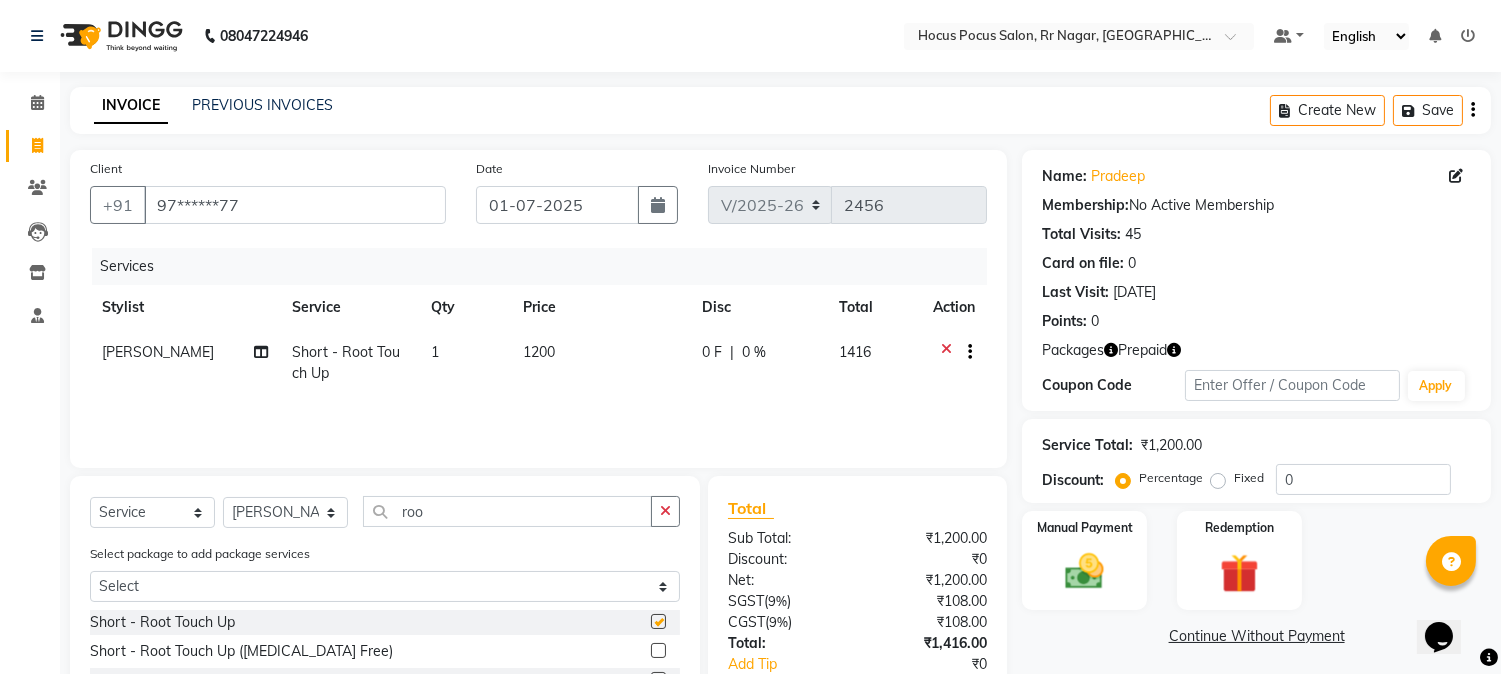checkbox on "false" 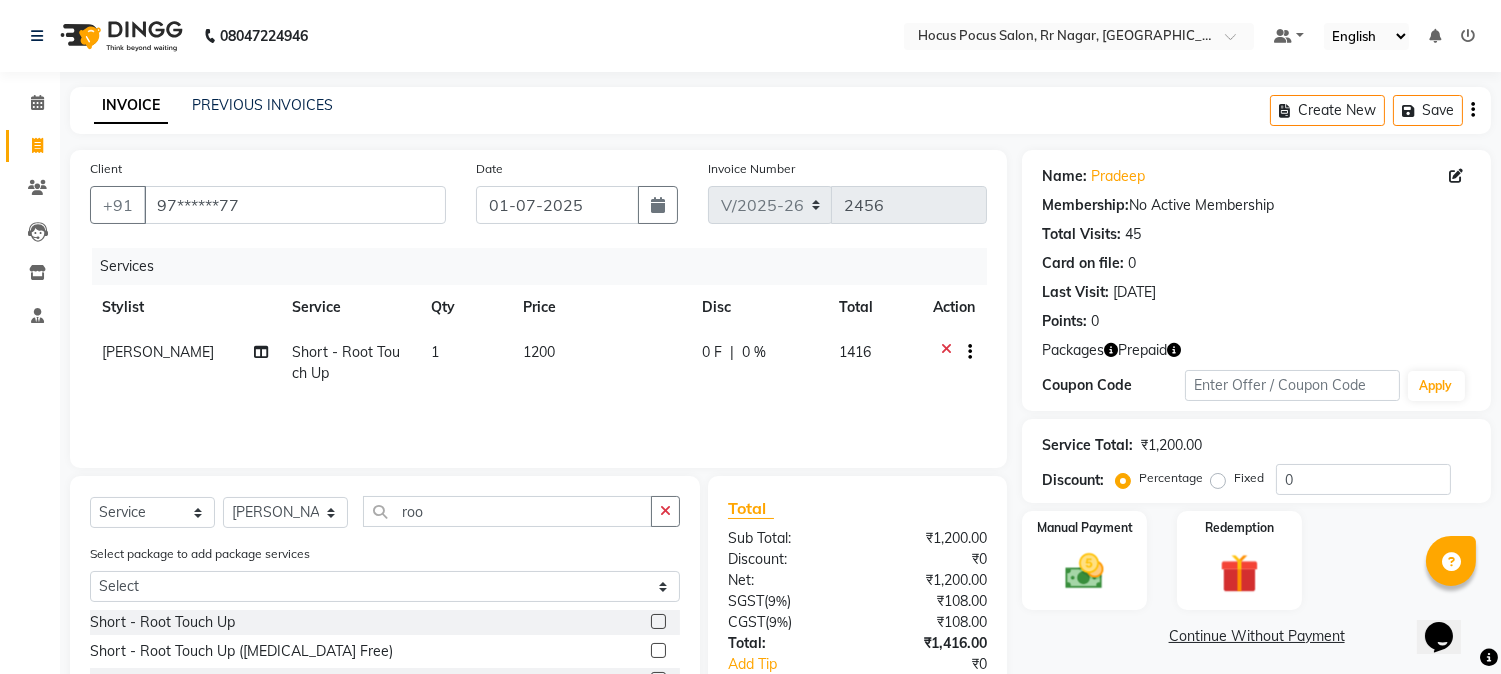 click on "1200" 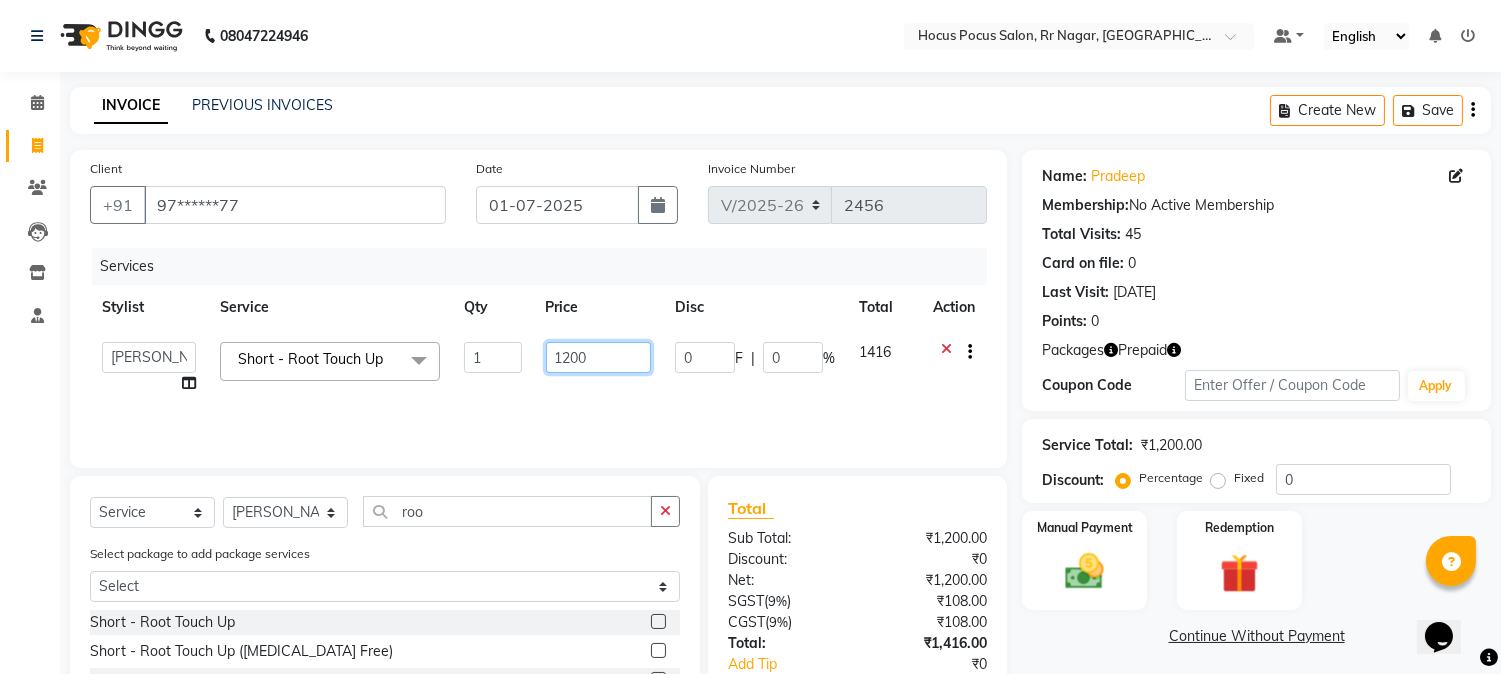 click on "1200" 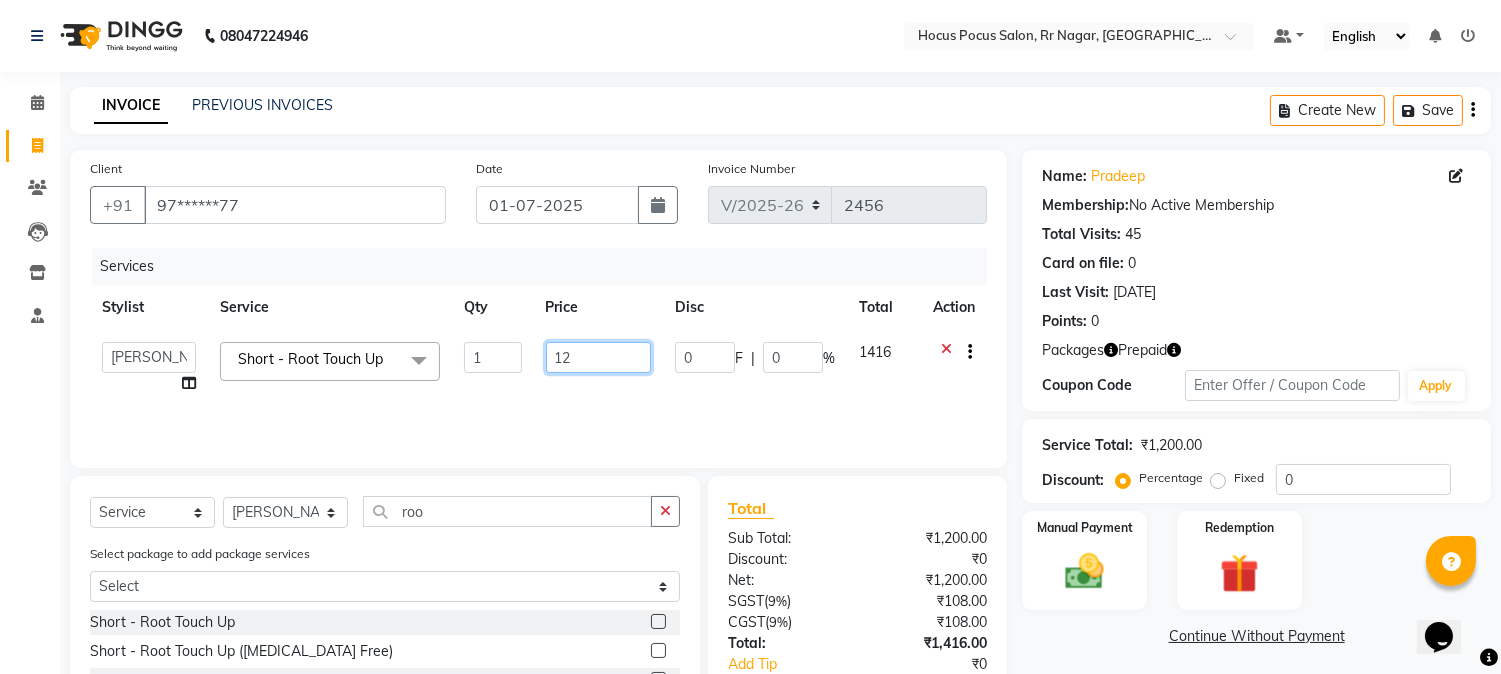 type on "1" 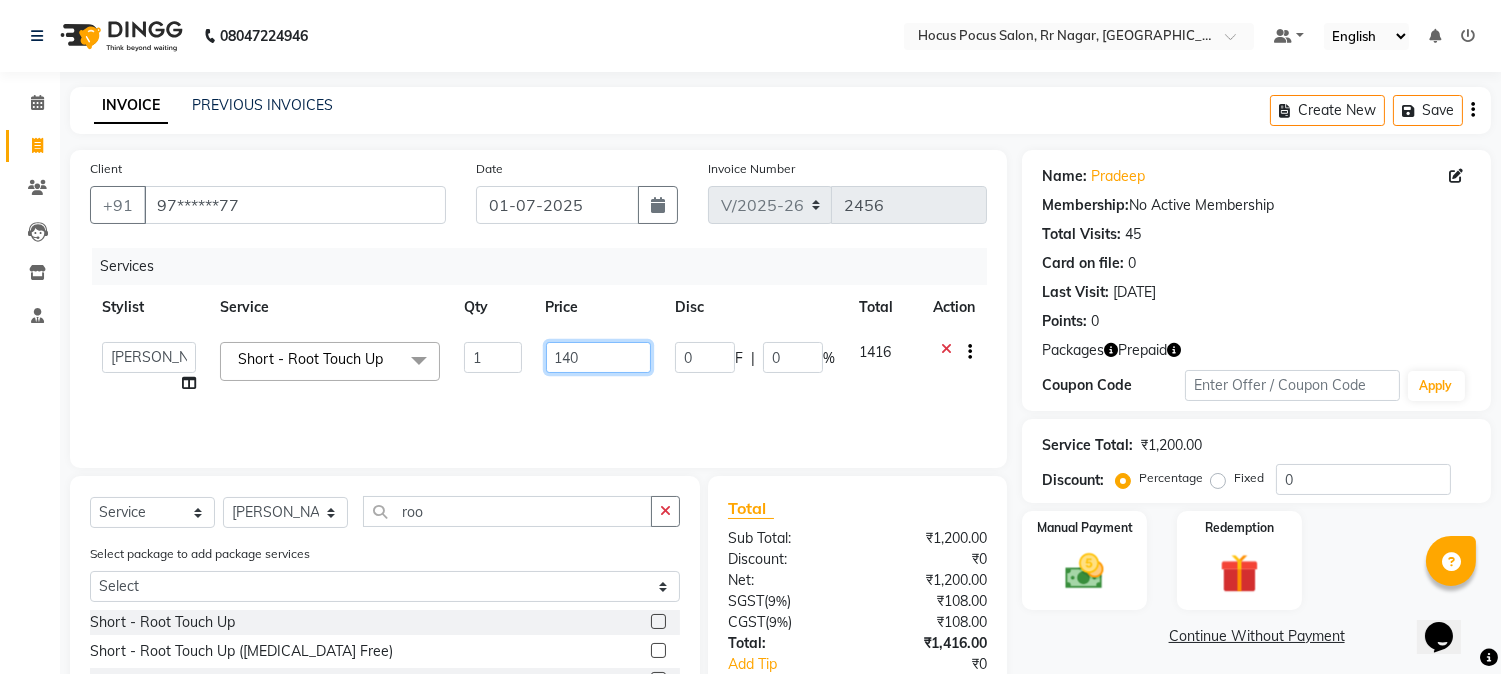 type on "1400" 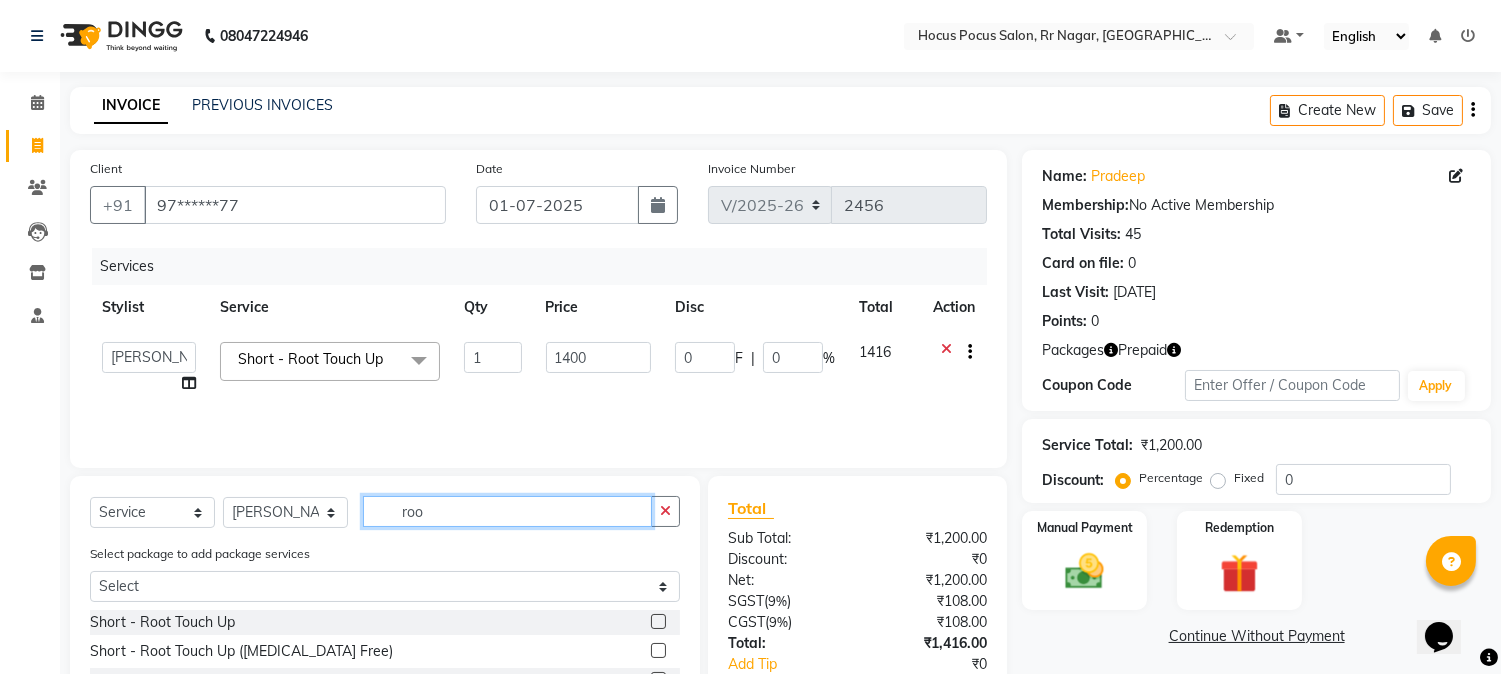 drag, startPoint x: 474, startPoint y: 502, endPoint x: 478, endPoint y: 515, distance: 13.601471 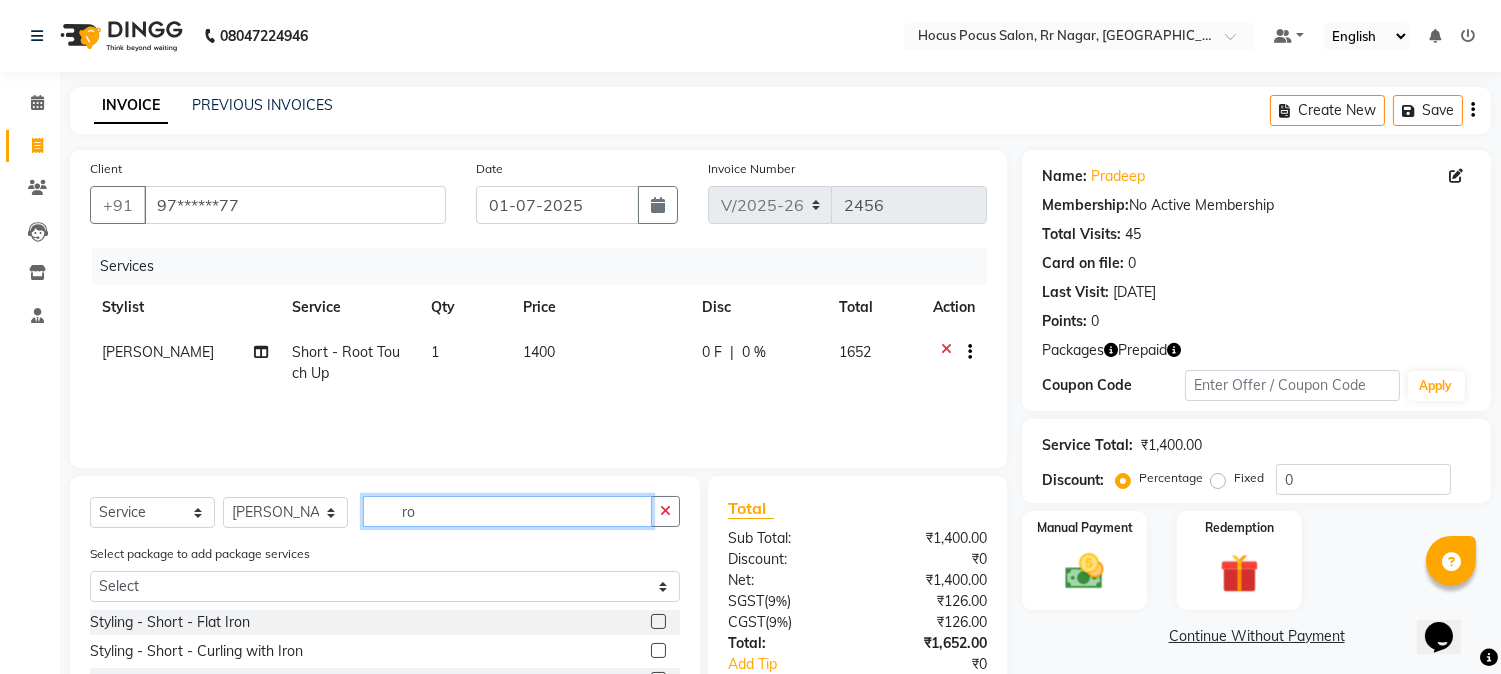 type on "r" 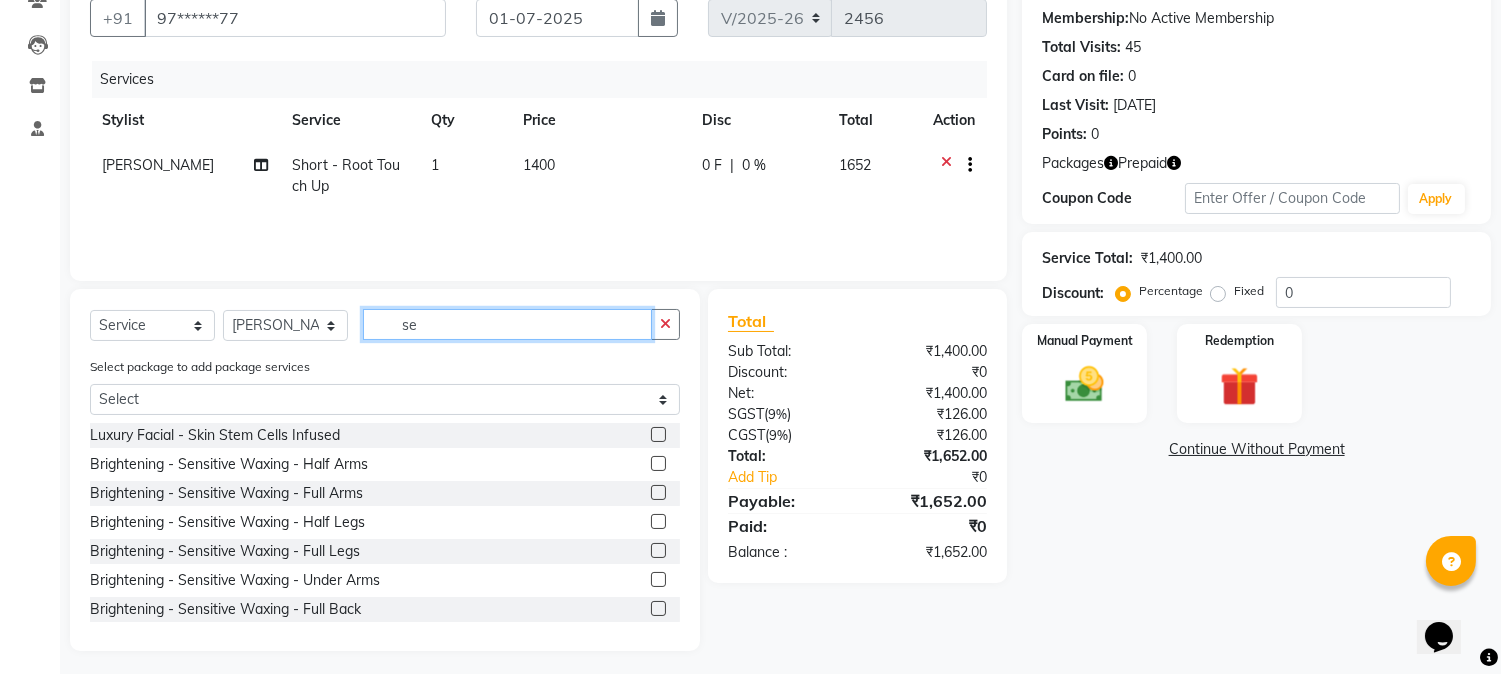 scroll, scrollTop: 194, scrollLeft: 0, axis: vertical 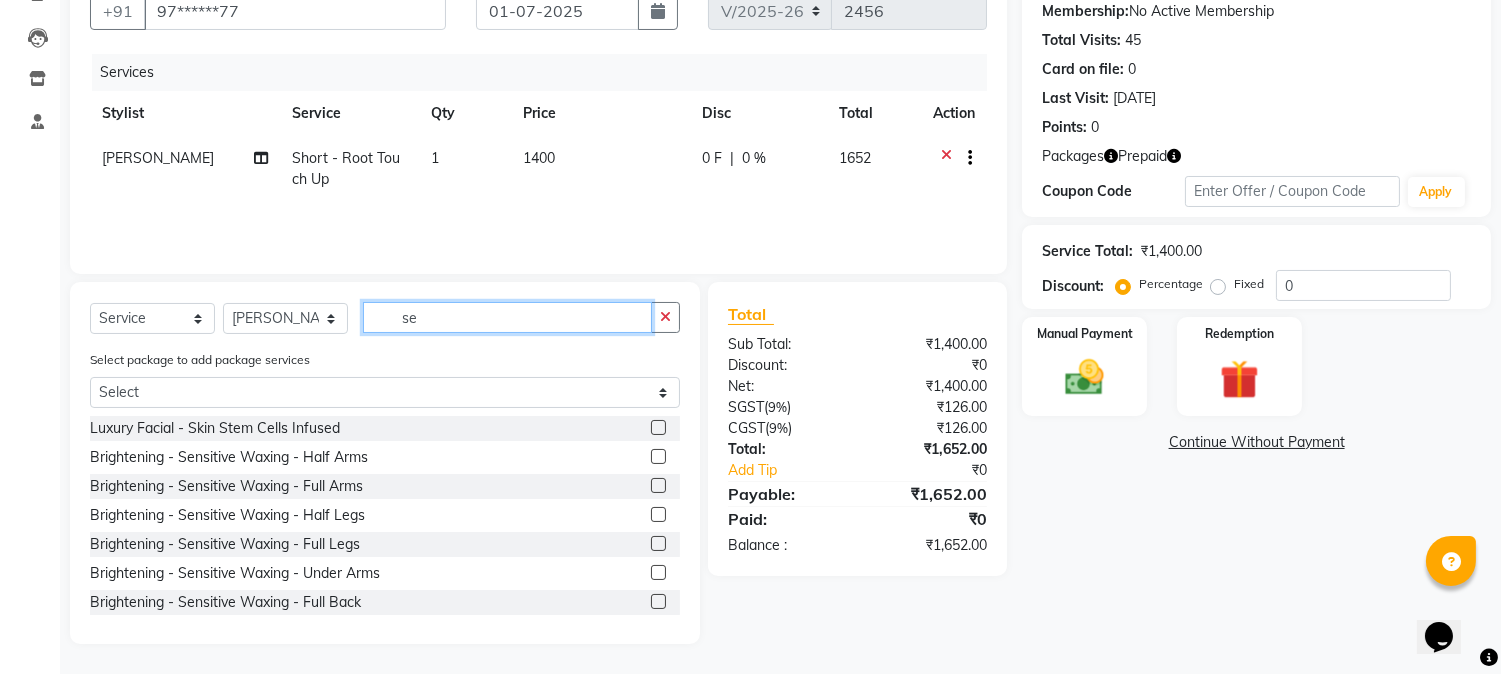 type on "se" 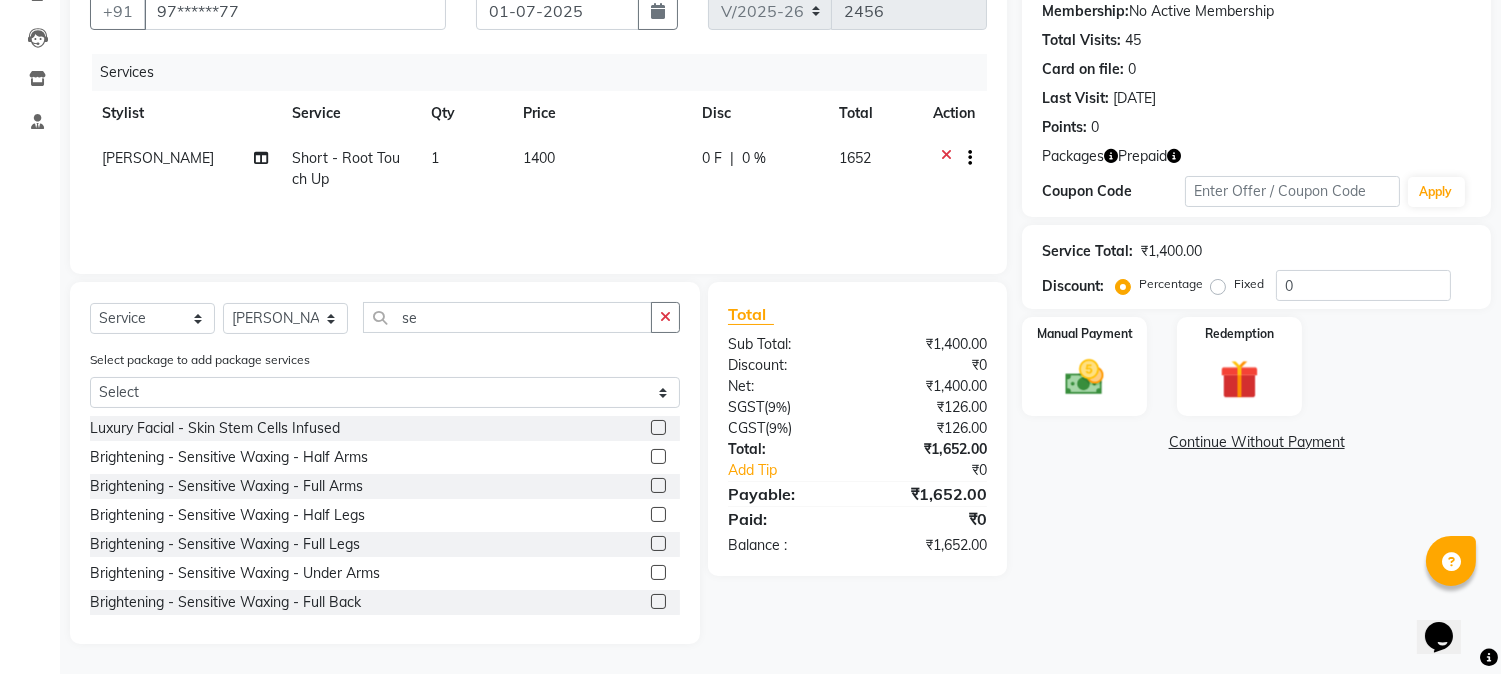 click 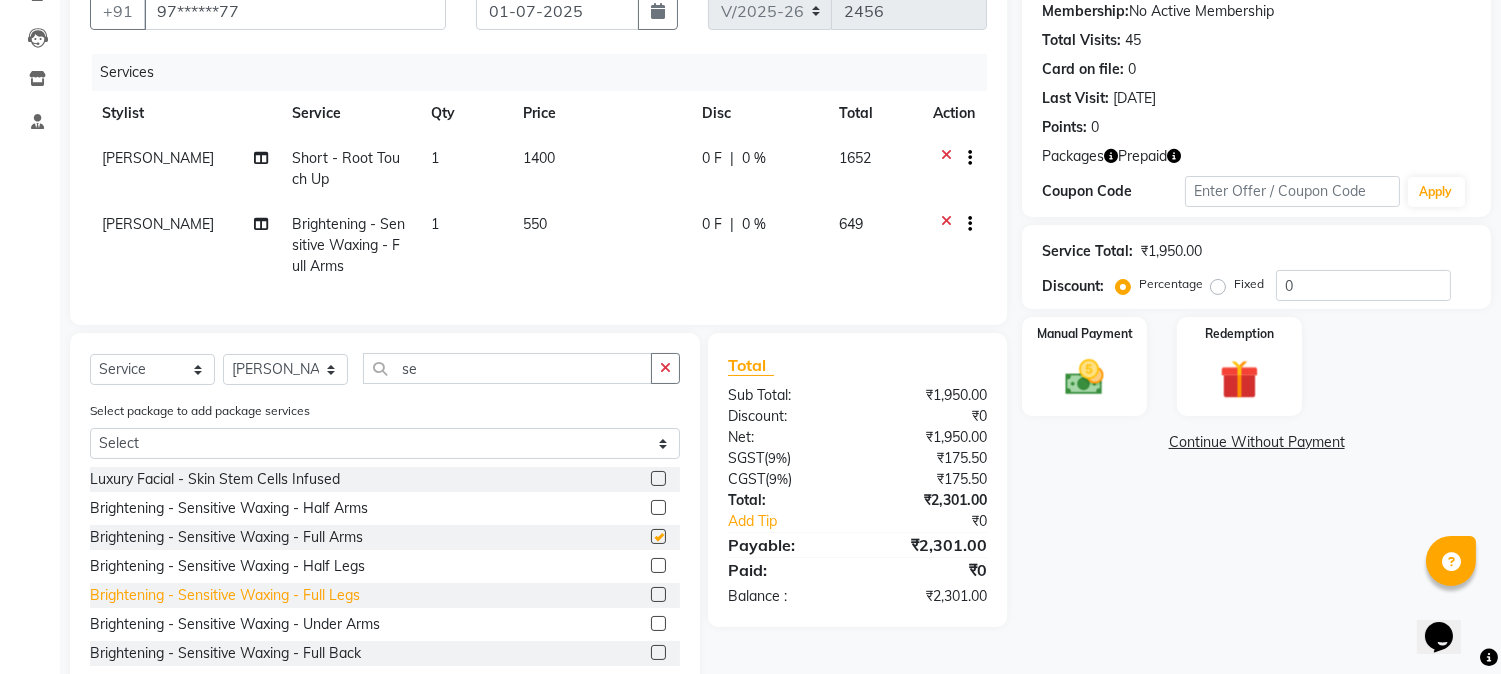 checkbox on "false" 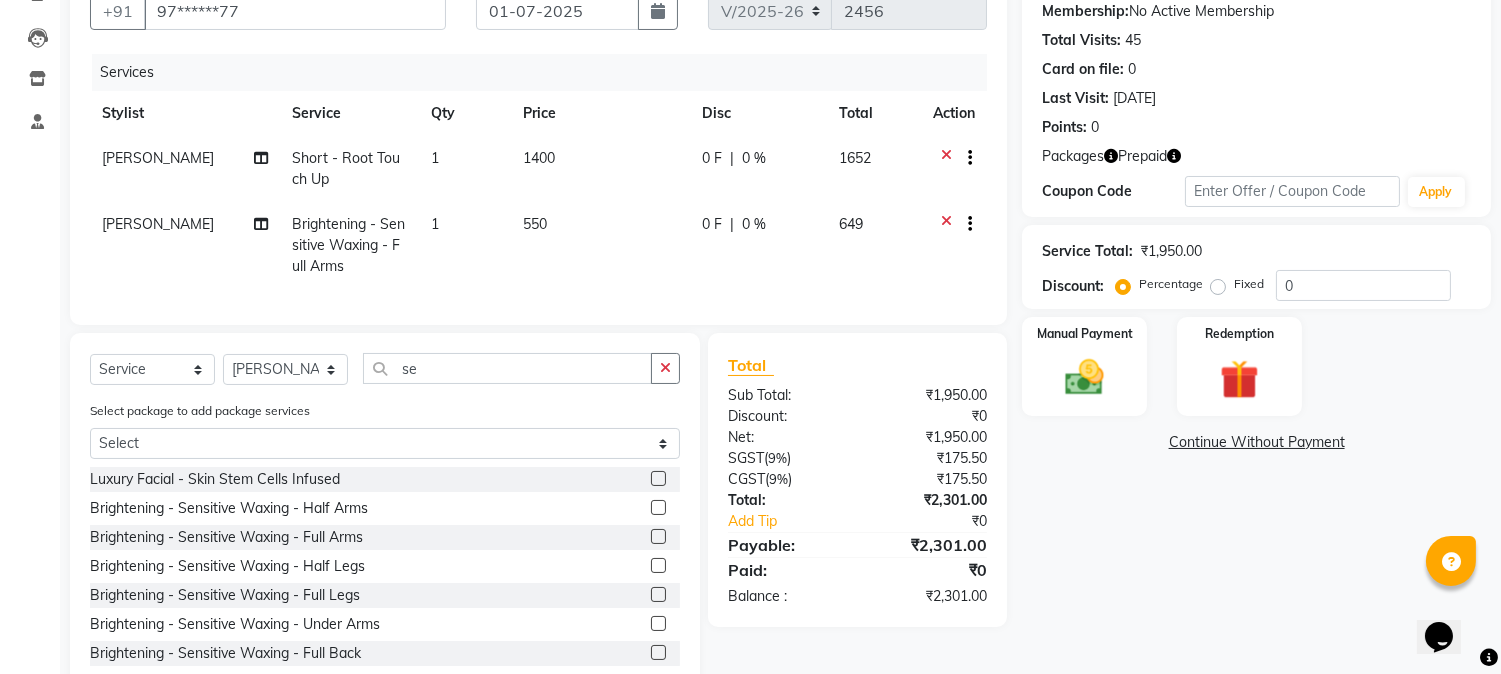 click 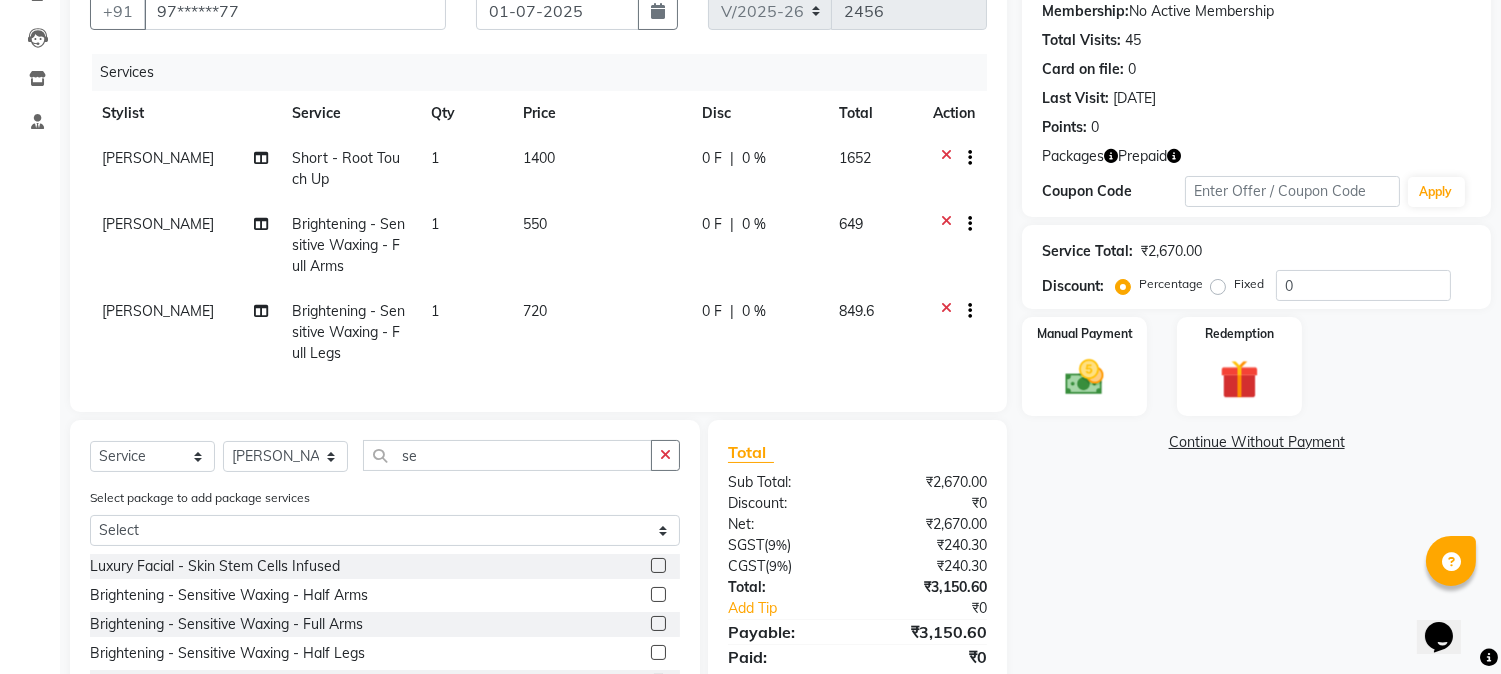 checkbox on "false" 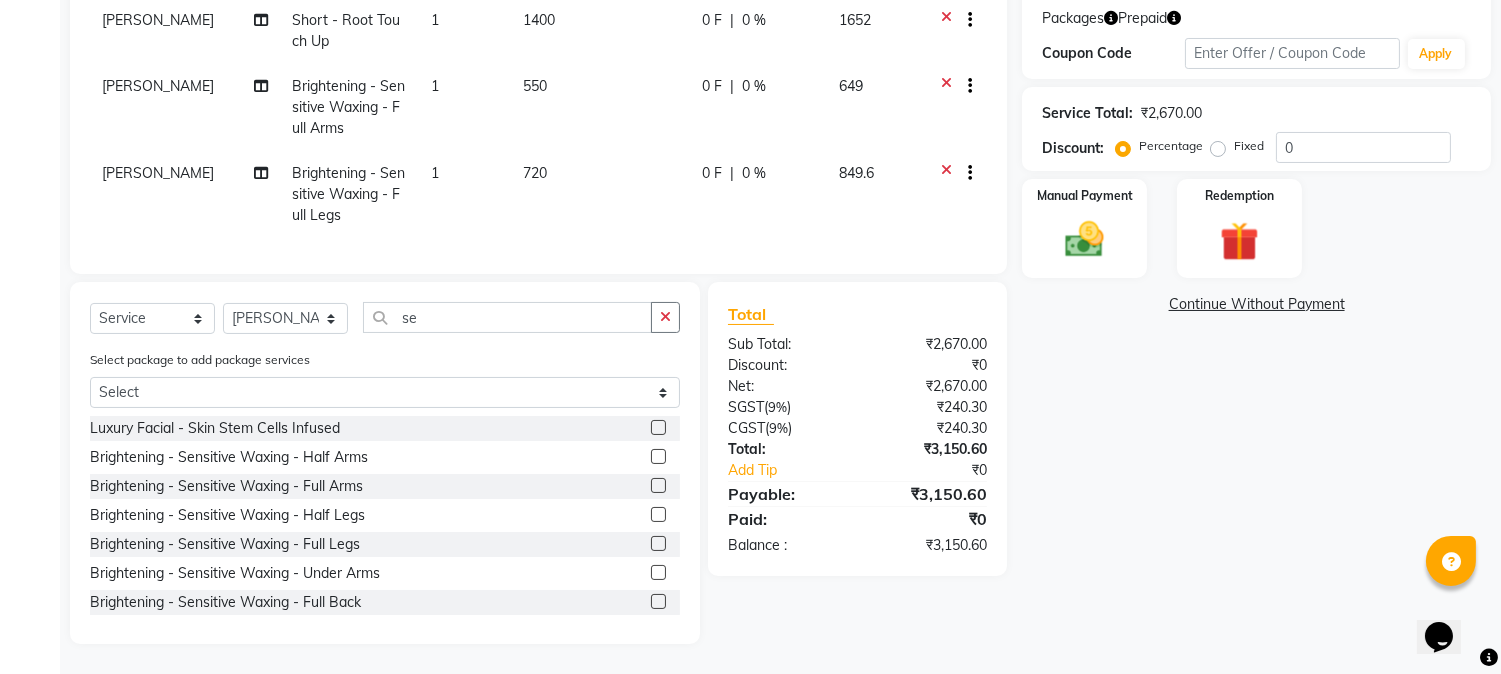 scroll, scrollTop: 348, scrollLeft: 0, axis: vertical 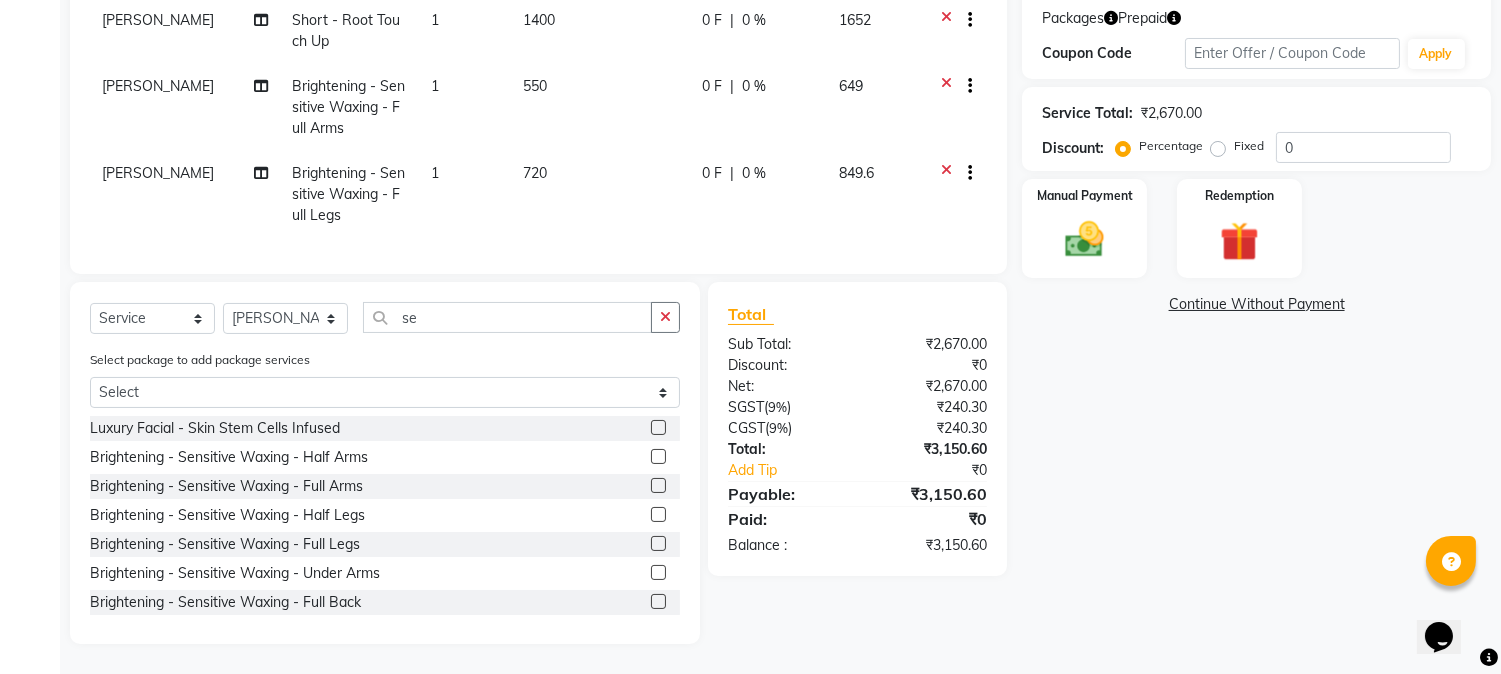 click 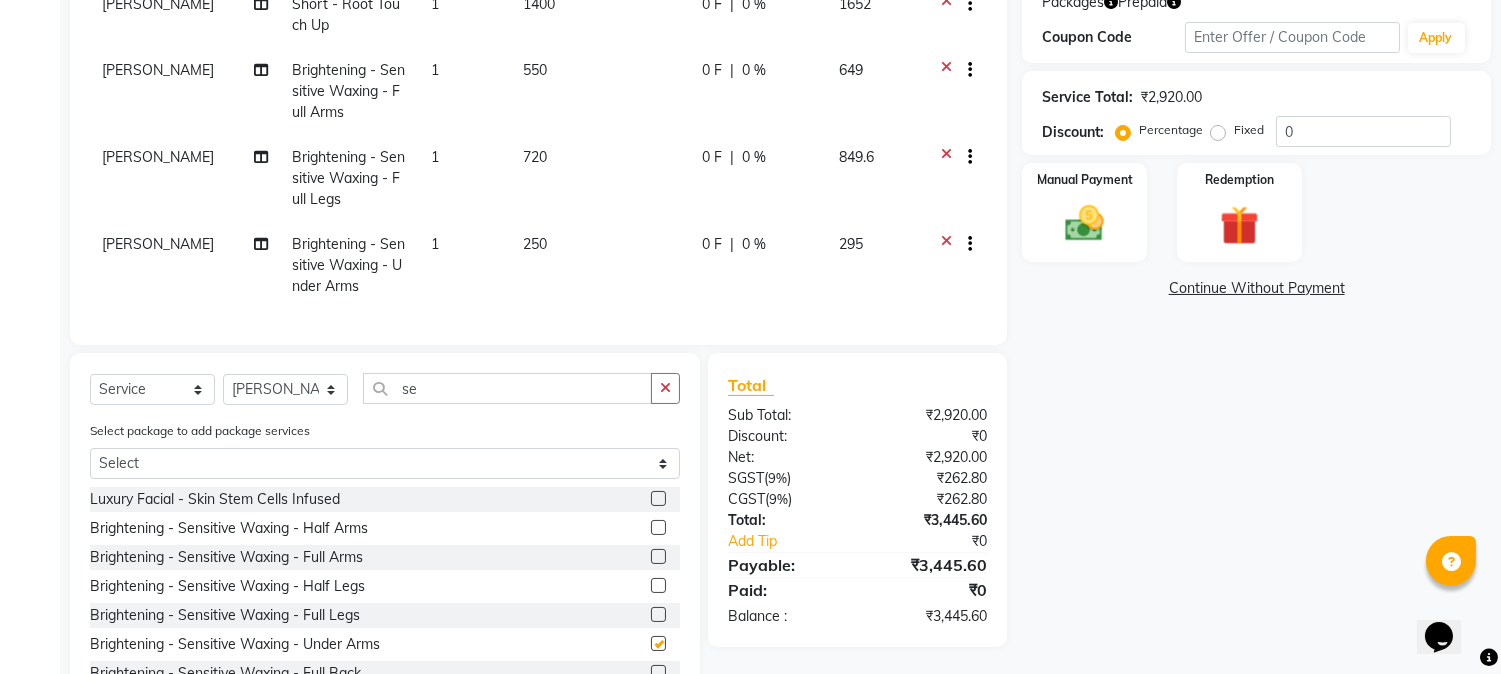 checkbox on "false" 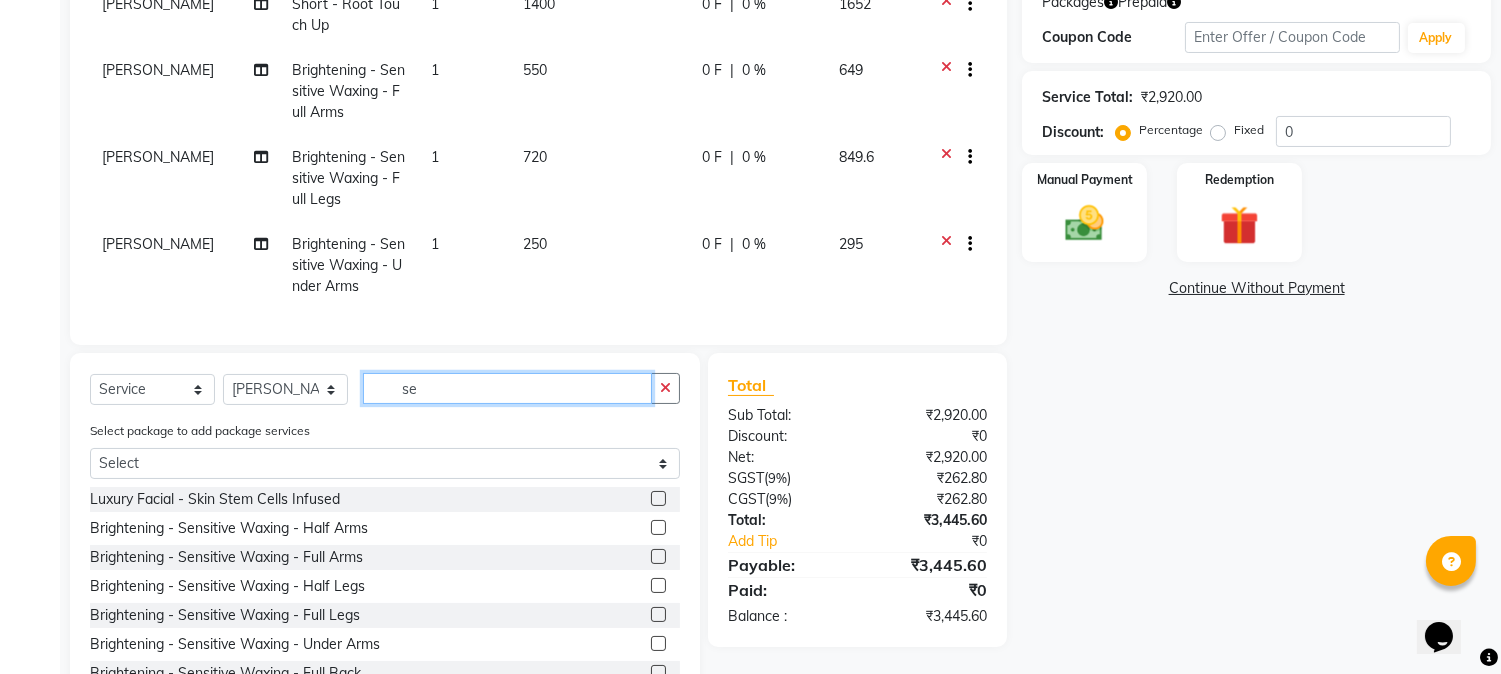 click on "se" 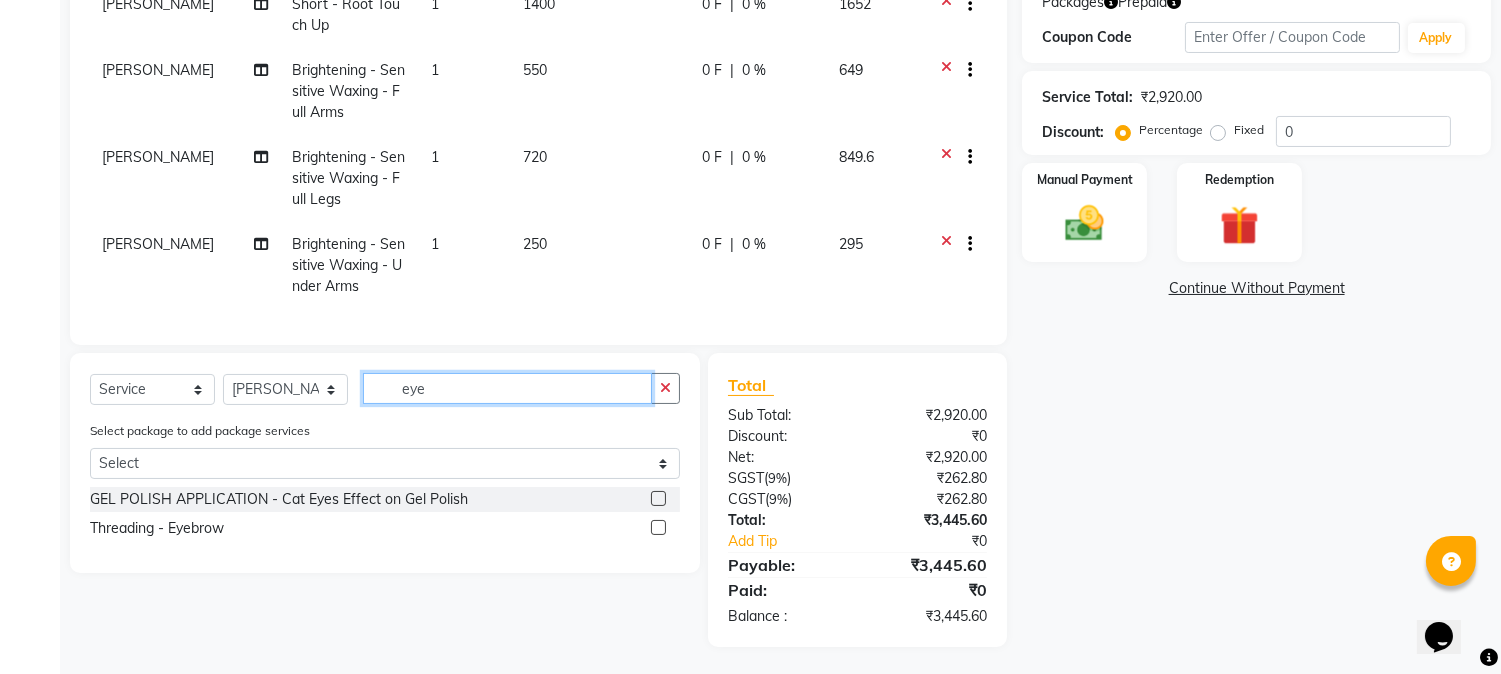 type on "eye" 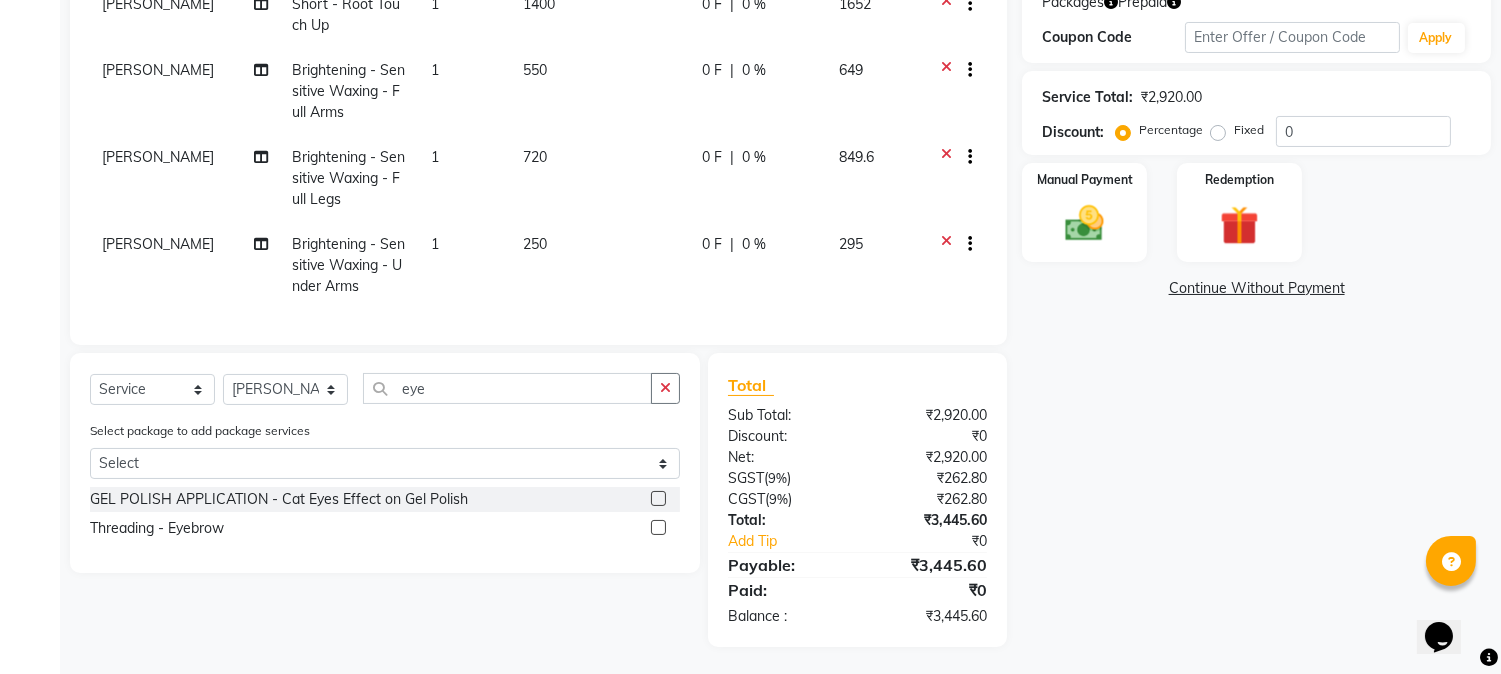 click 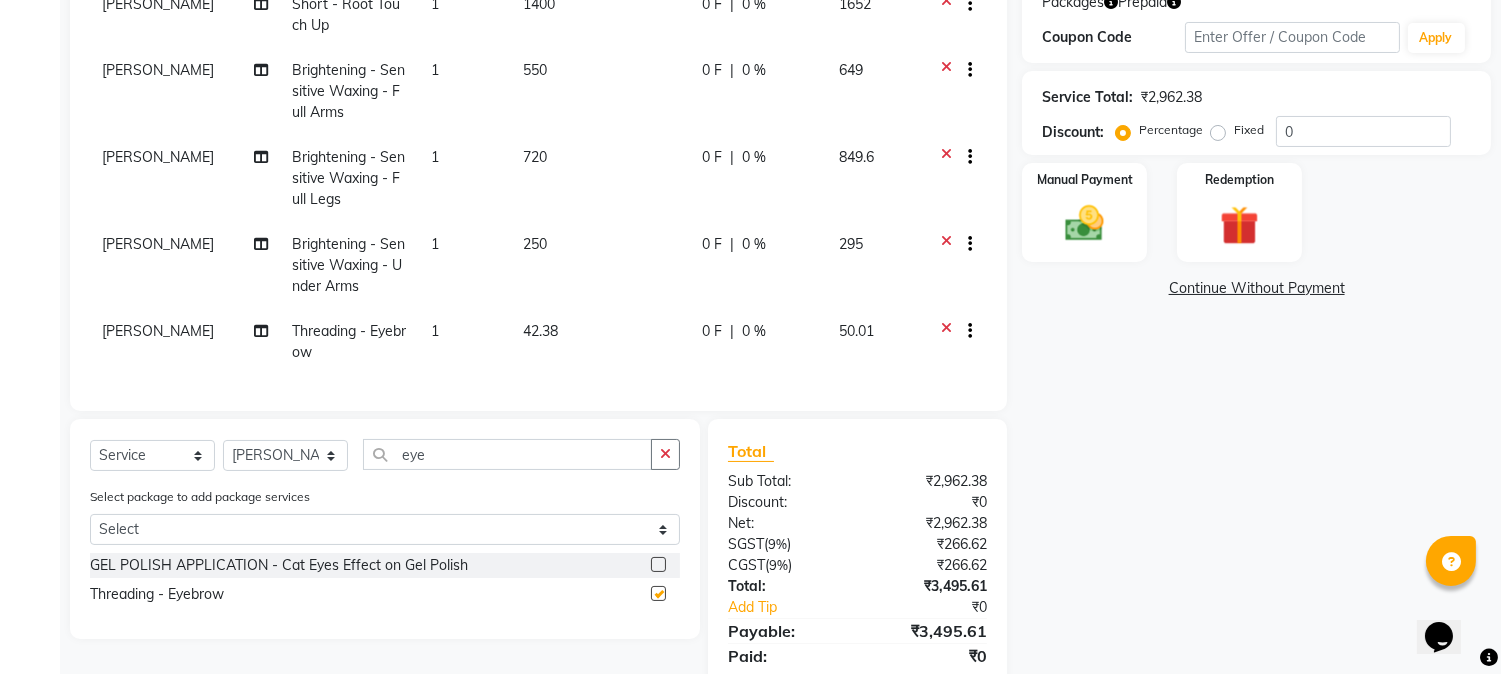 checkbox on "false" 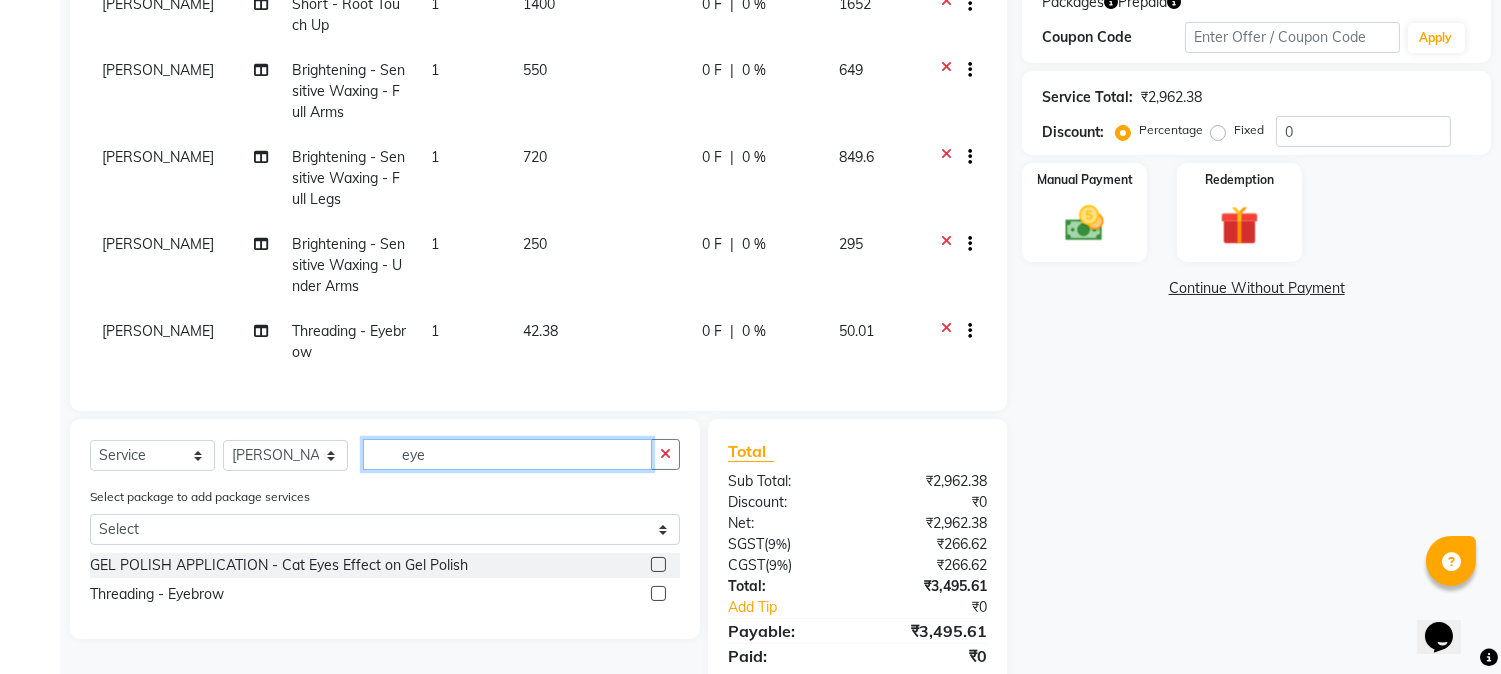 click on "eye" 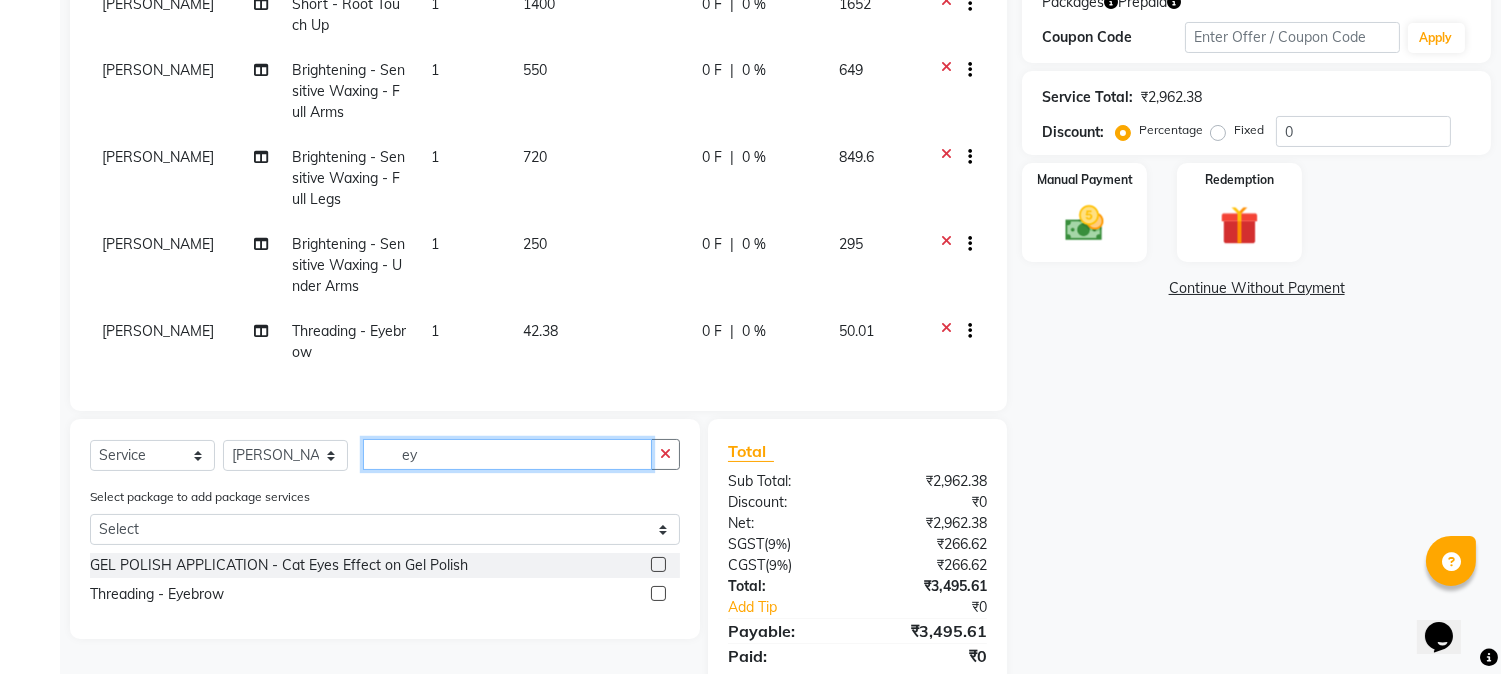 type on "e" 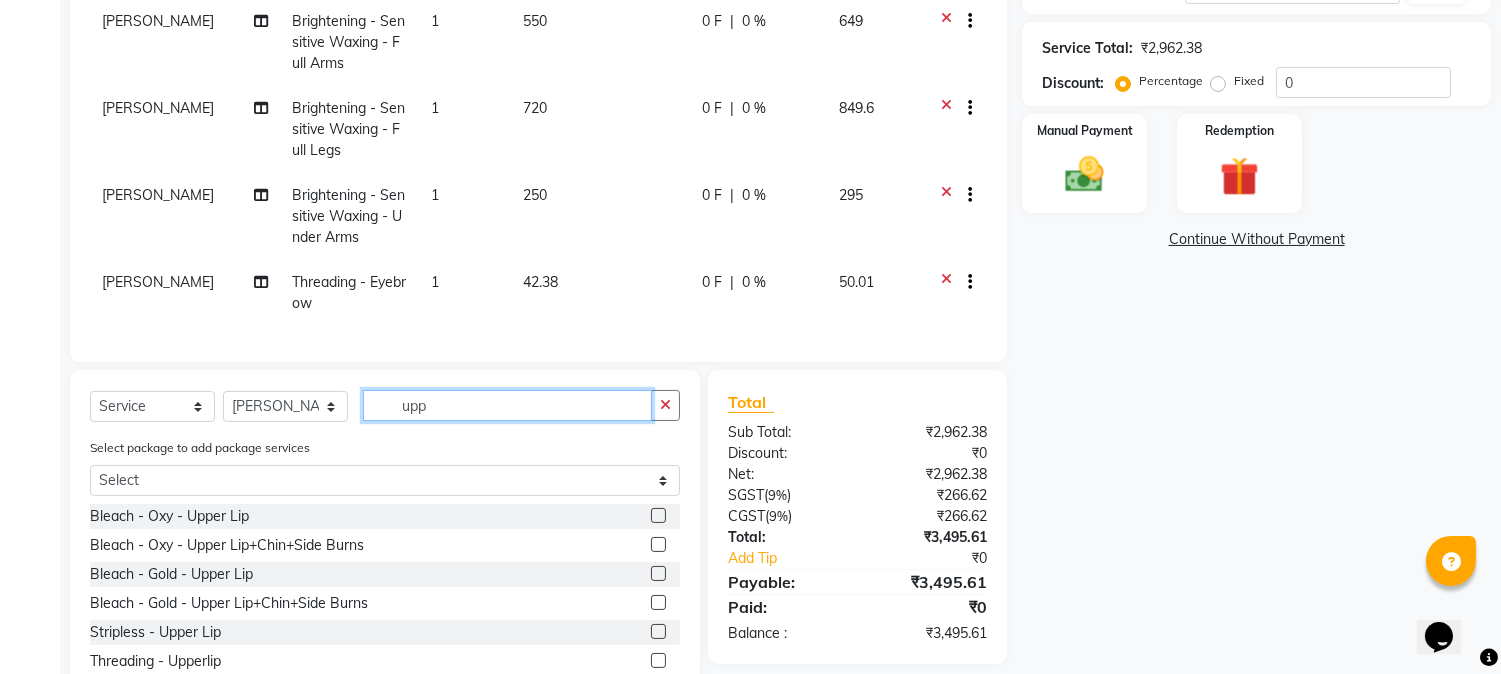 scroll, scrollTop: 467, scrollLeft: 0, axis: vertical 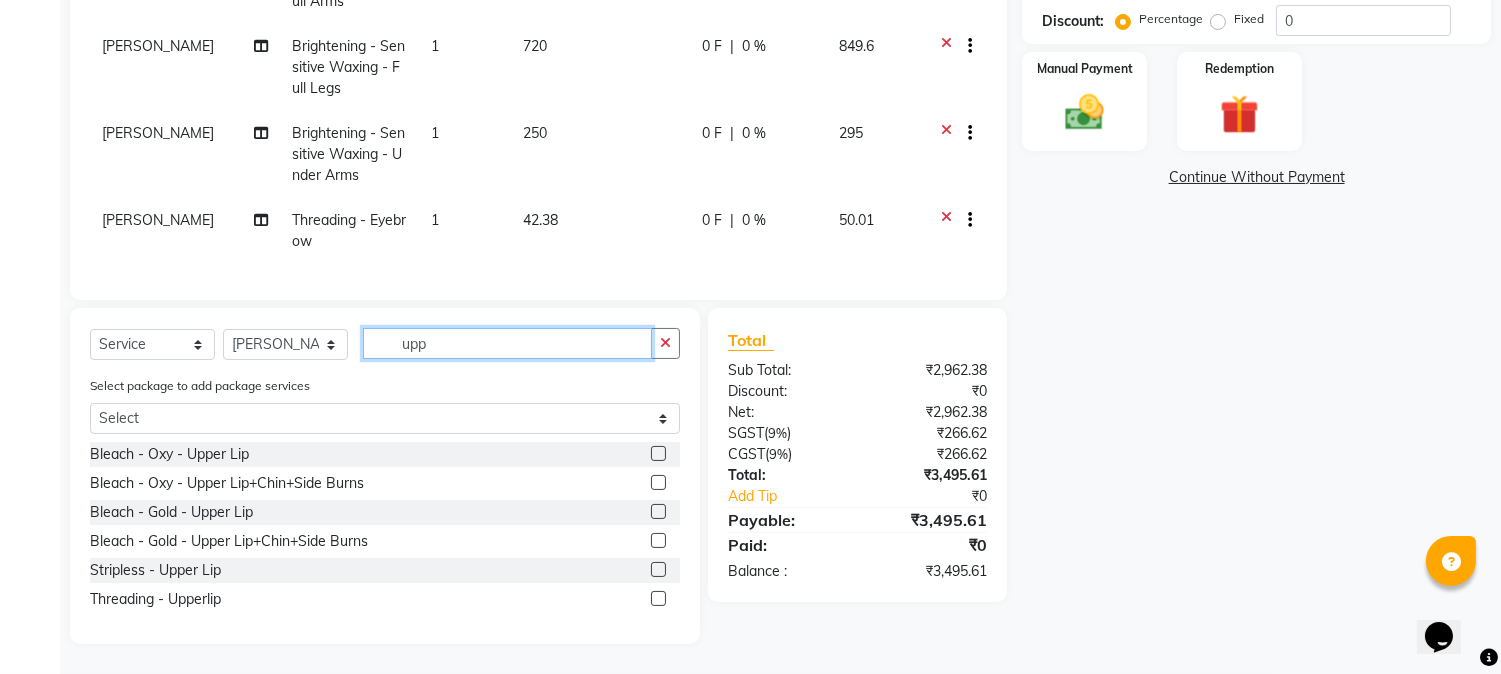 type on "upp" 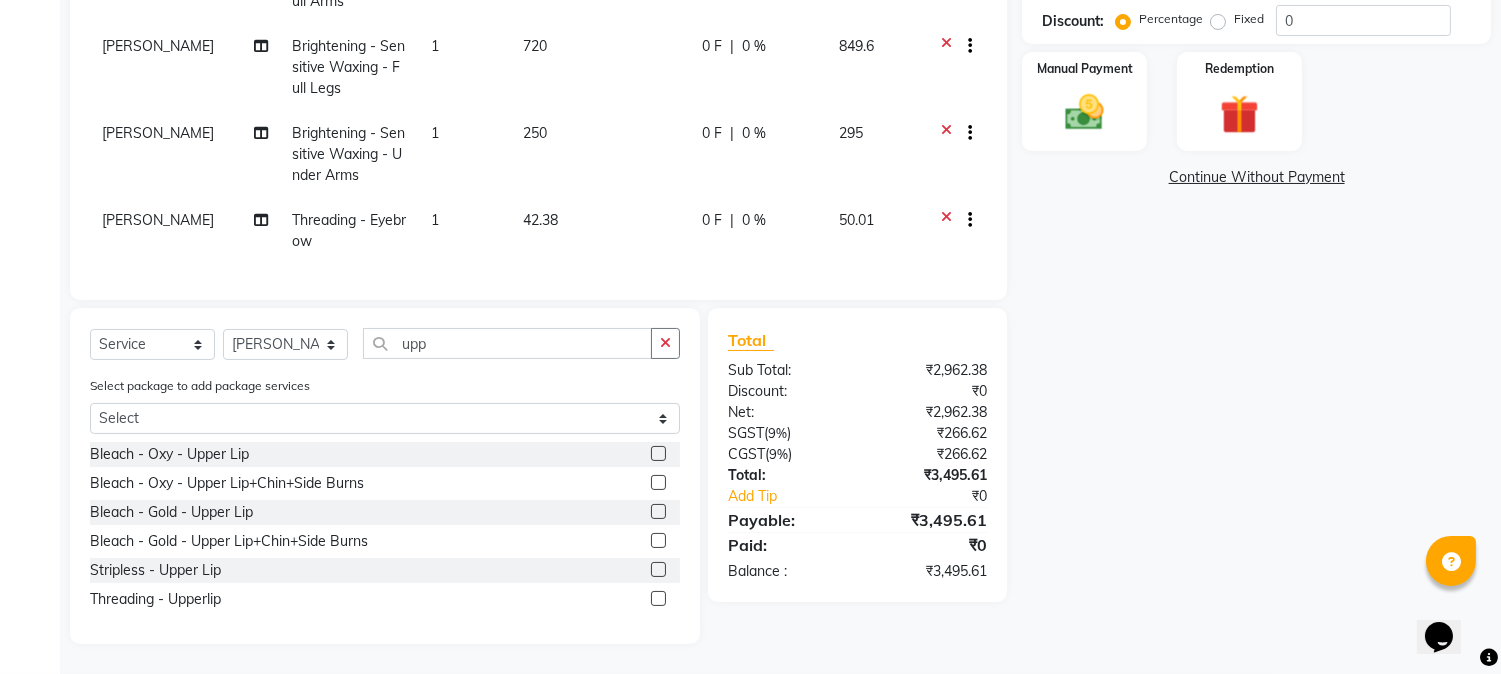 click 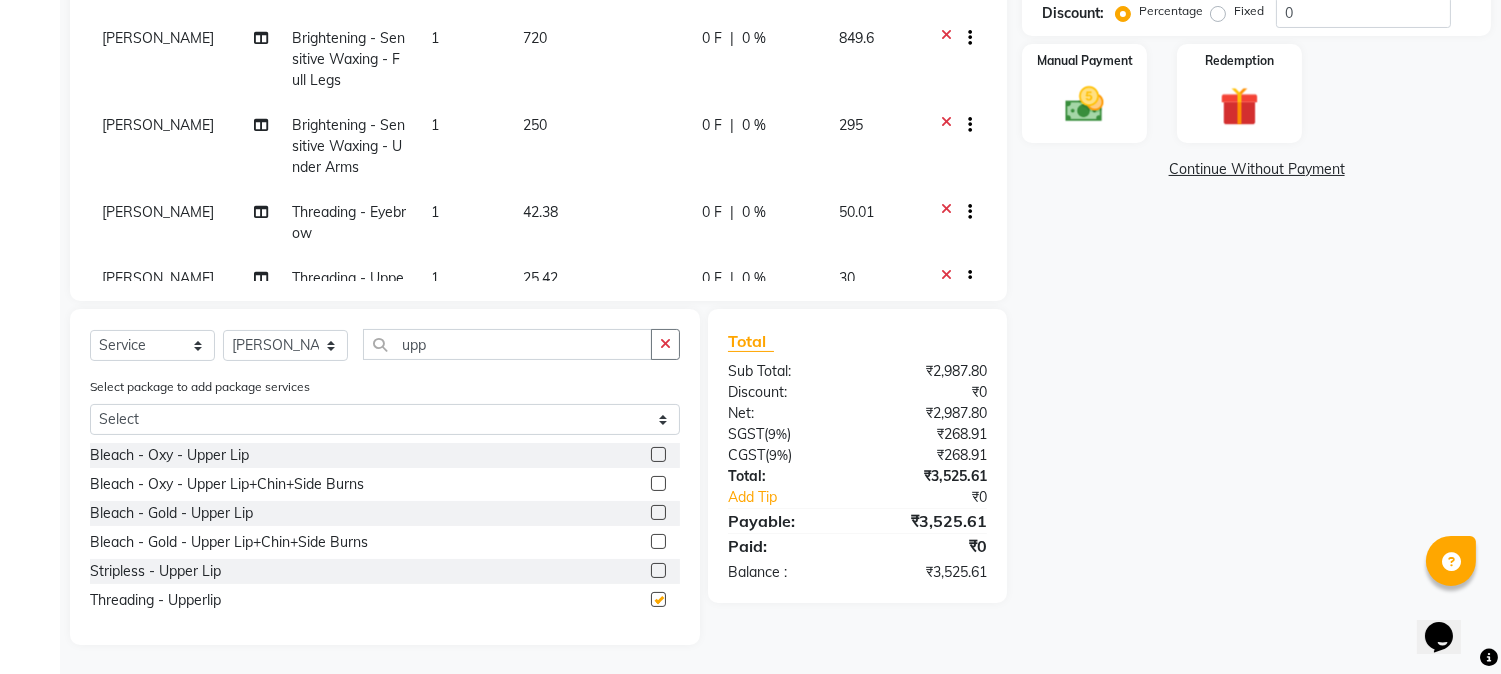 checkbox on "false" 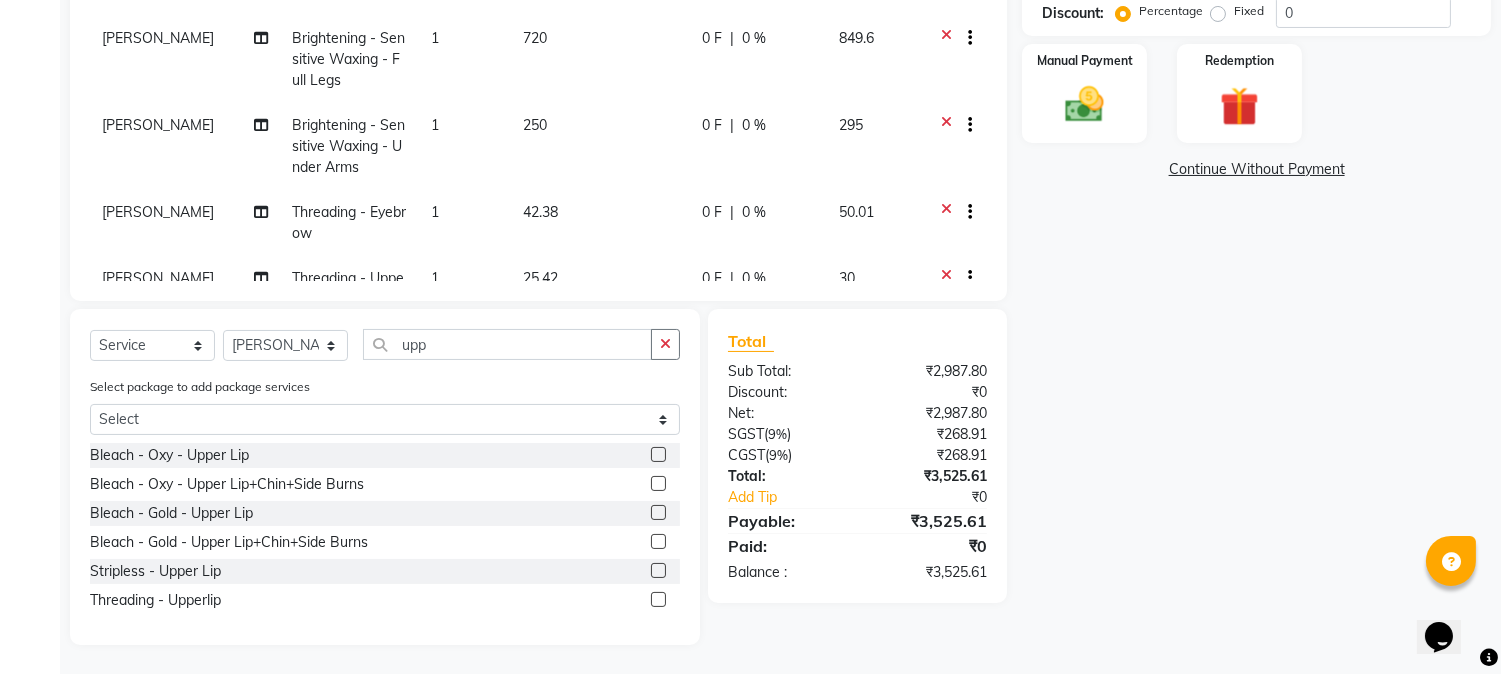 click on "42.38" 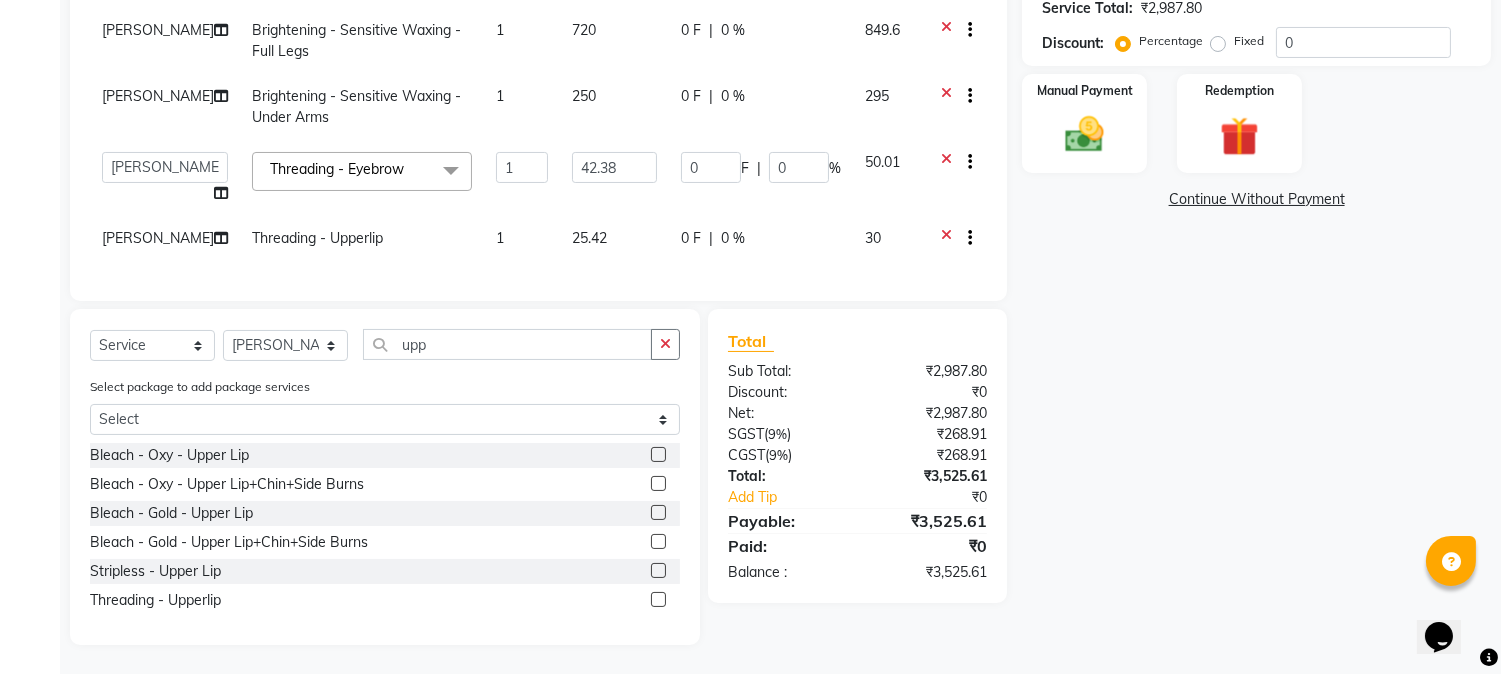 scroll, scrollTop: 454, scrollLeft: 0, axis: vertical 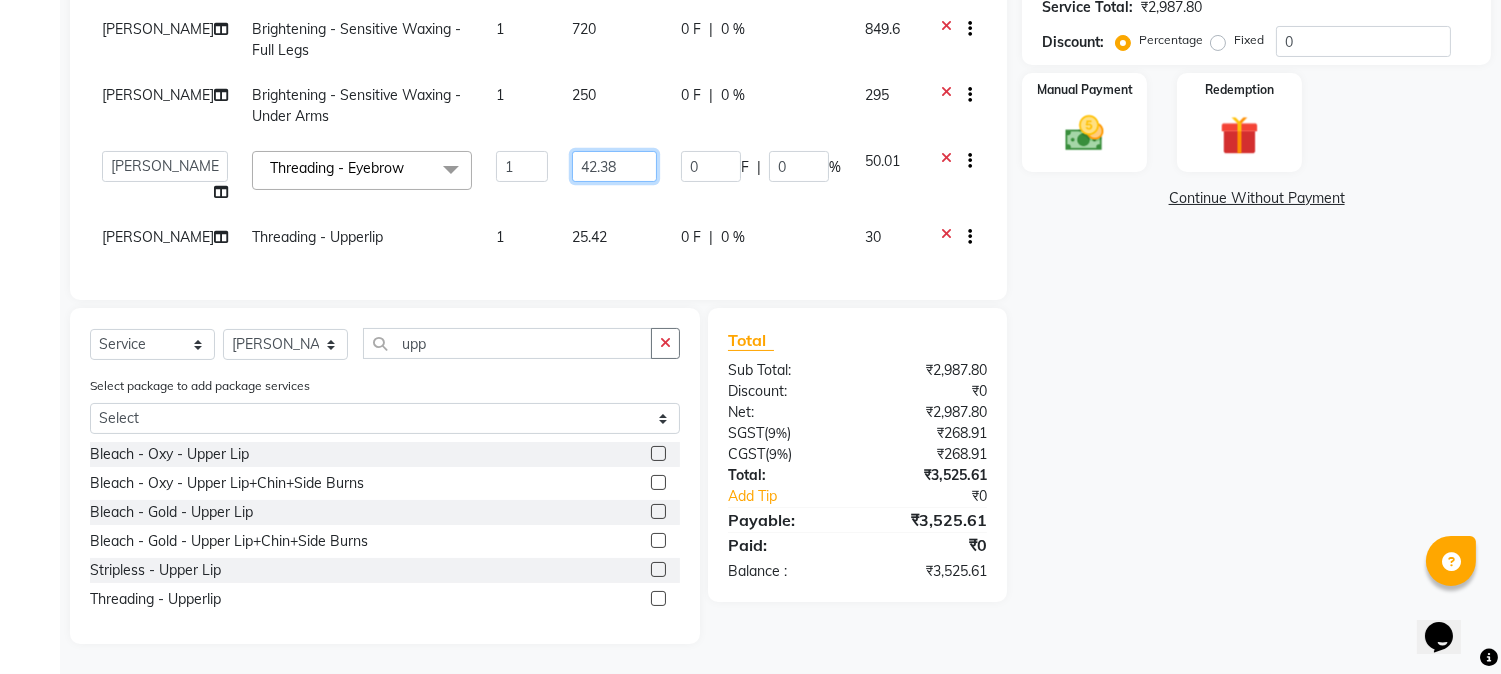 click on "42.38" 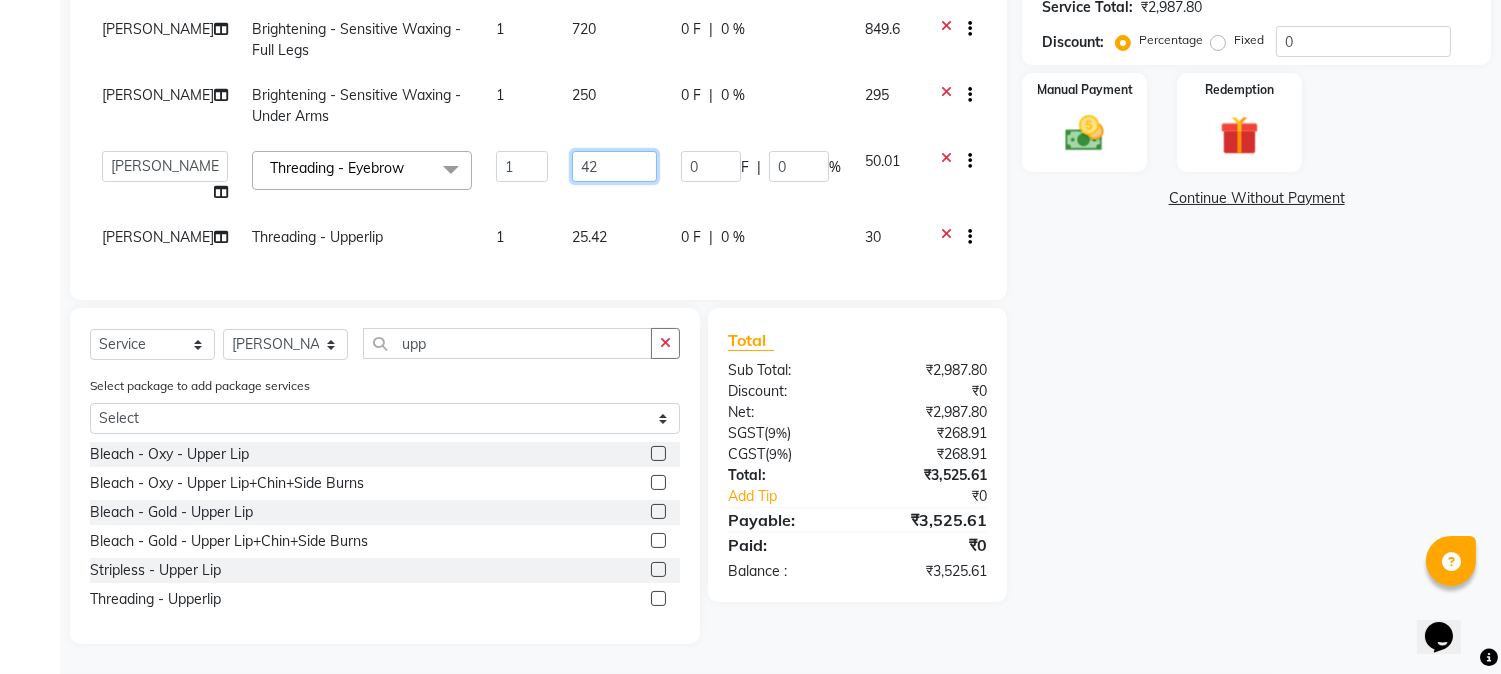 type on "4" 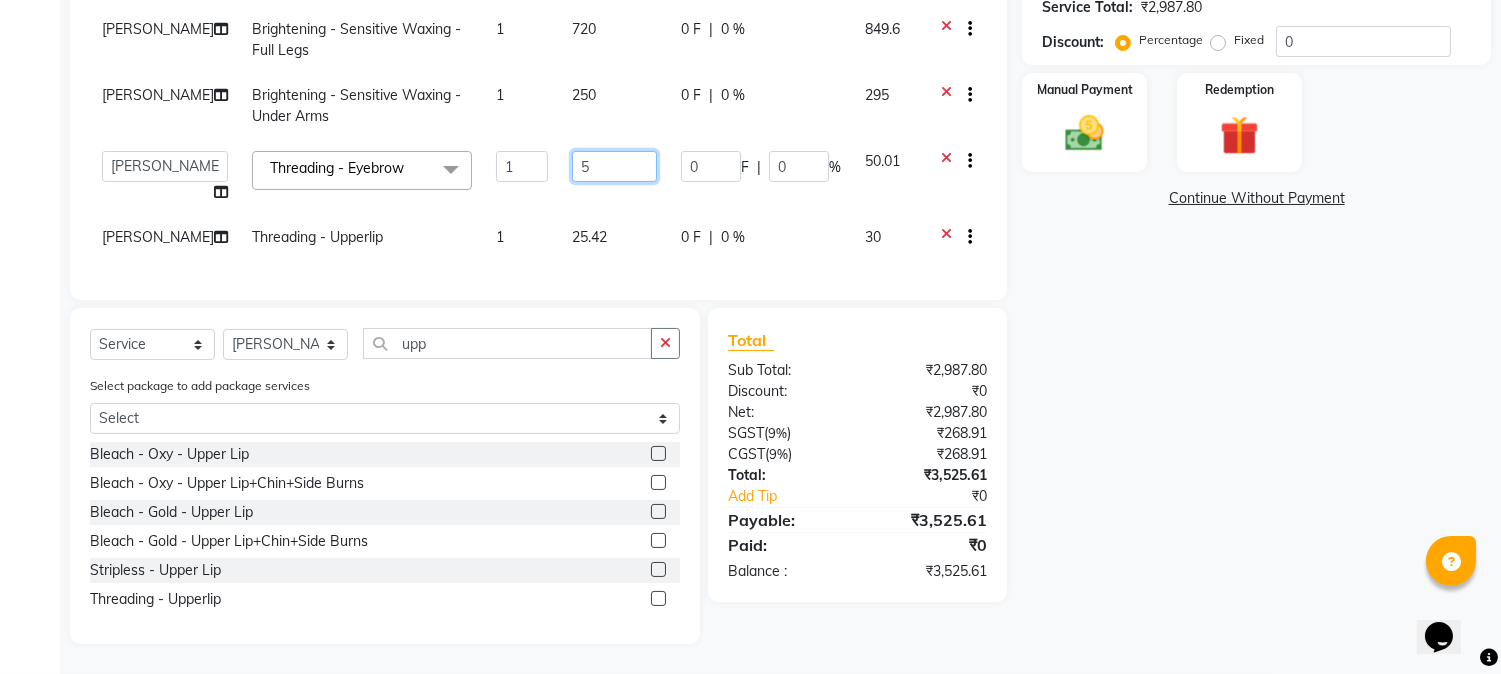type on "50" 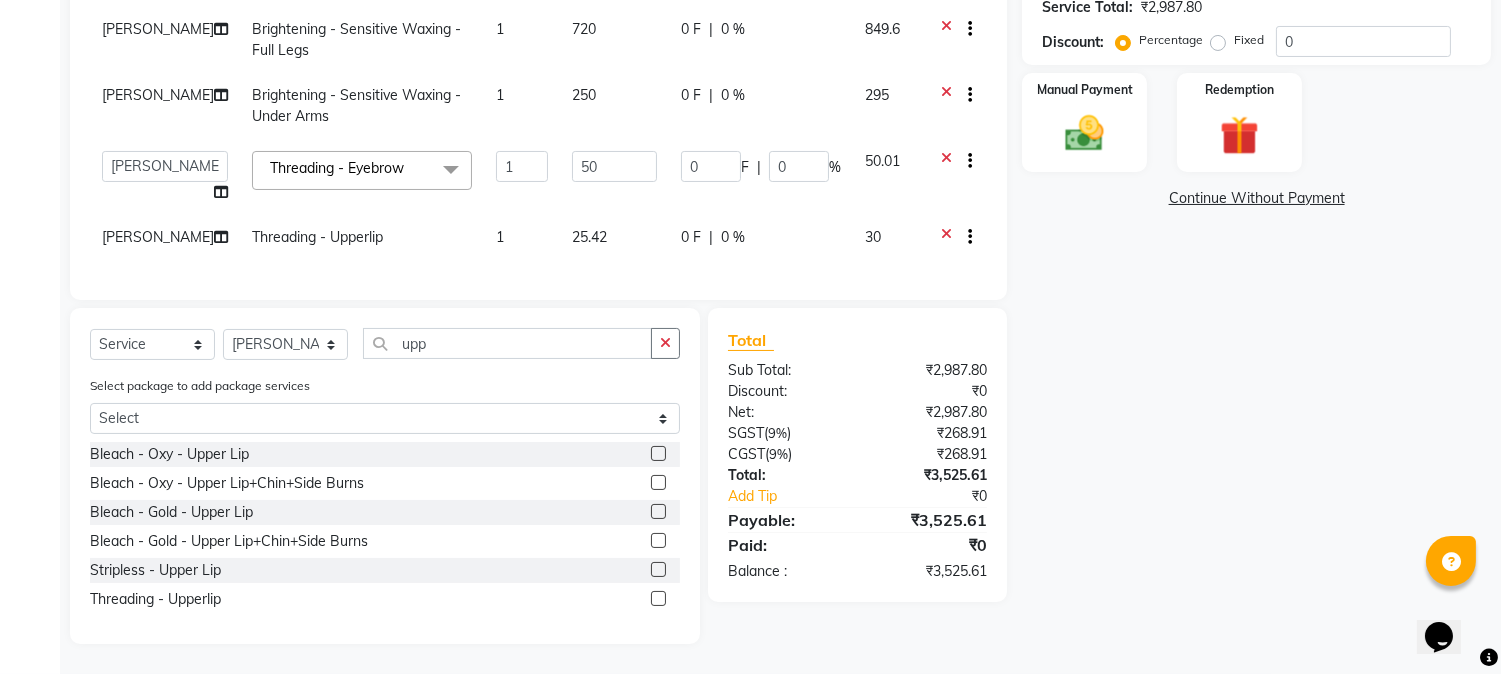 click on "[PERSON_NAME] Touch Up 1 1400 0 F | 0 % 1652 [PERSON_NAME] - Sensitive Waxing  - Full Arms 1 550 0 F | 0 % 649 [PERSON_NAME] - Sensitive Waxing  - Full Legs 1 720 0 F | 0 % 849.6 [PERSON_NAME] - Sensitive Waxing  - Under Arms 1 250 0 F | 0 % 295  [PERSON_NAME]   hocus pocus   [PERSON_NAME]   [PERSON_NAME]   [PERSON_NAME]   Sikkim   [PERSON_NAME]  Threading - Eyebrow  x Keratine - Men - Short Keratine - Men - Medium Keratine - Men - Long Keratine - Women - Short Keratine - Women - Medium Keratine - Women - Long Keratine - Women - Very Long Smoothing Treatment - Men  - Short Smoothing Treatment - Men  - Medium Smoothing Treatment - Men  - Long Rebounding/Smoothening/Straightening - Women  - Short Rebounding/Smoothening/Straightening - Women  - Medium Rebounding/Smoothening/Straightening - Women  - Long Rebounding/Smoothening/Straightening - Women  - Very Long Fringe - Short Fringe - Medium Fringe - Long Fringe - Very Long Cuts Men - Hair Cut Cuts Men - Head Shave Cuts Men - [PERSON_NAME] Shave/Trim/Styling" 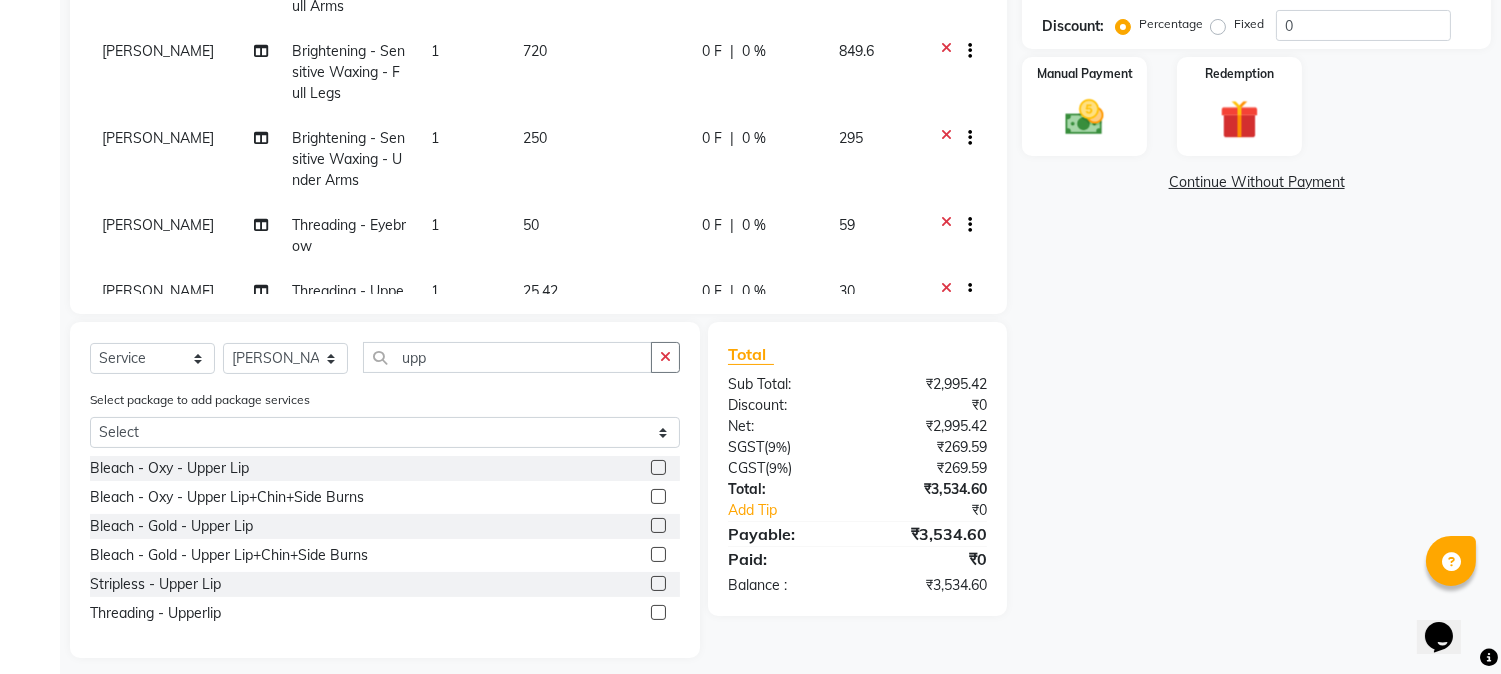 scroll, scrollTop: 73, scrollLeft: 0, axis: vertical 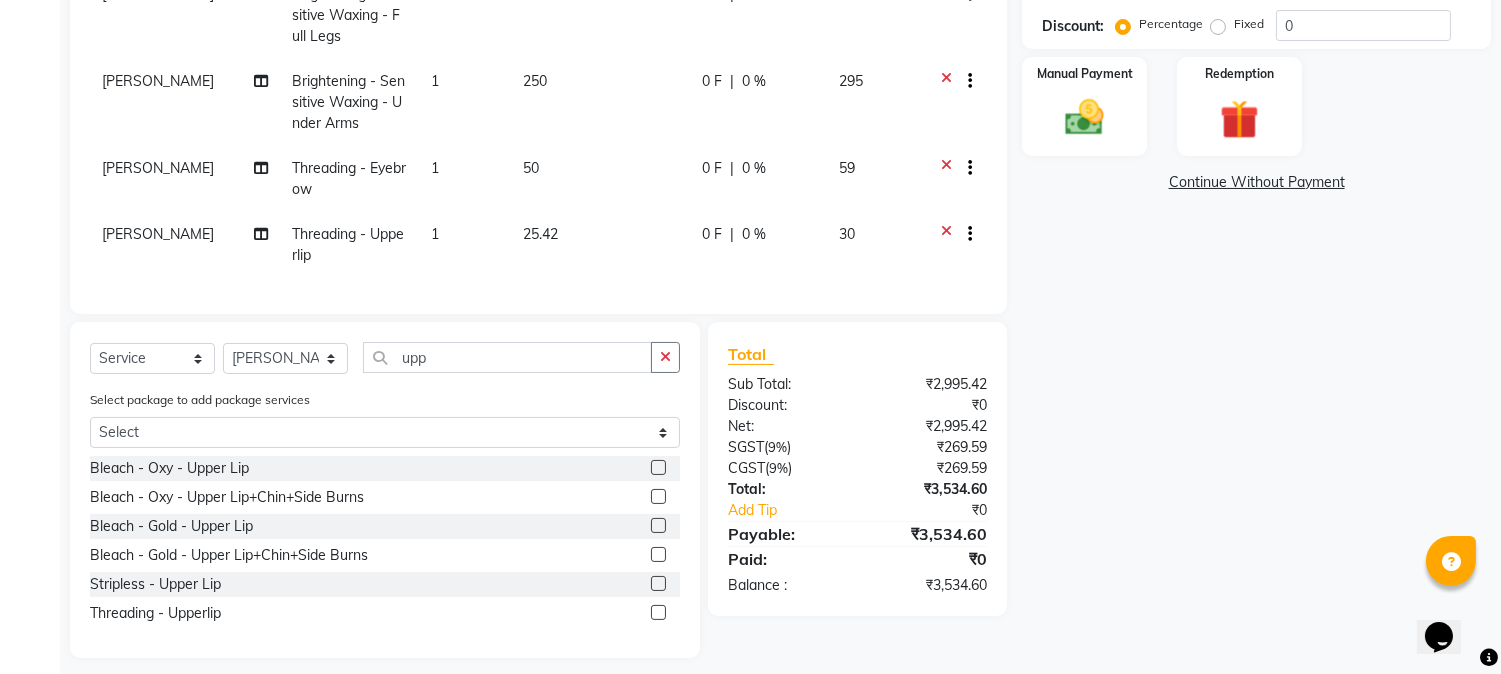 click on "25.42" 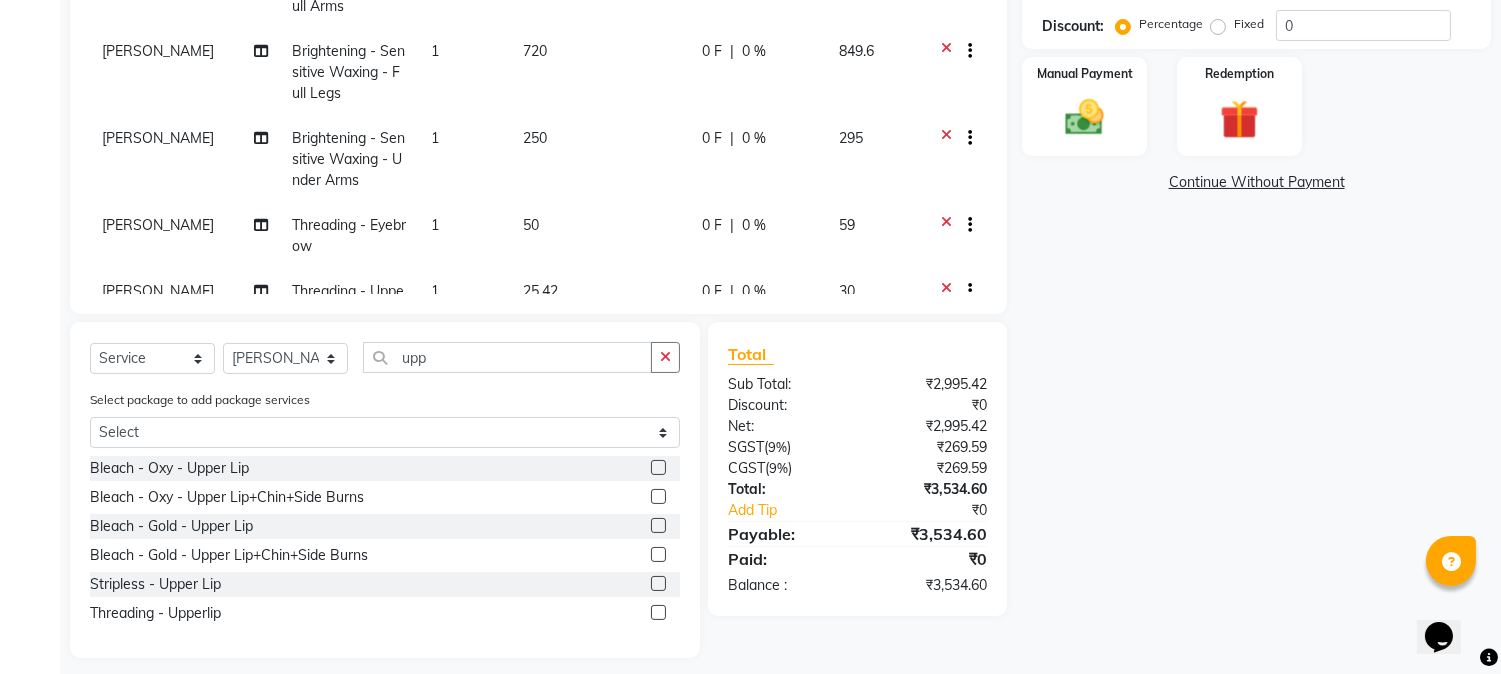 select on "43787" 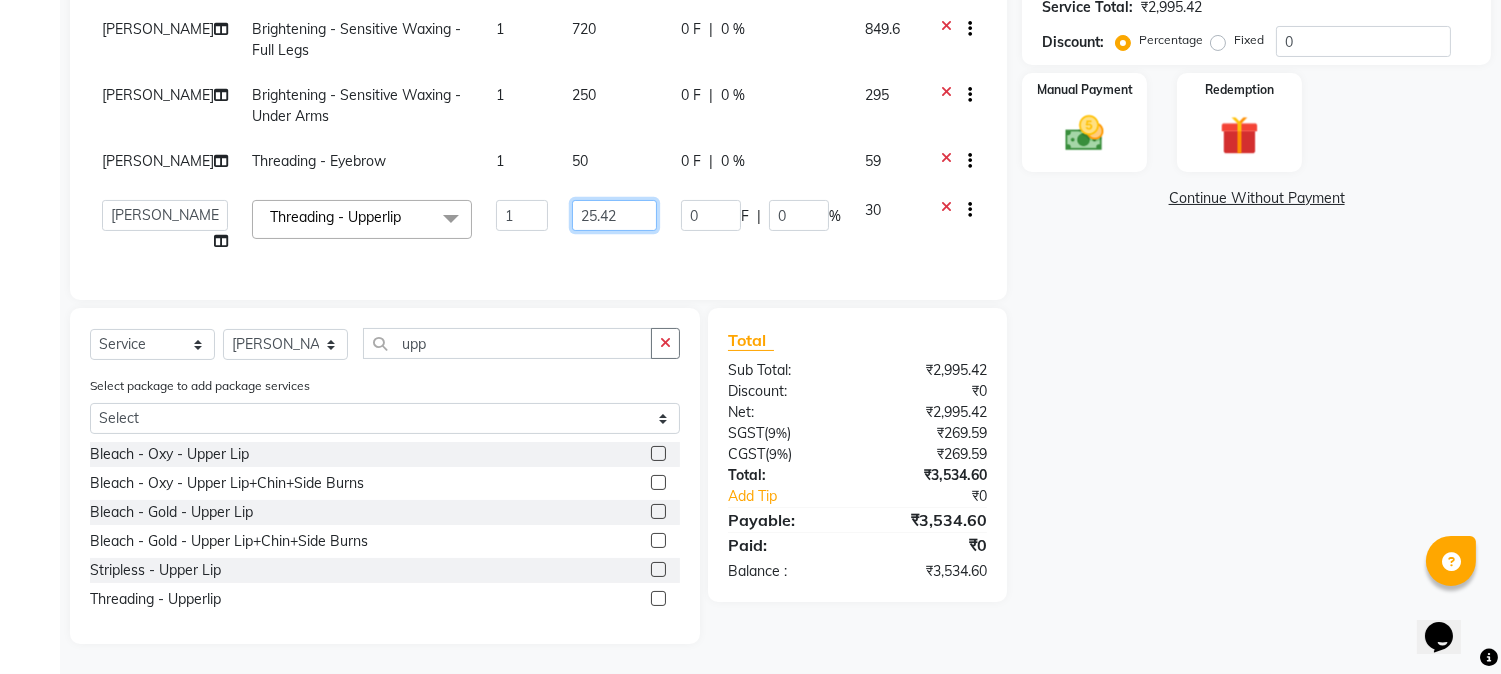 click on "25.42" 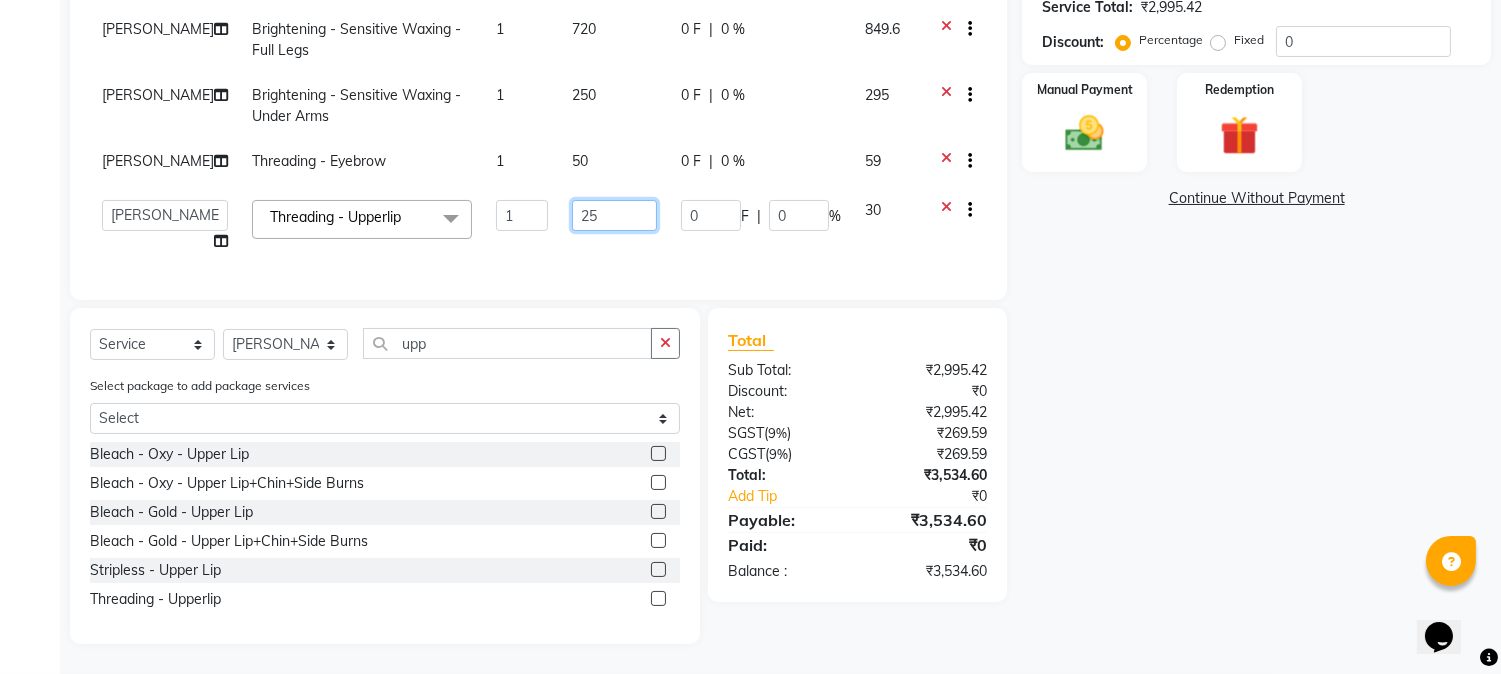 type on "2" 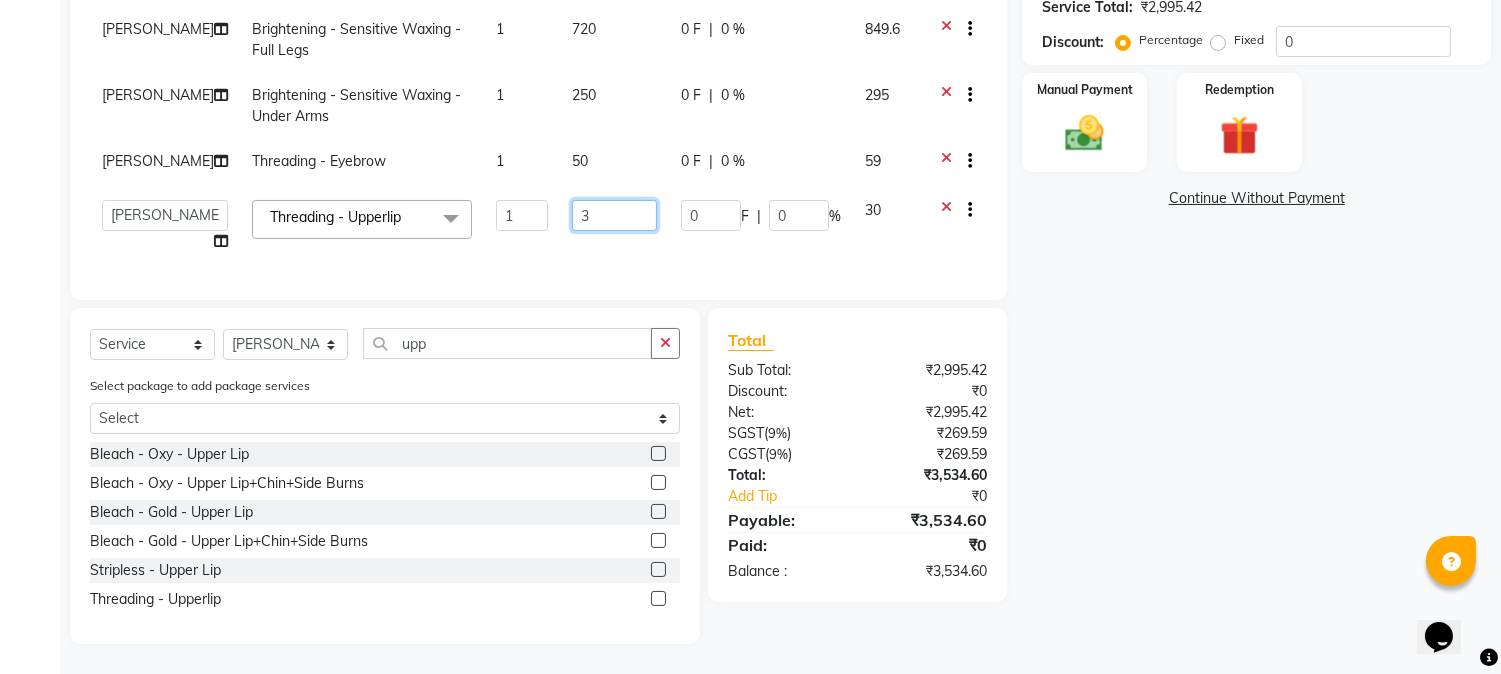 type on "30" 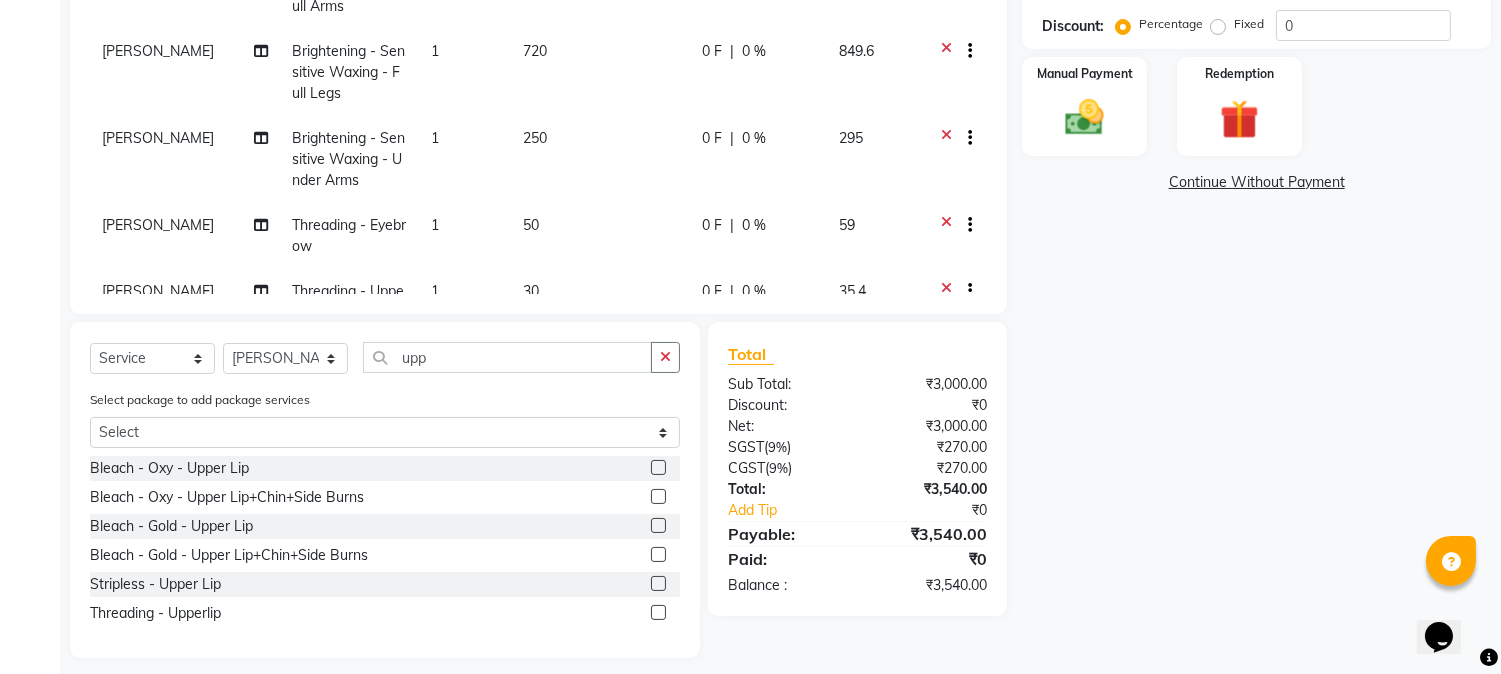 click on "Name: Pradeep  Membership:  No Active Membership  Total Visits:  45 Card on file:  0 Last Visit:   [DATE] Points:   0  Packages Prepaid Coupon Code Apply Service Total:  ₹3,000.00  Discount:  Percentage   Fixed  0 Manual Payment Redemption  Continue Without Payment" 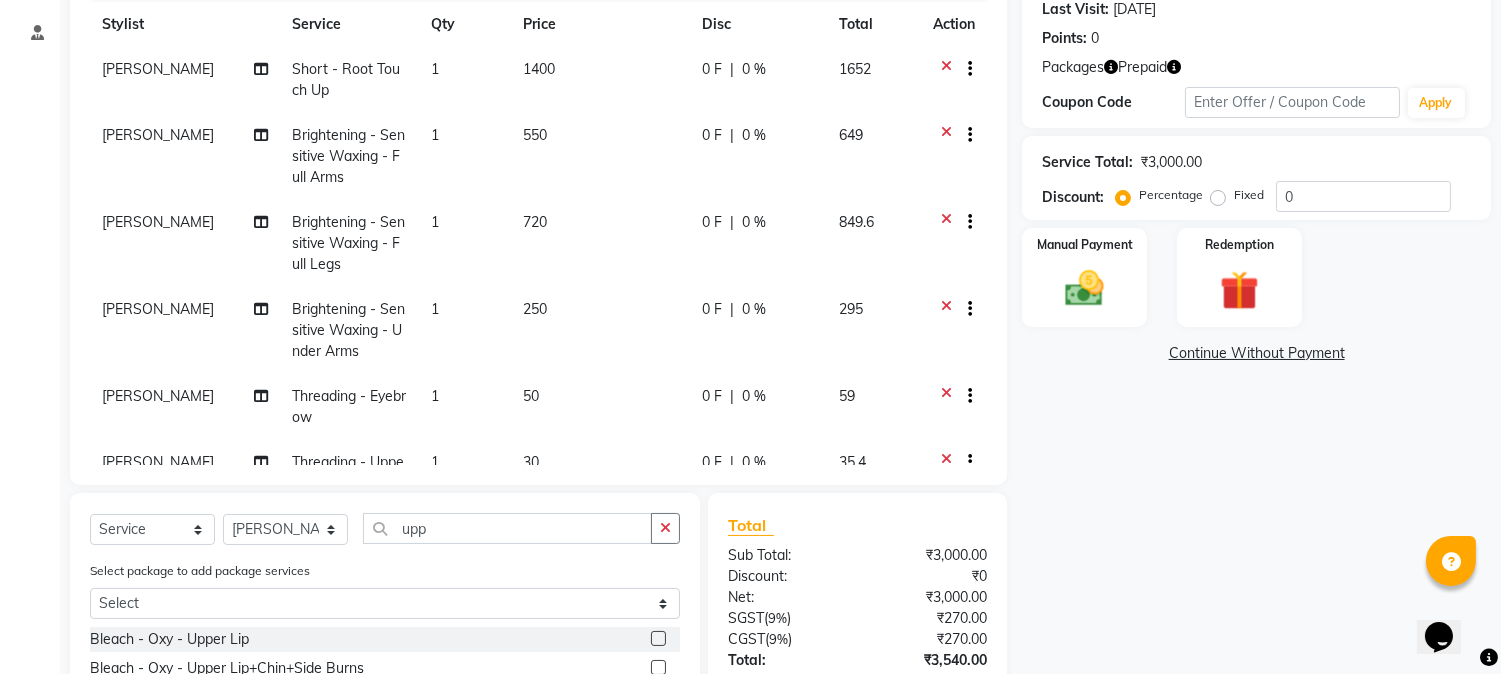 scroll, scrollTop: 232, scrollLeft: 0, axis: vertical 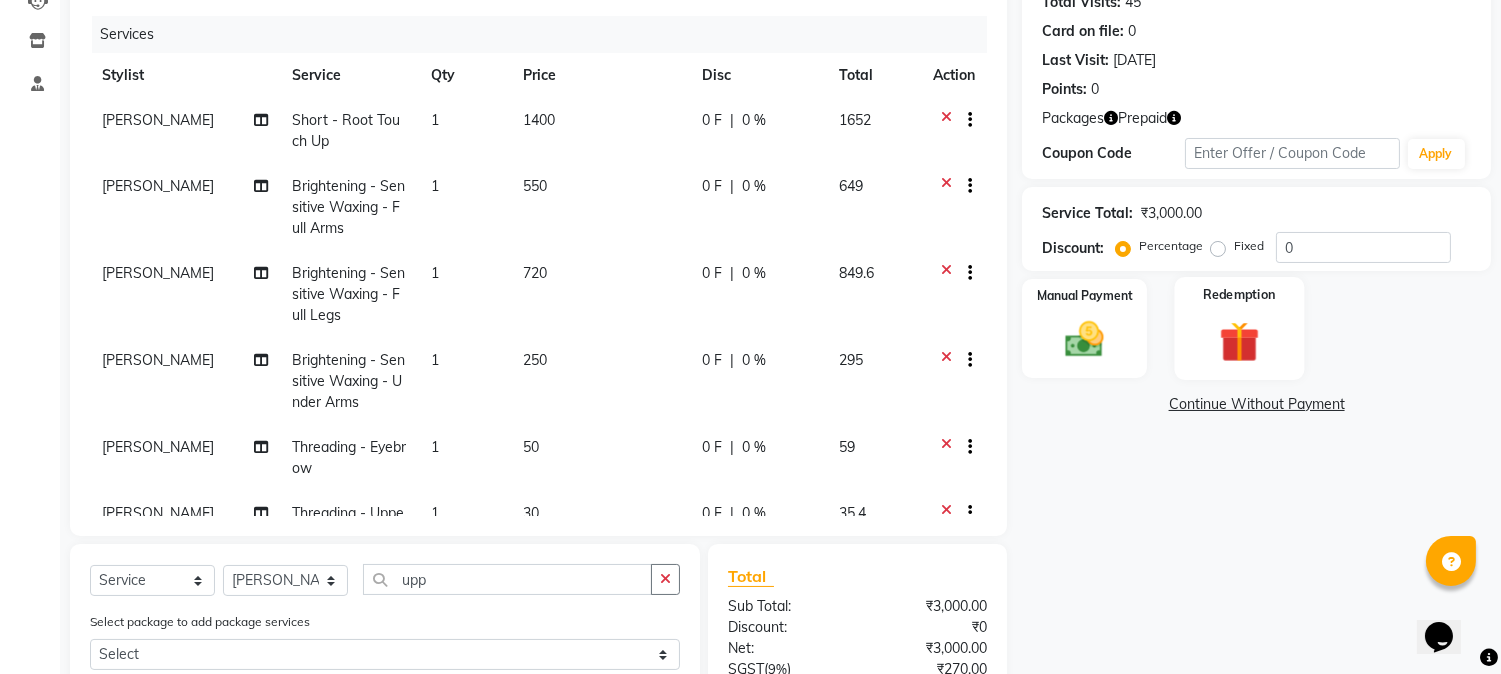 click 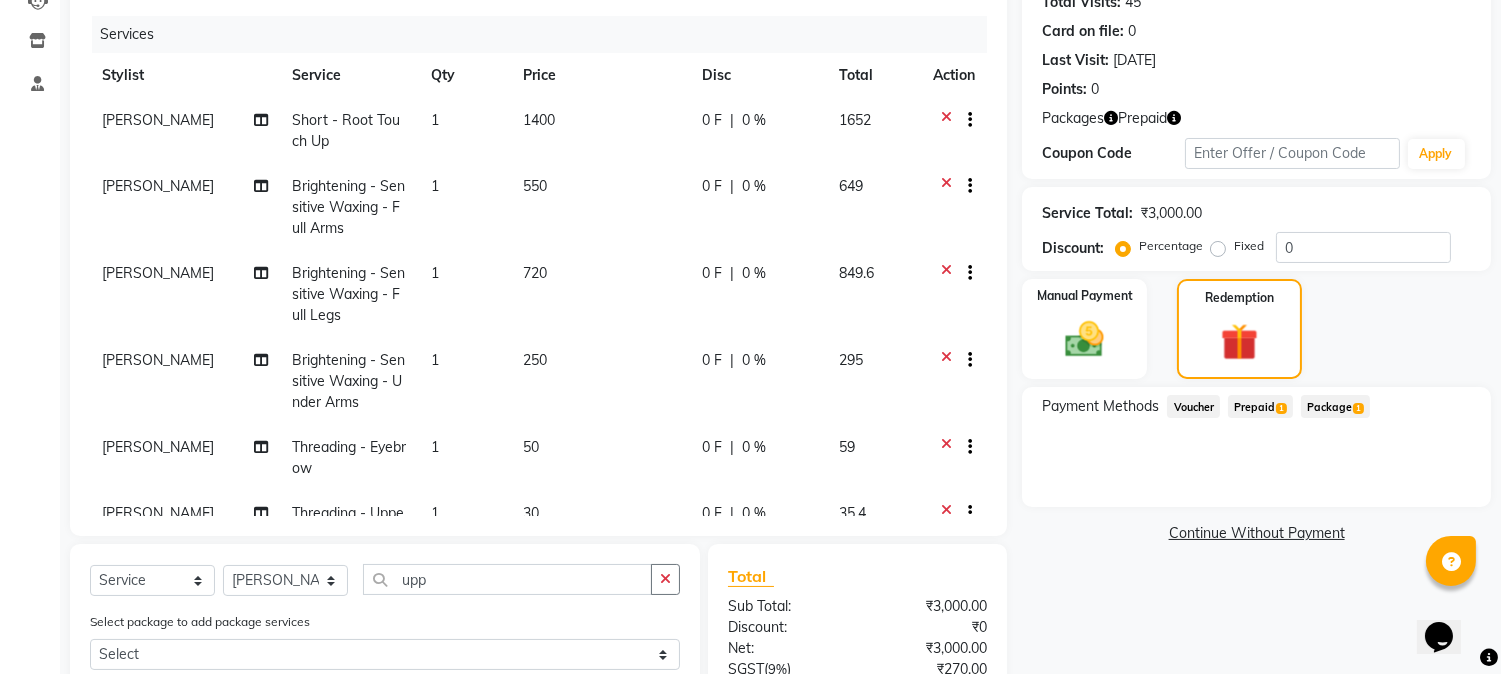 click on "Prepaid  1" 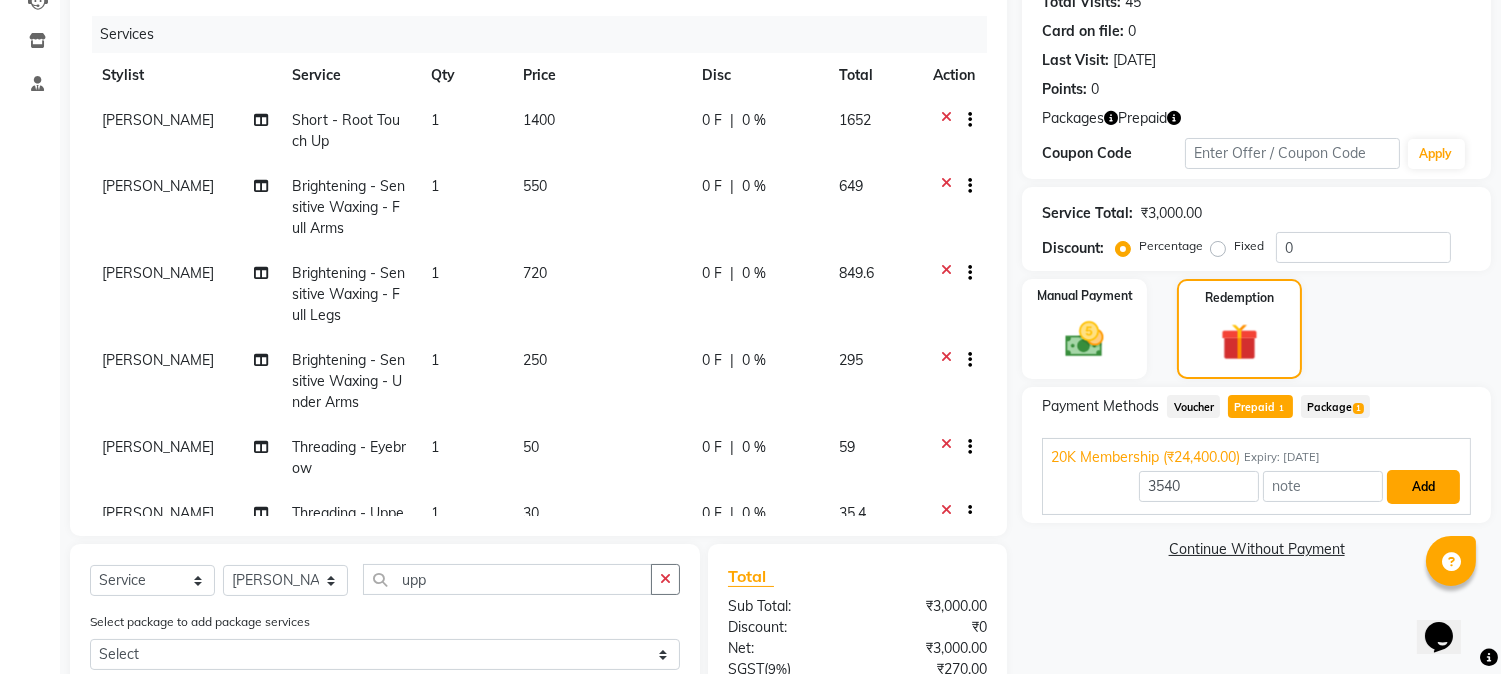 click on "Add" at bounding box center [1423, 487] 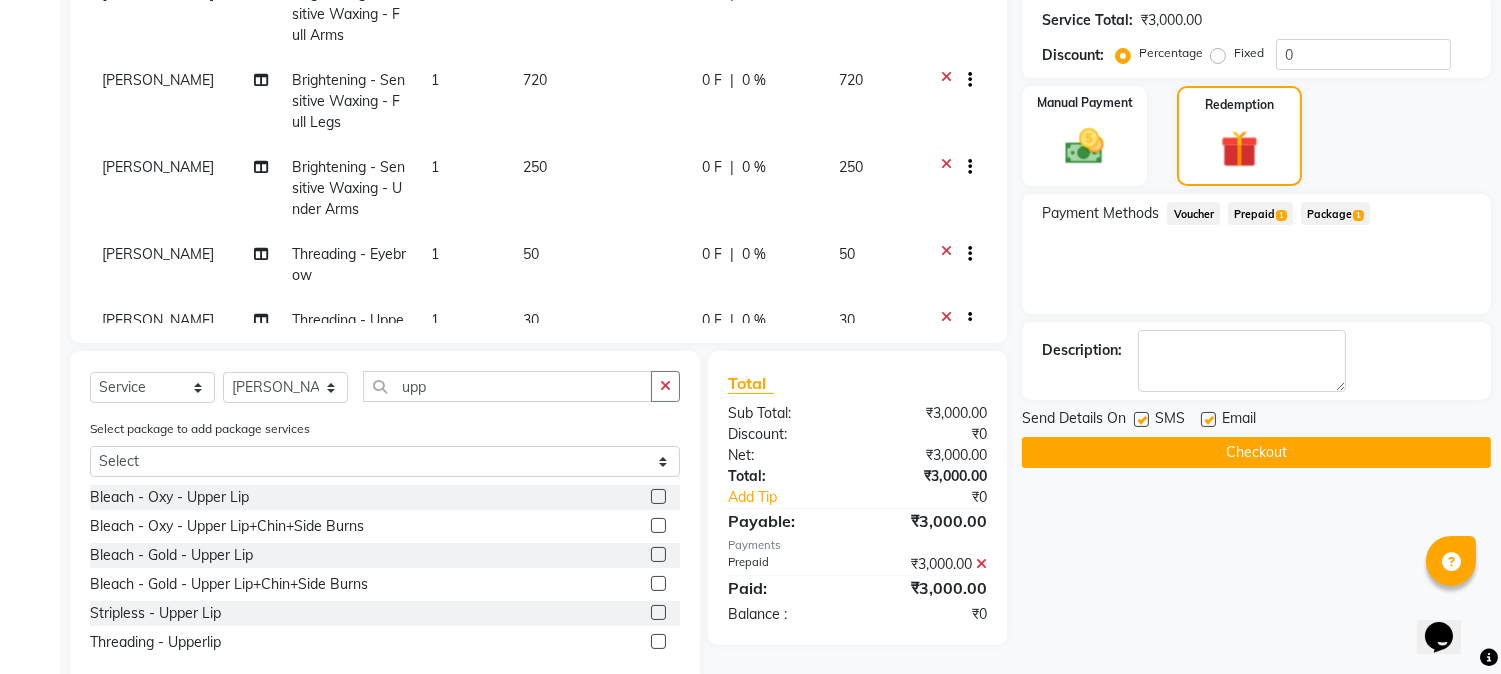 scroll, scrollTop: 454, scrollLeft: 0, axis: vertical 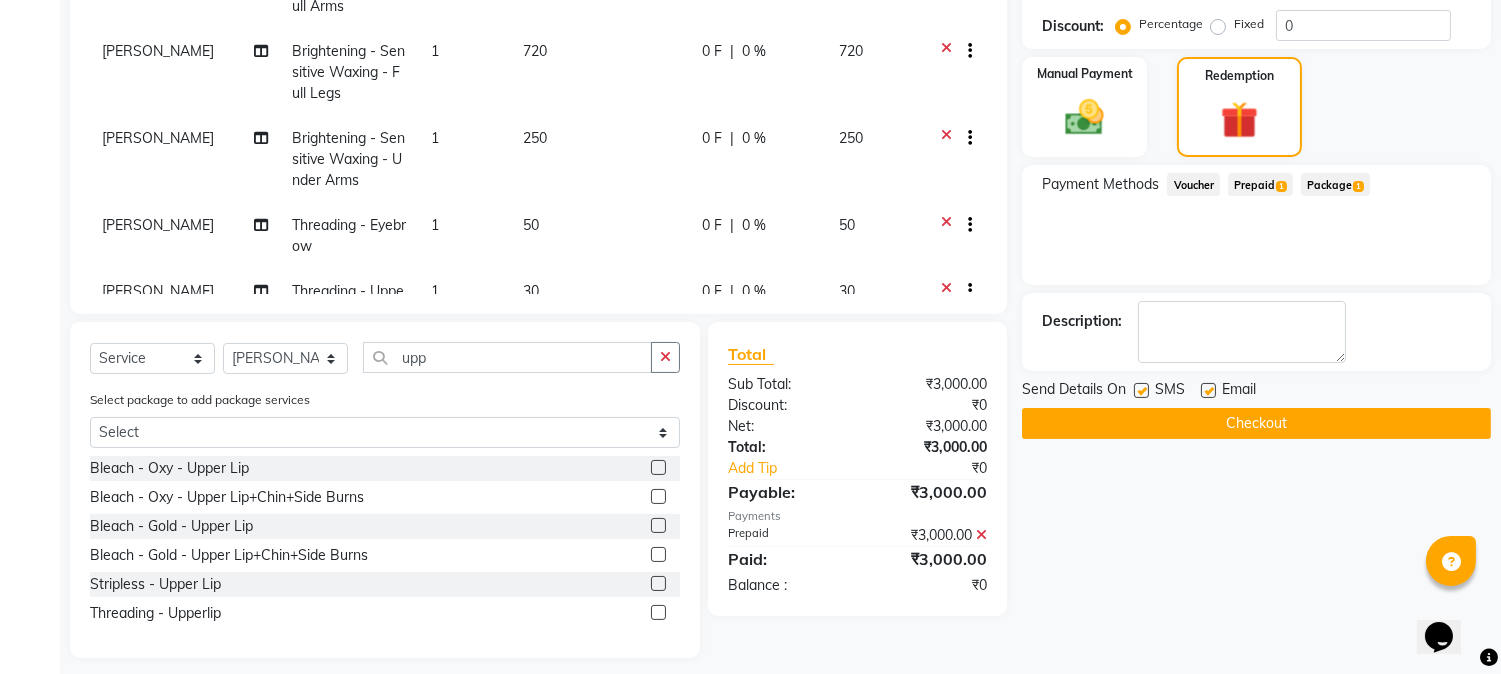 click 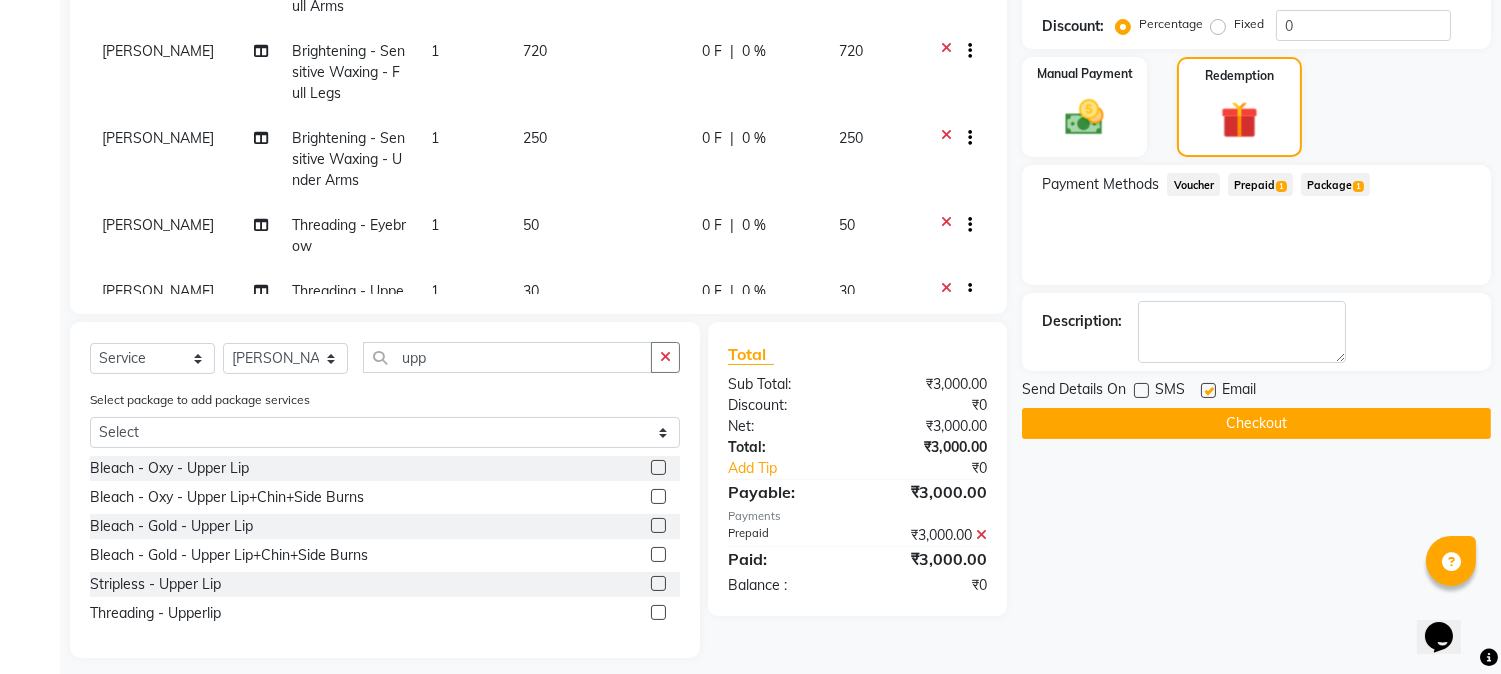 click on "Checkout" 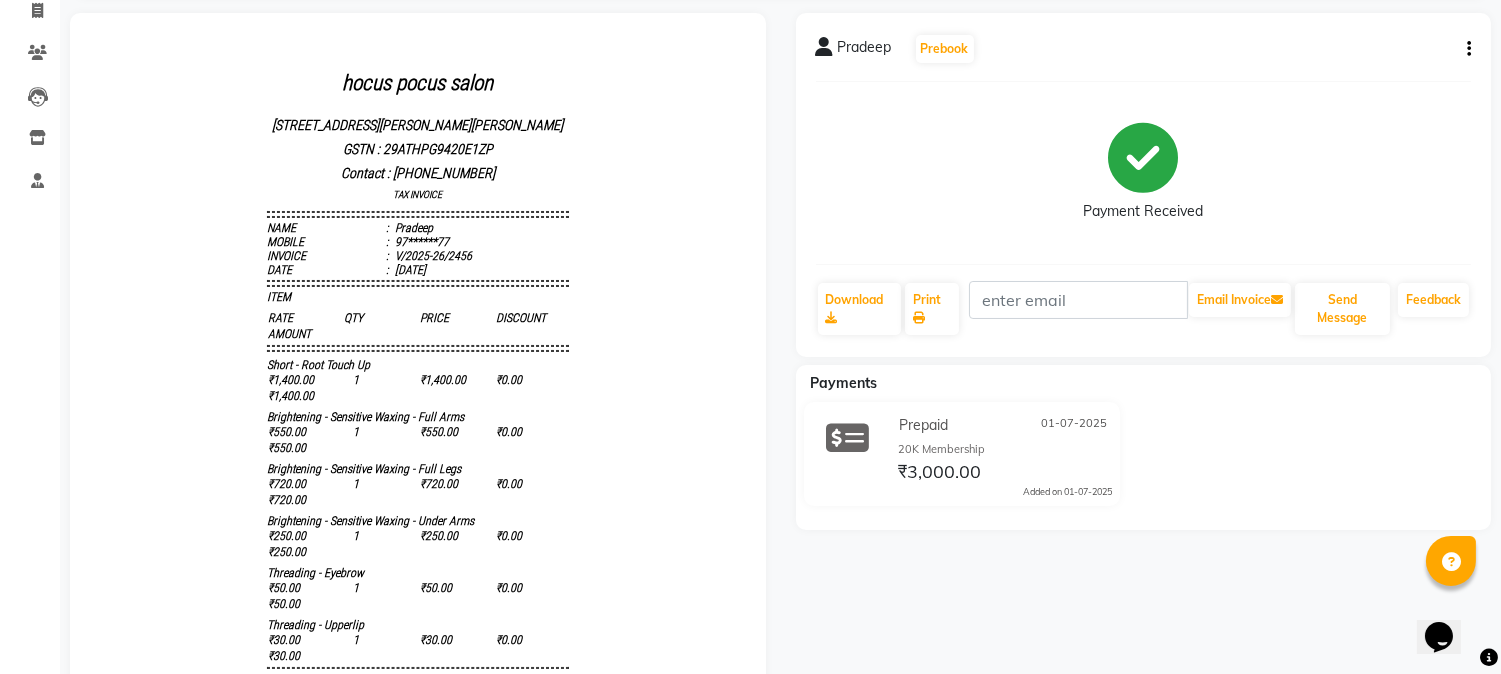scroll, scrollTop: 111, scrollLeft: 0, axis: vertical 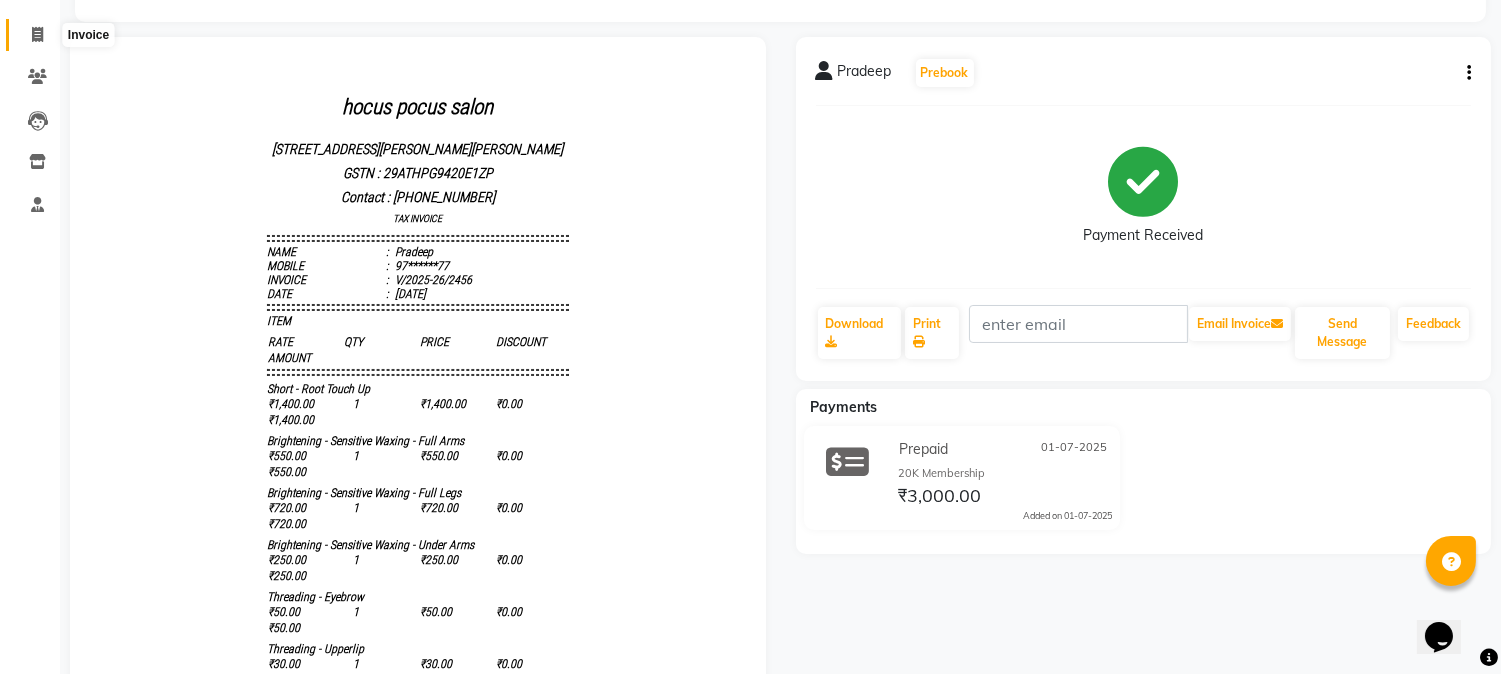 click 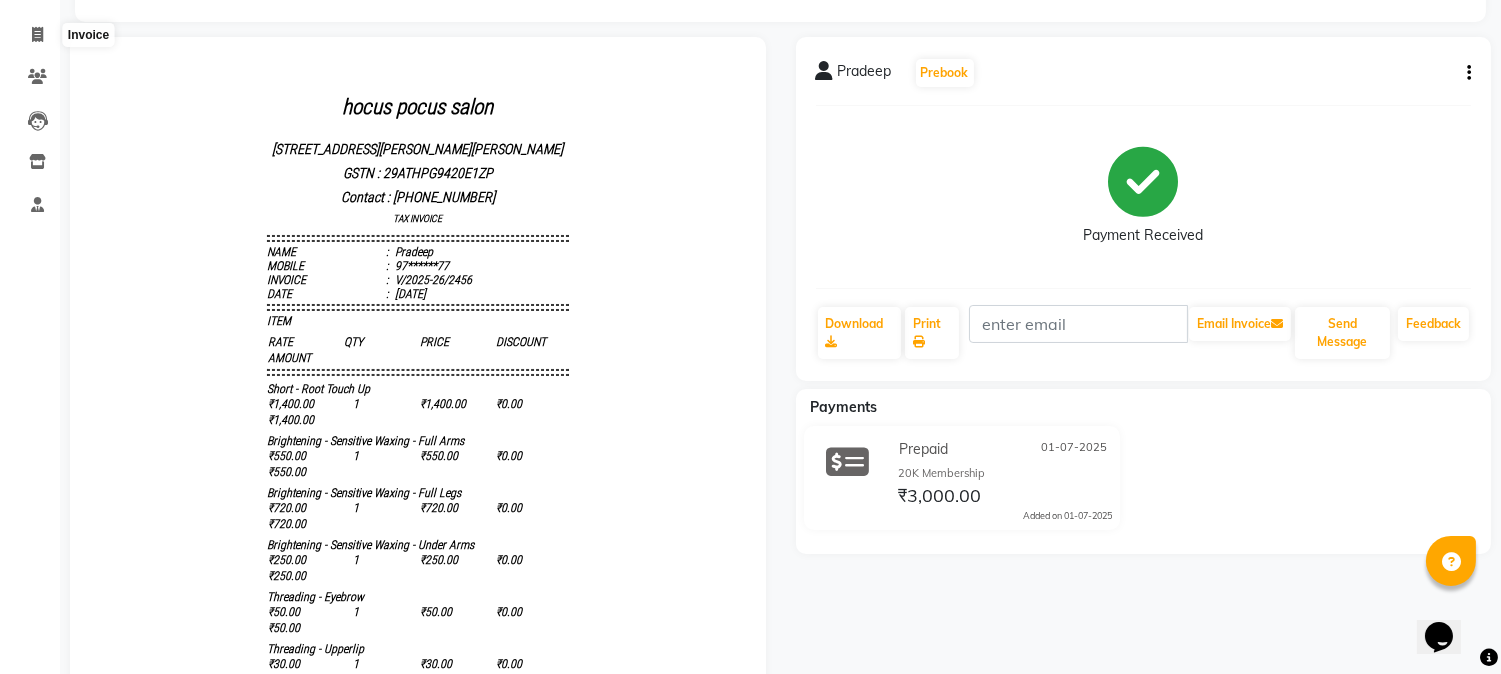 scroll, scrollTop: 0, scrollLeft: 0, axis: both 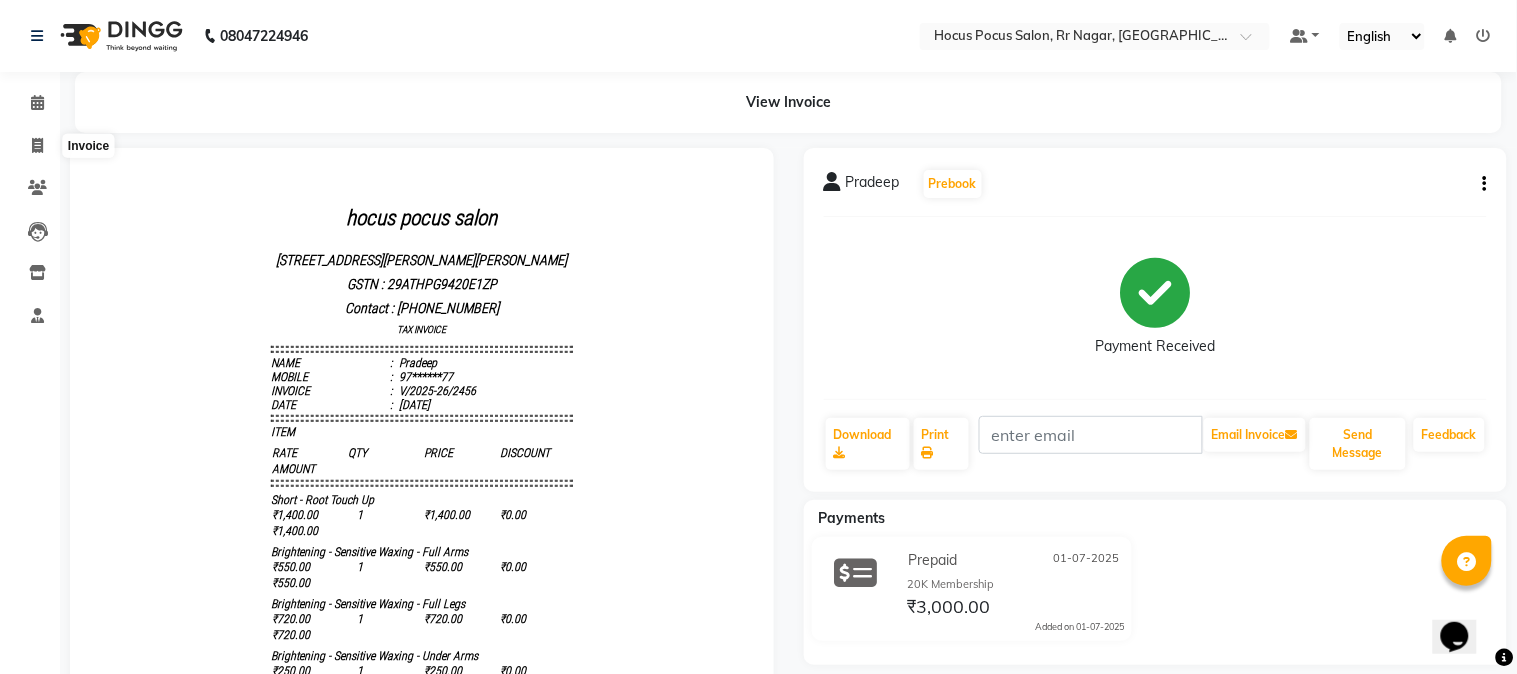 select on "service" 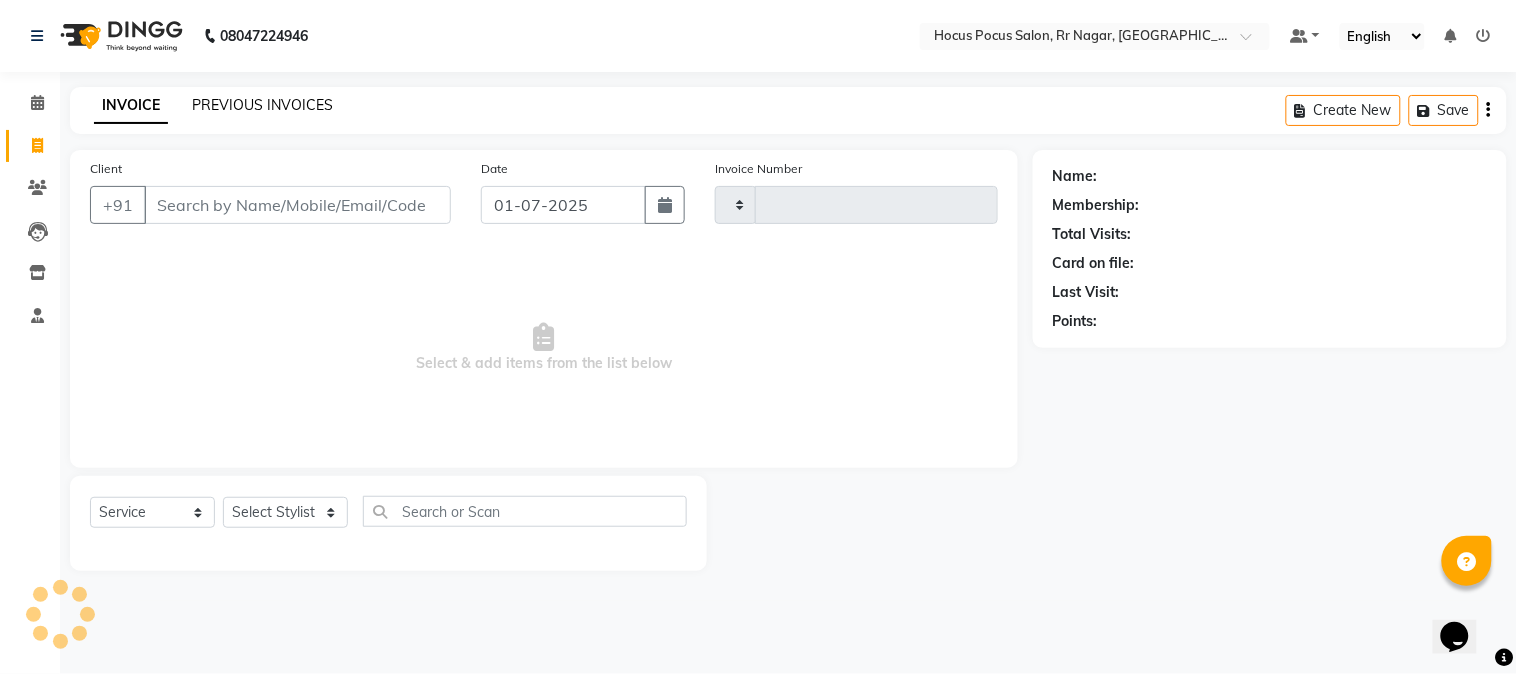 type on "2457" 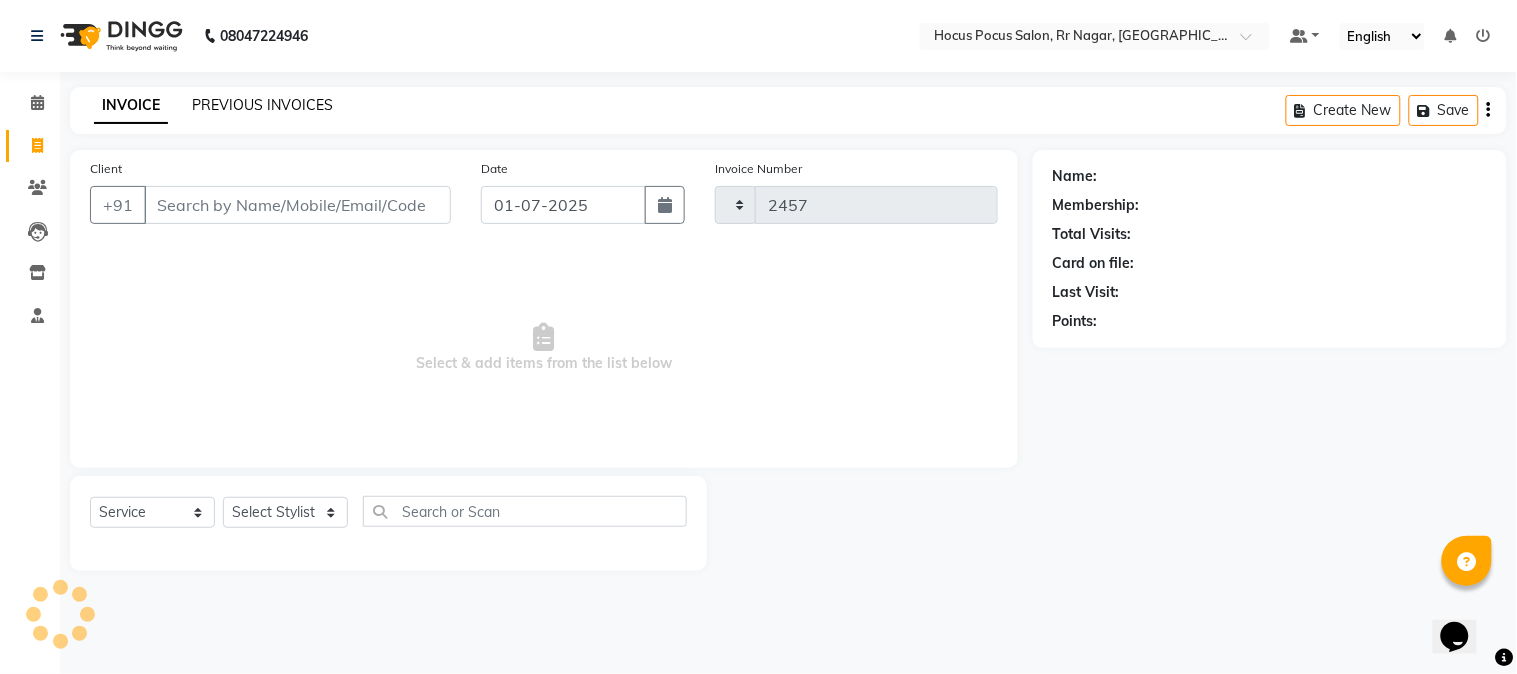 select on "5019" 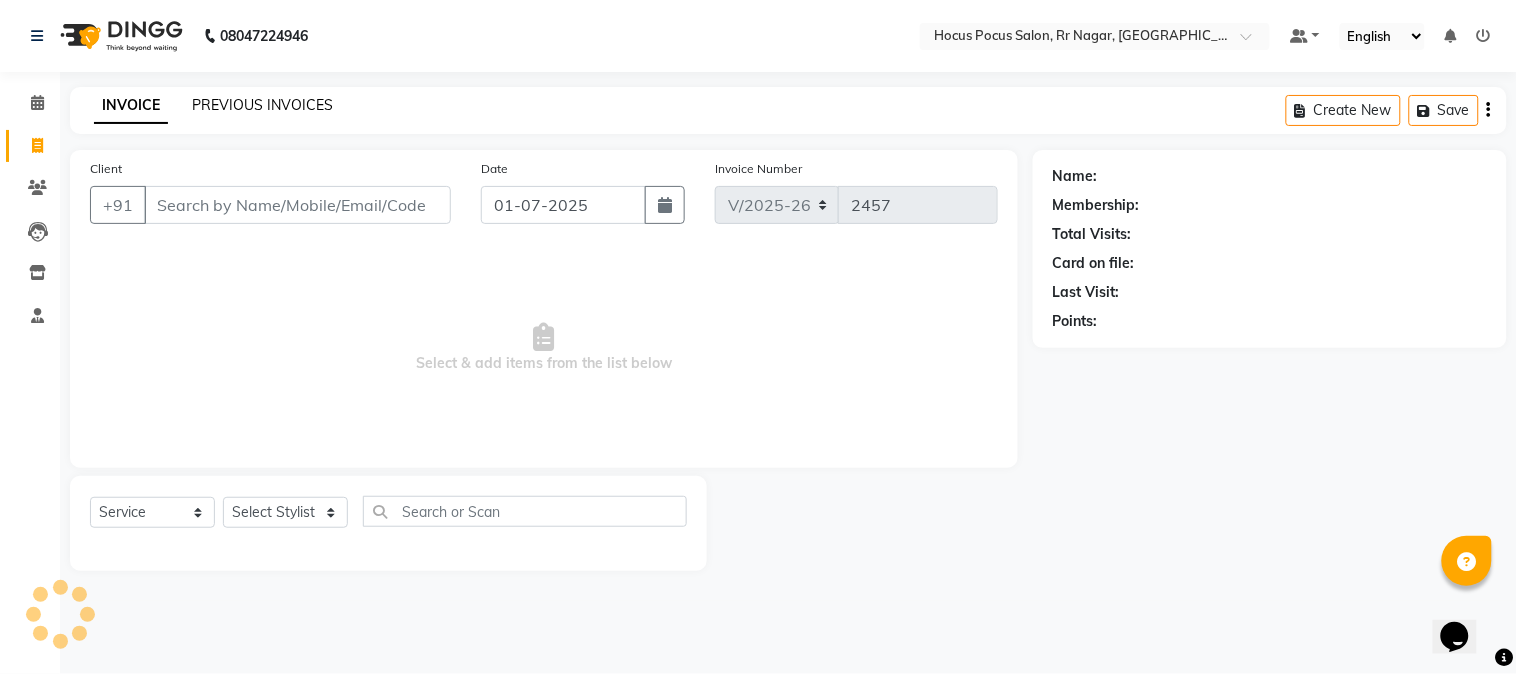 click on "PREVIOUS INVOICES" 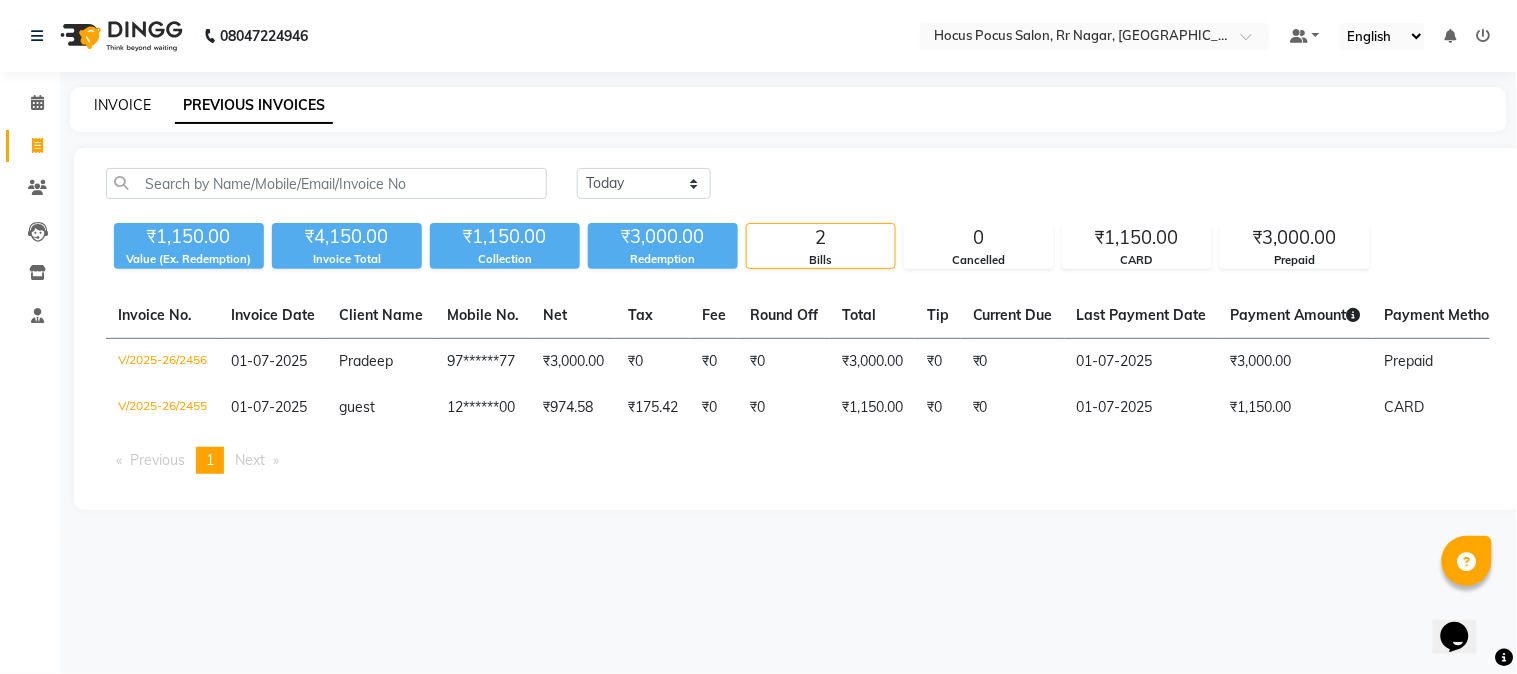 click on "INVOICE" 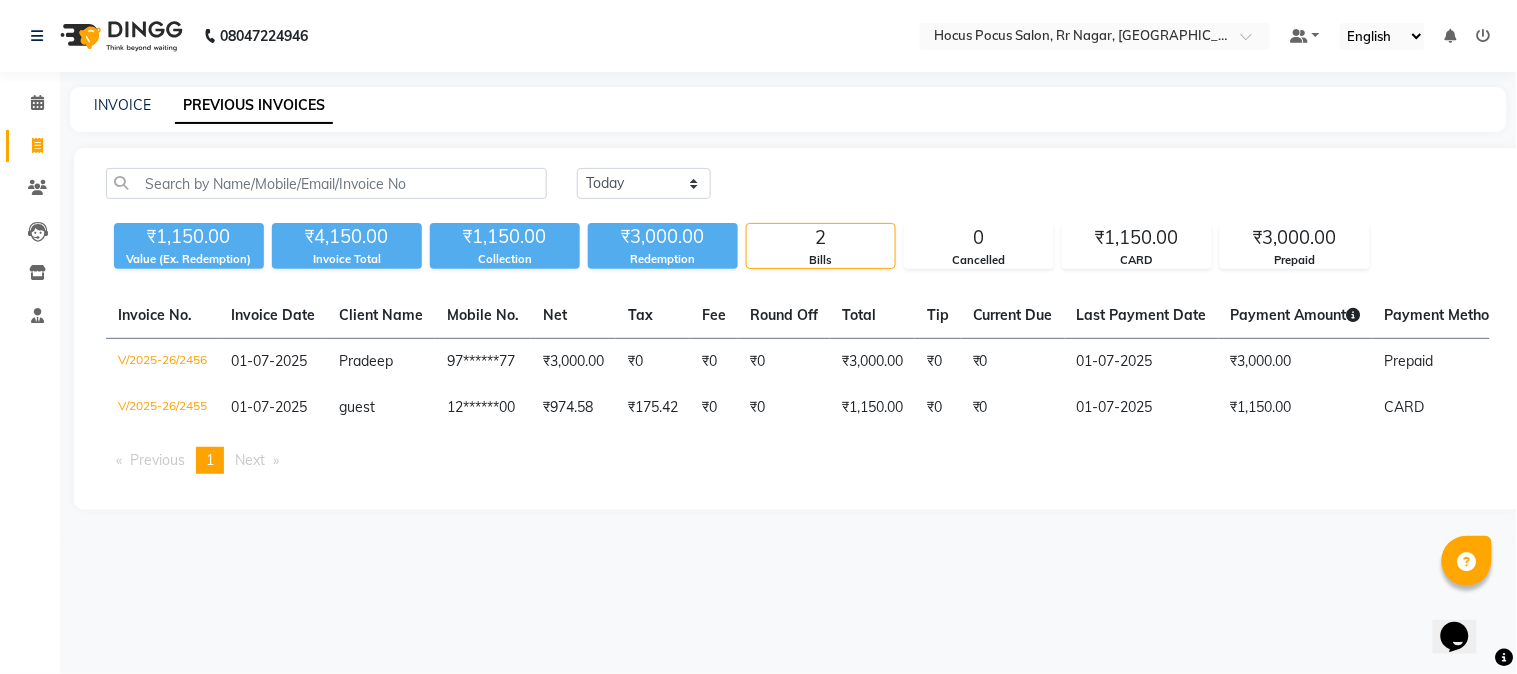 select on "5019" 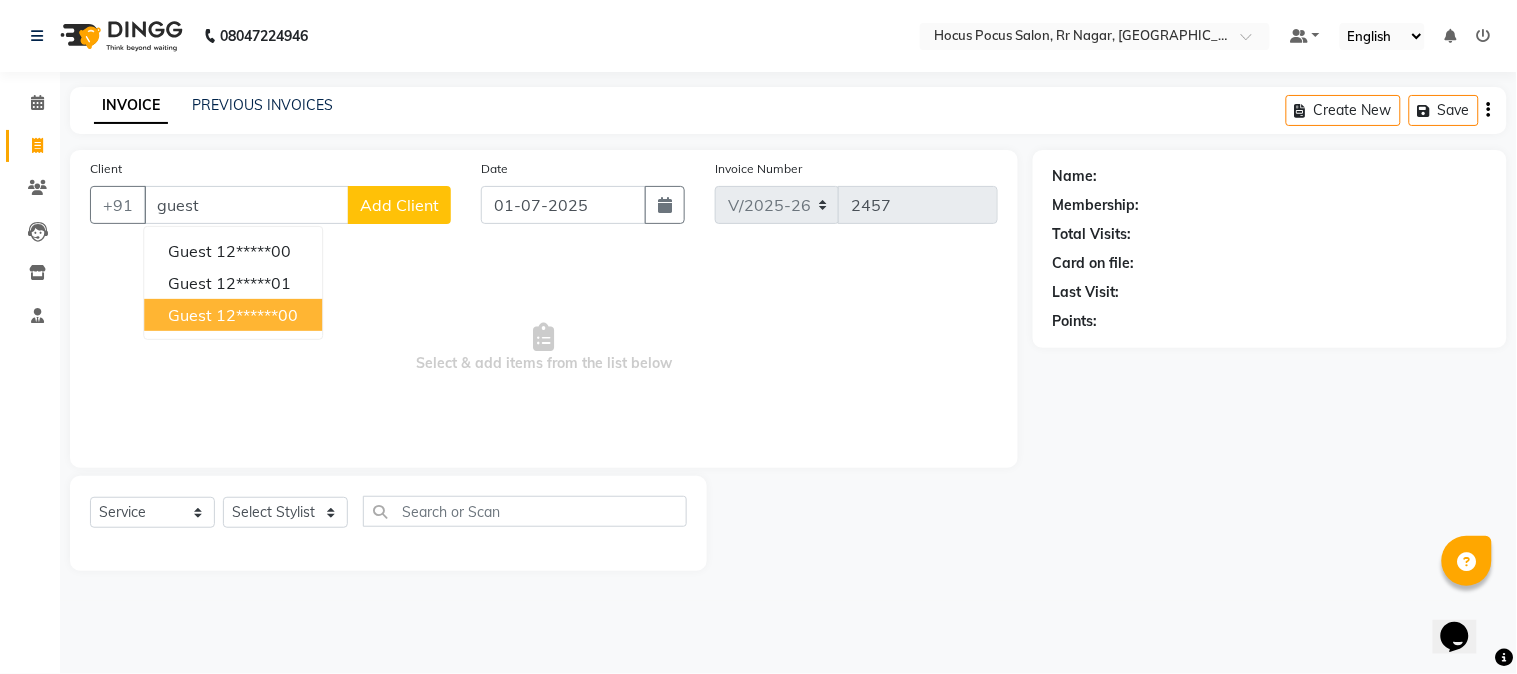click on "12******00" at bounding box center [257, 315] 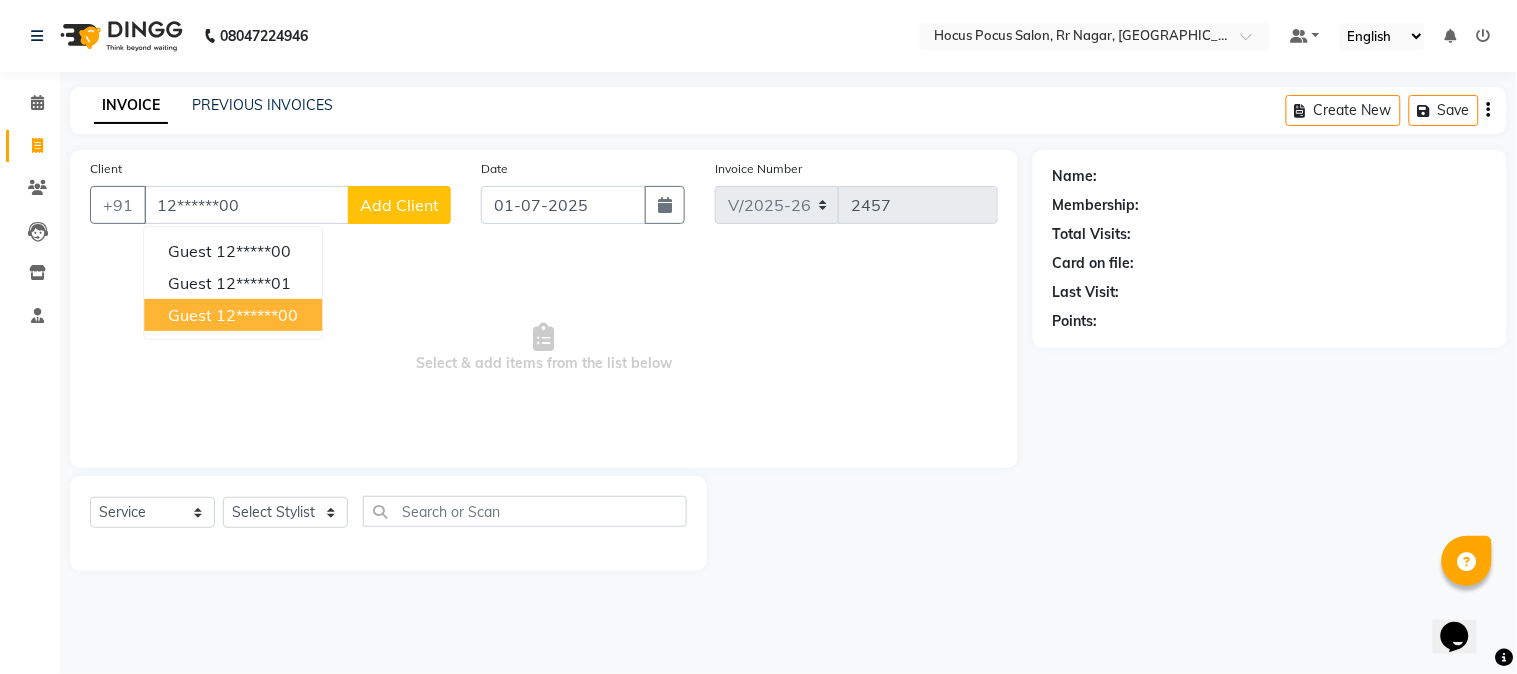 type on "12******00" 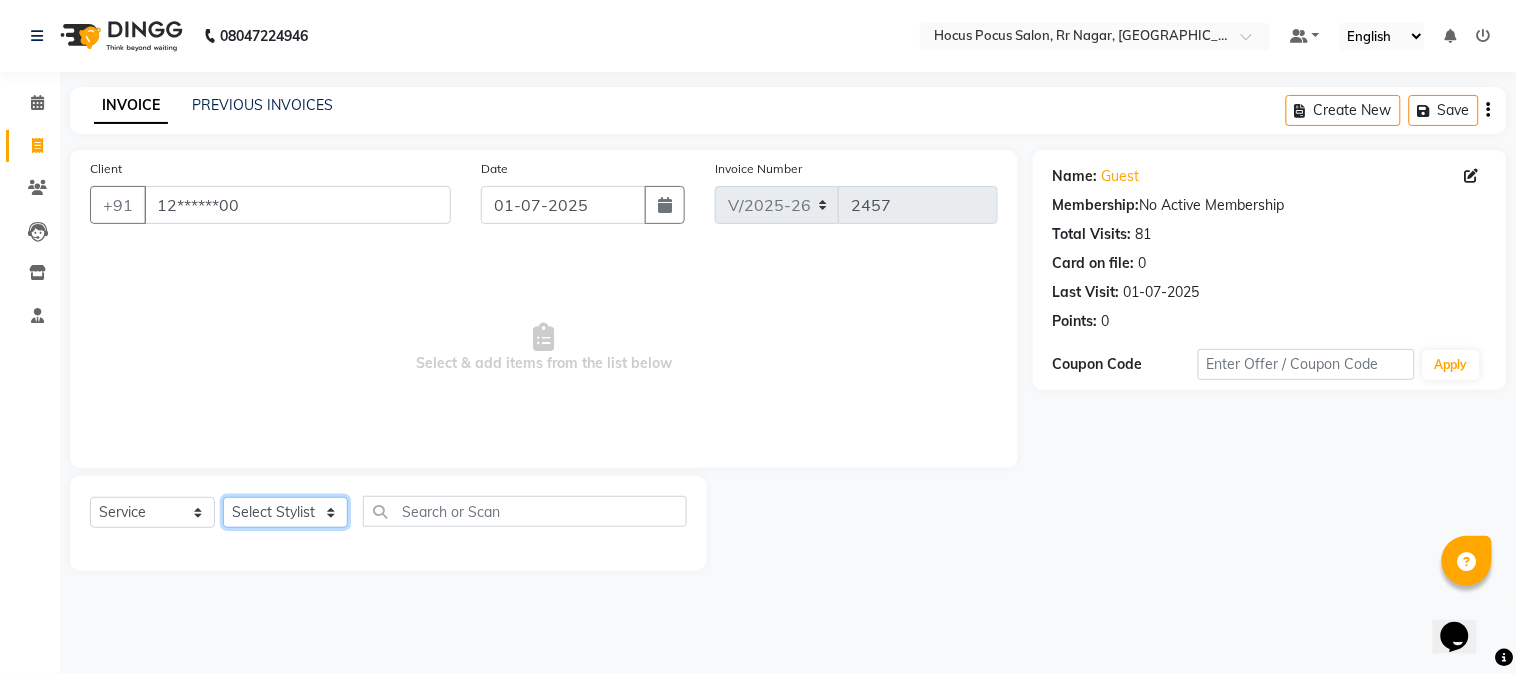 click on "Select Stylist Amar  [PERSON_NAME] hocus pocus [PERSON_NAME] [PERSON_NAME] [PERSON_NAME] Sikkim [PERSON_NAME]" 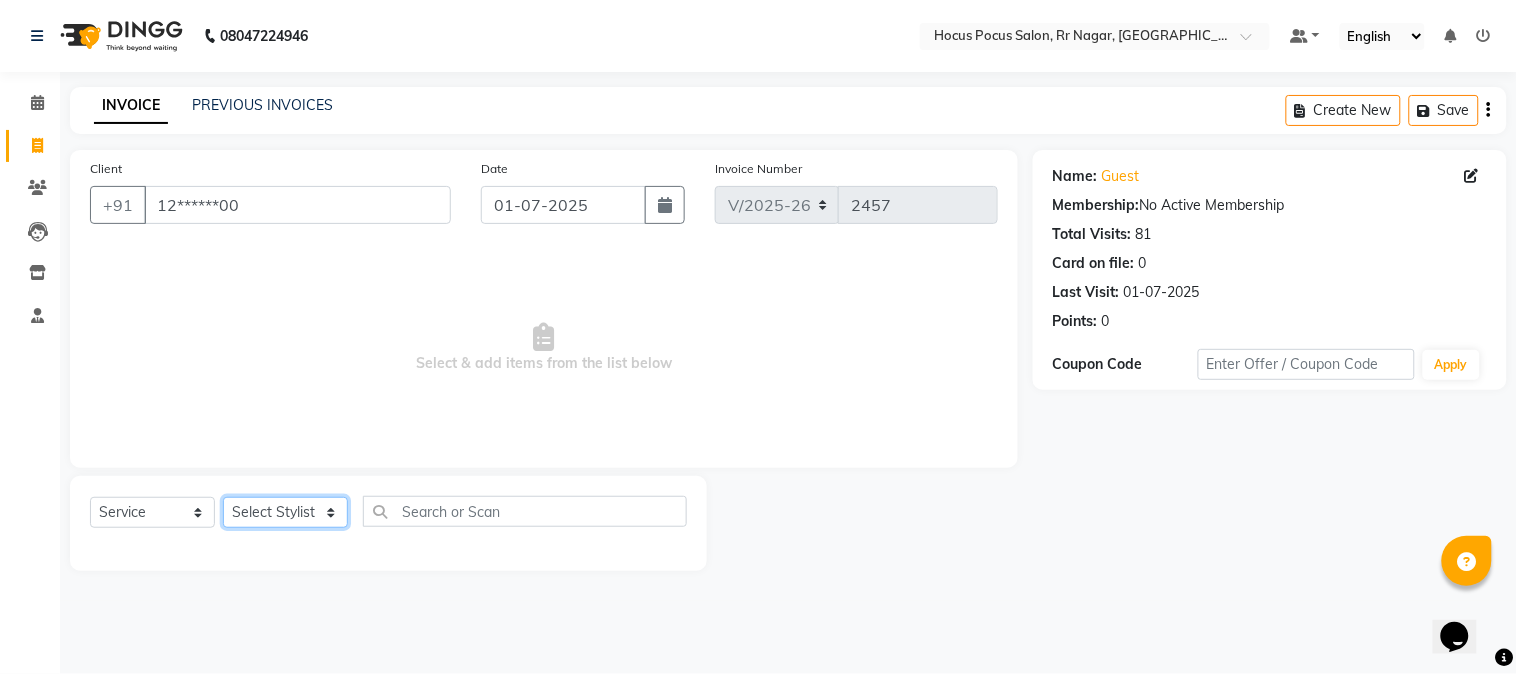 select on "32987" 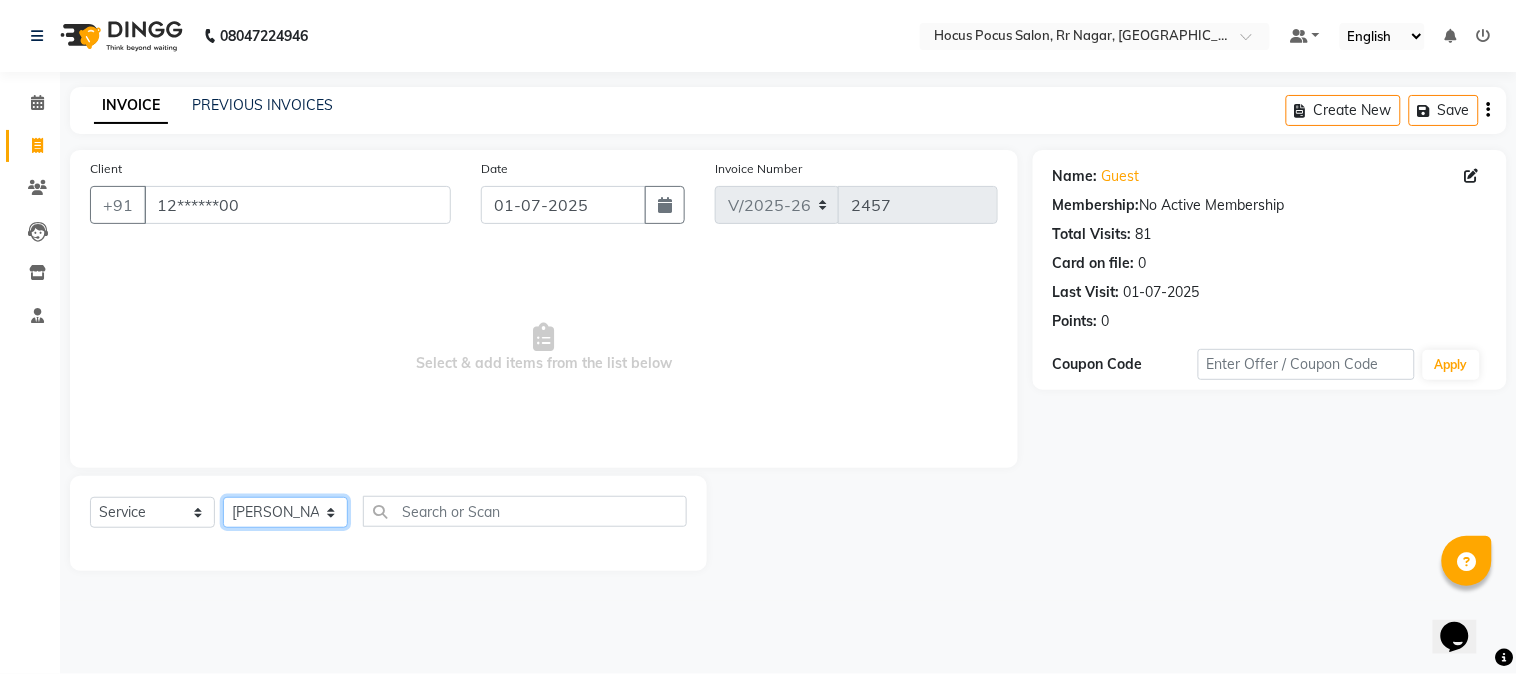 click on "Select Stylist Amar  [PERSON_NAME] hocus pocus [PERSON_NAME] [PERSON_NAME] [PERSON_NAME] Sikkim [PERSON_NAME]" 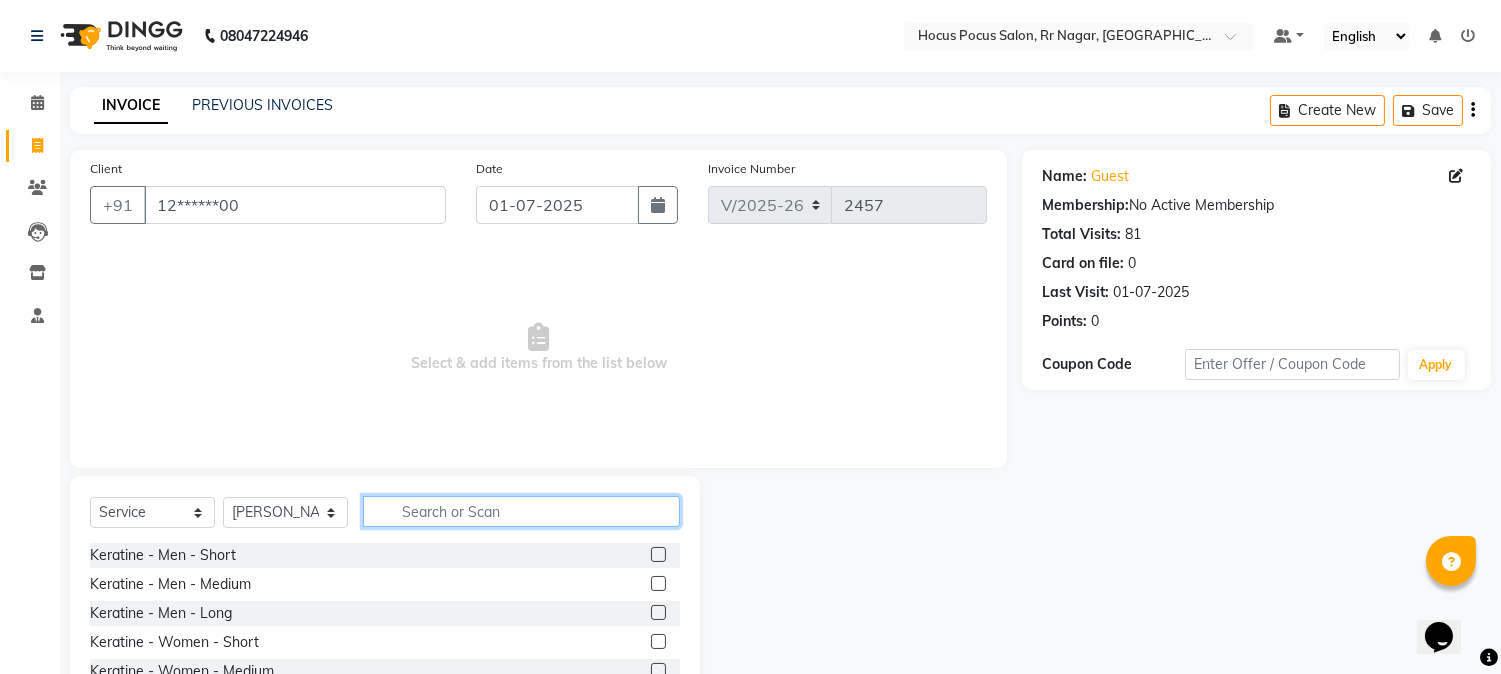 click 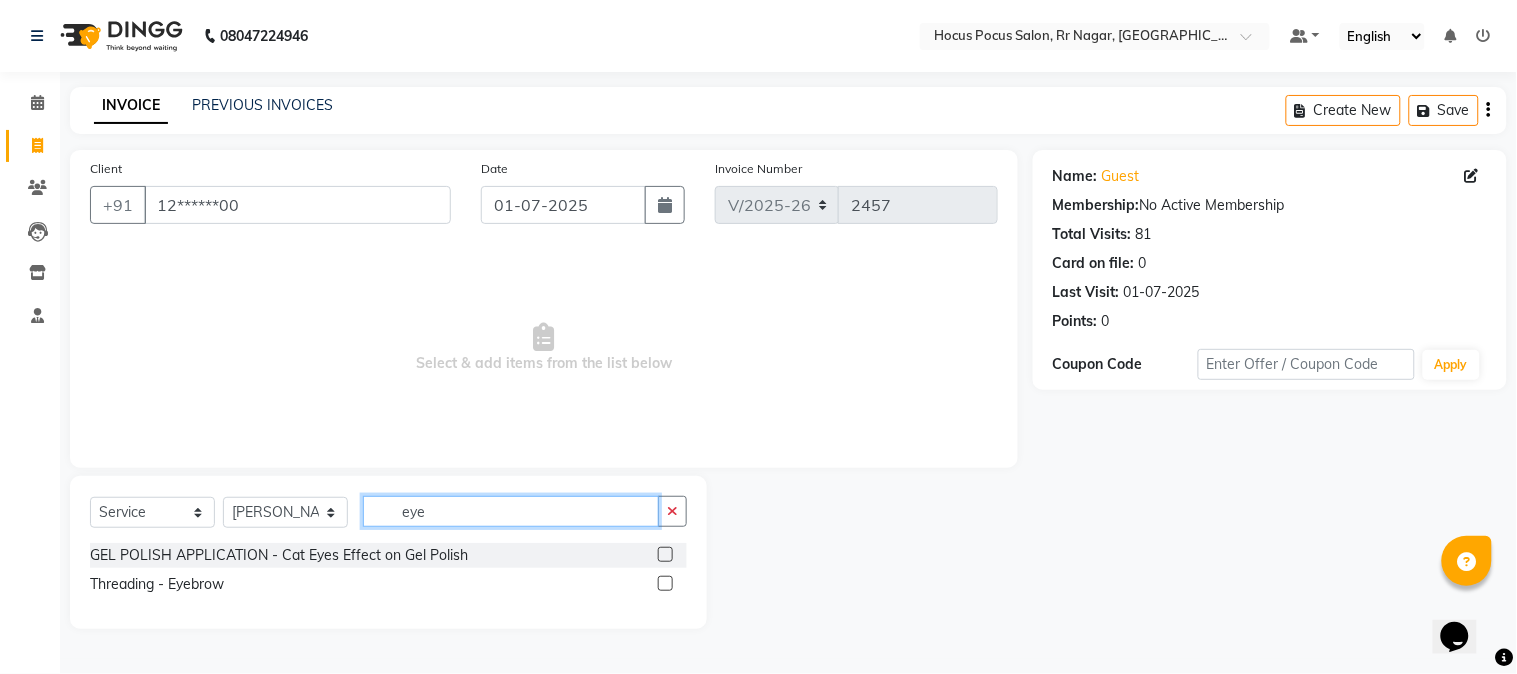 type on "eye" 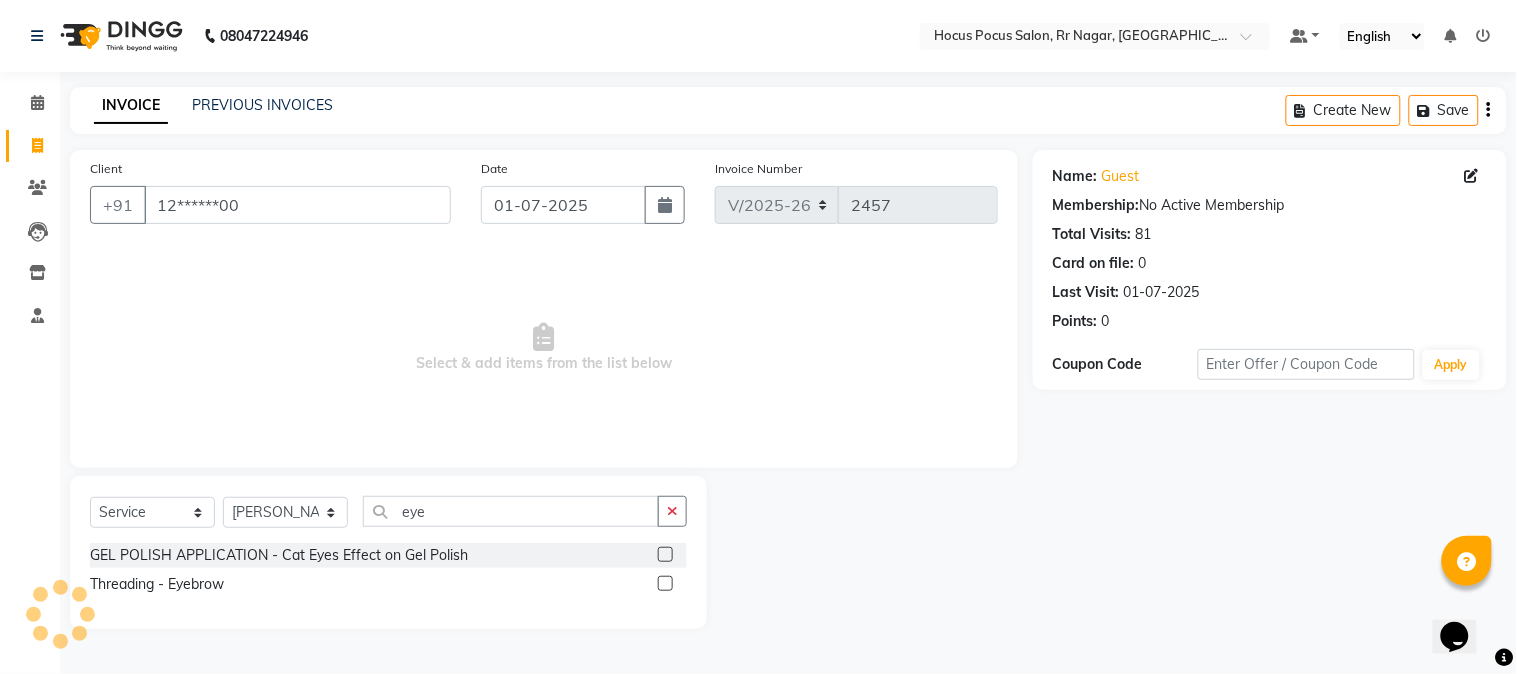 click 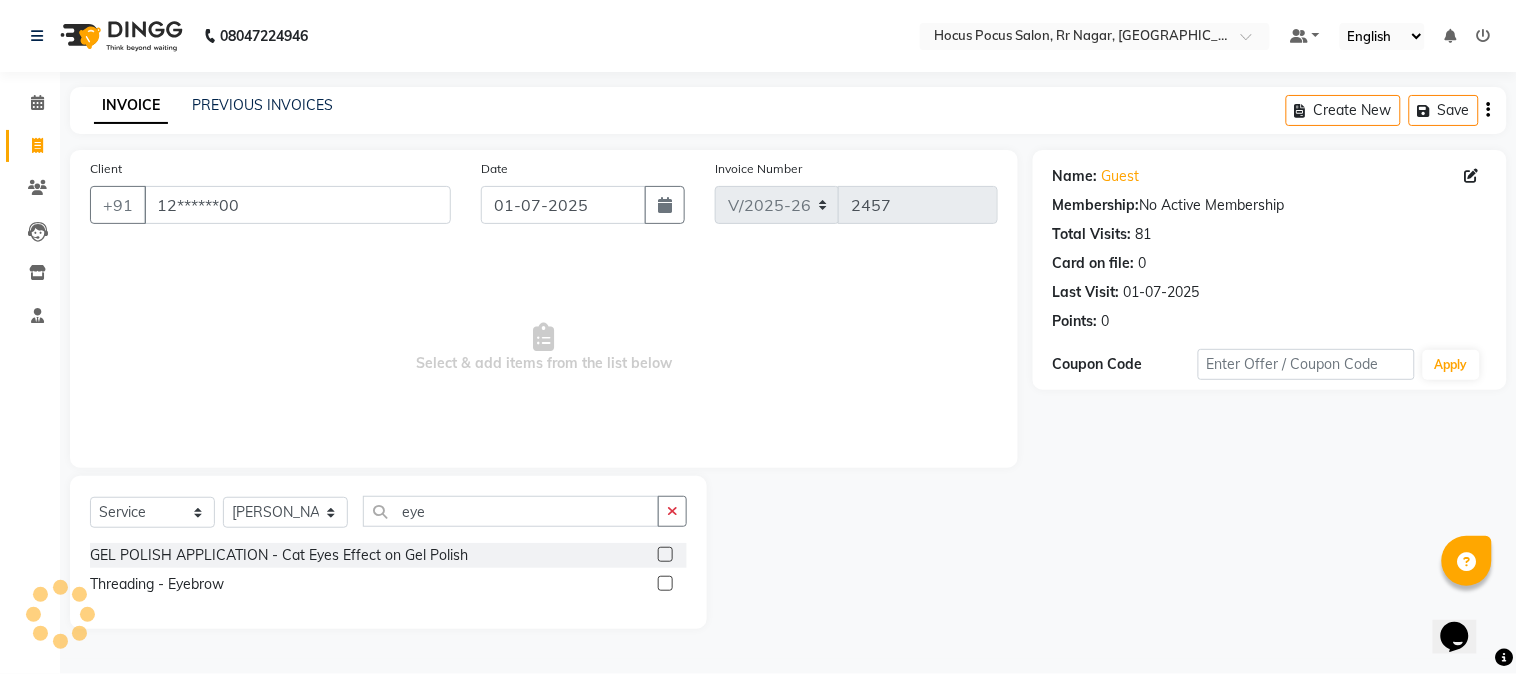 click at bounding box center [664, 584] 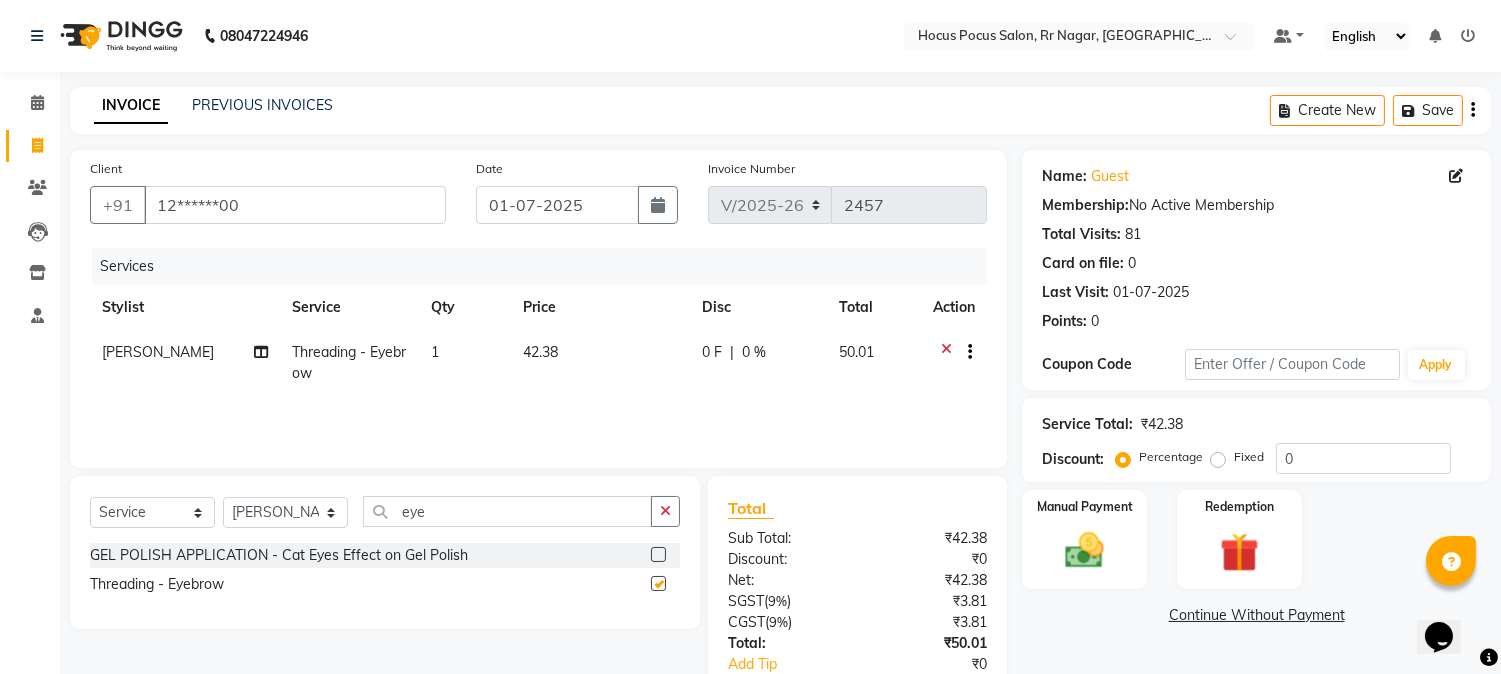 checkbox on "false" 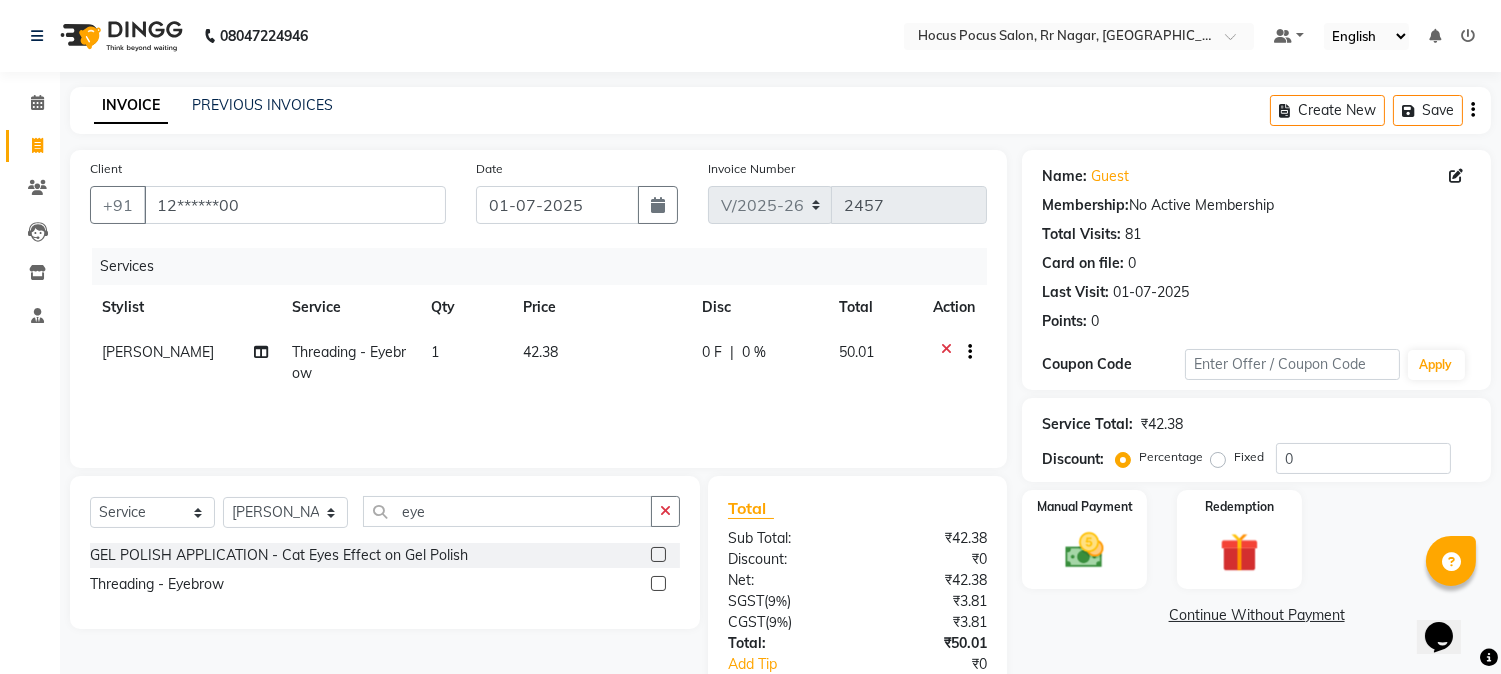 click on "42.38" 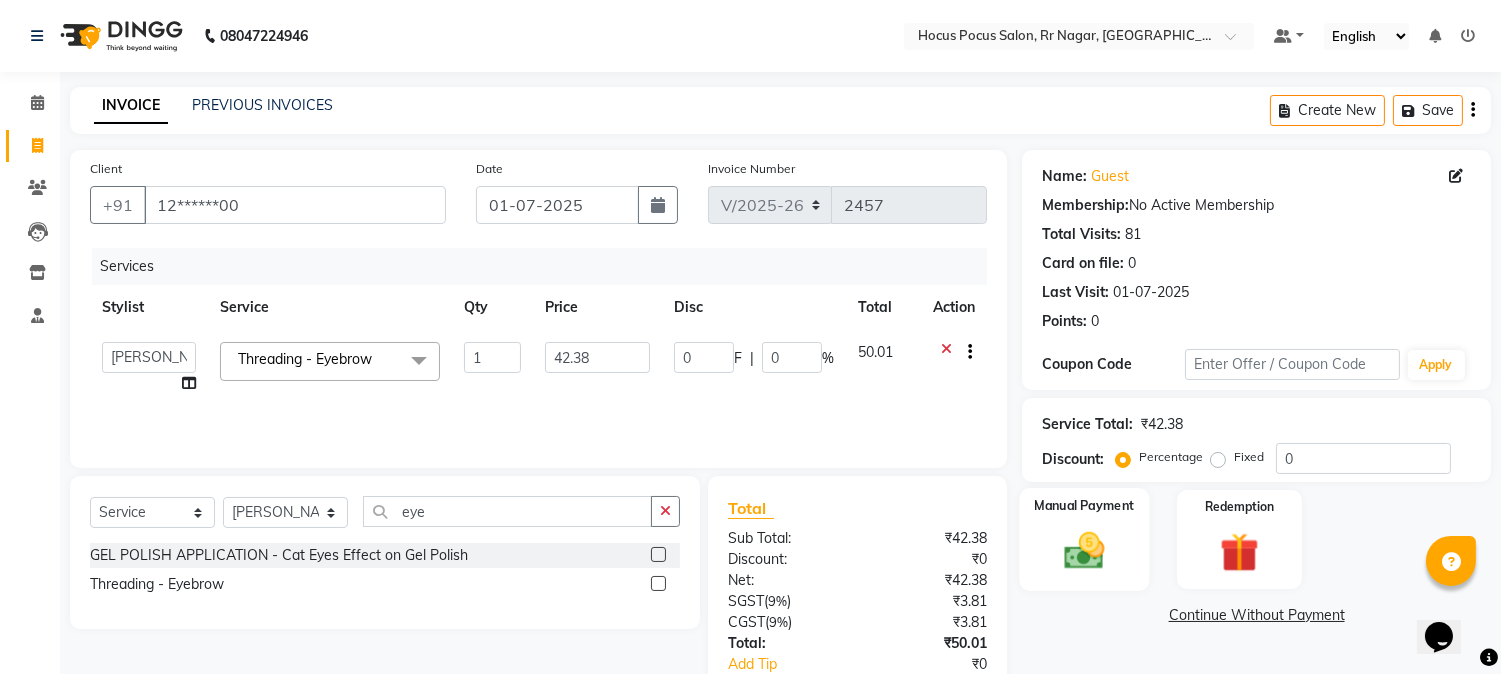 click 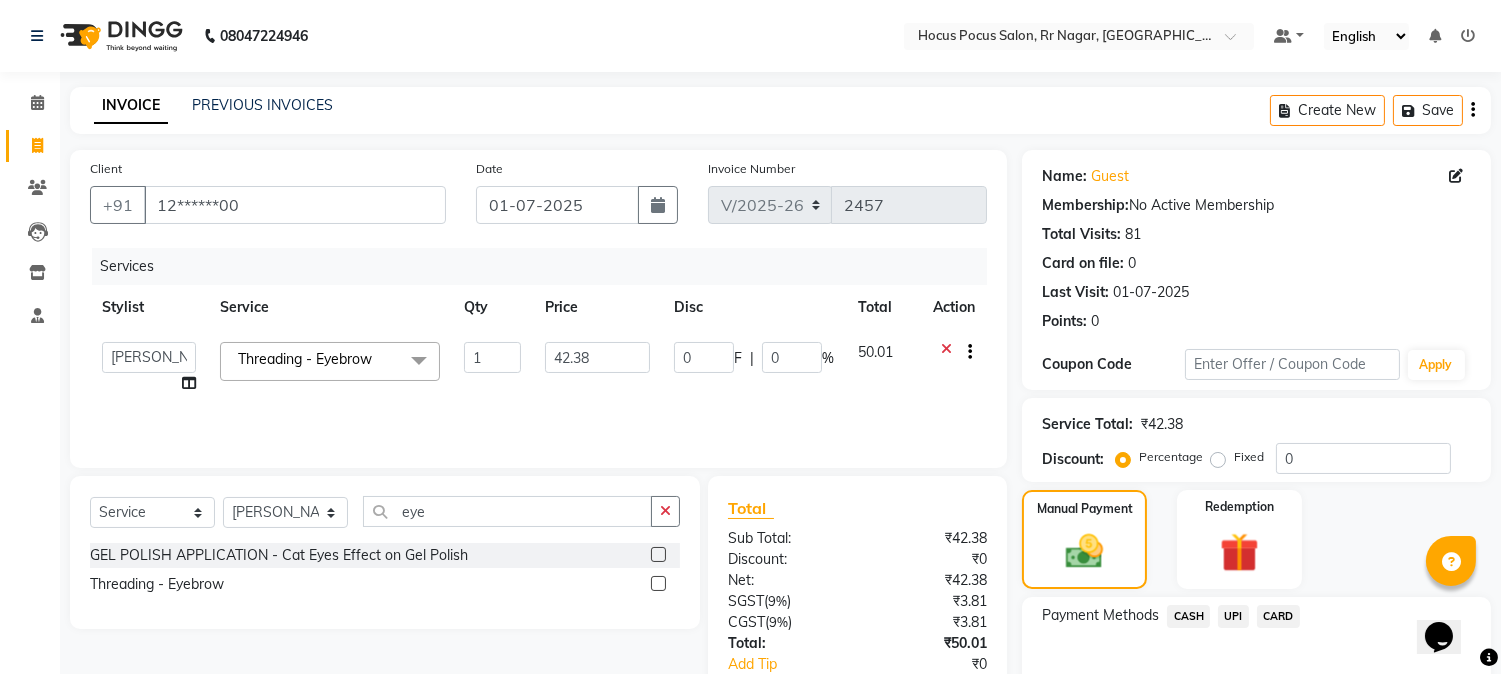 click on "UPI" 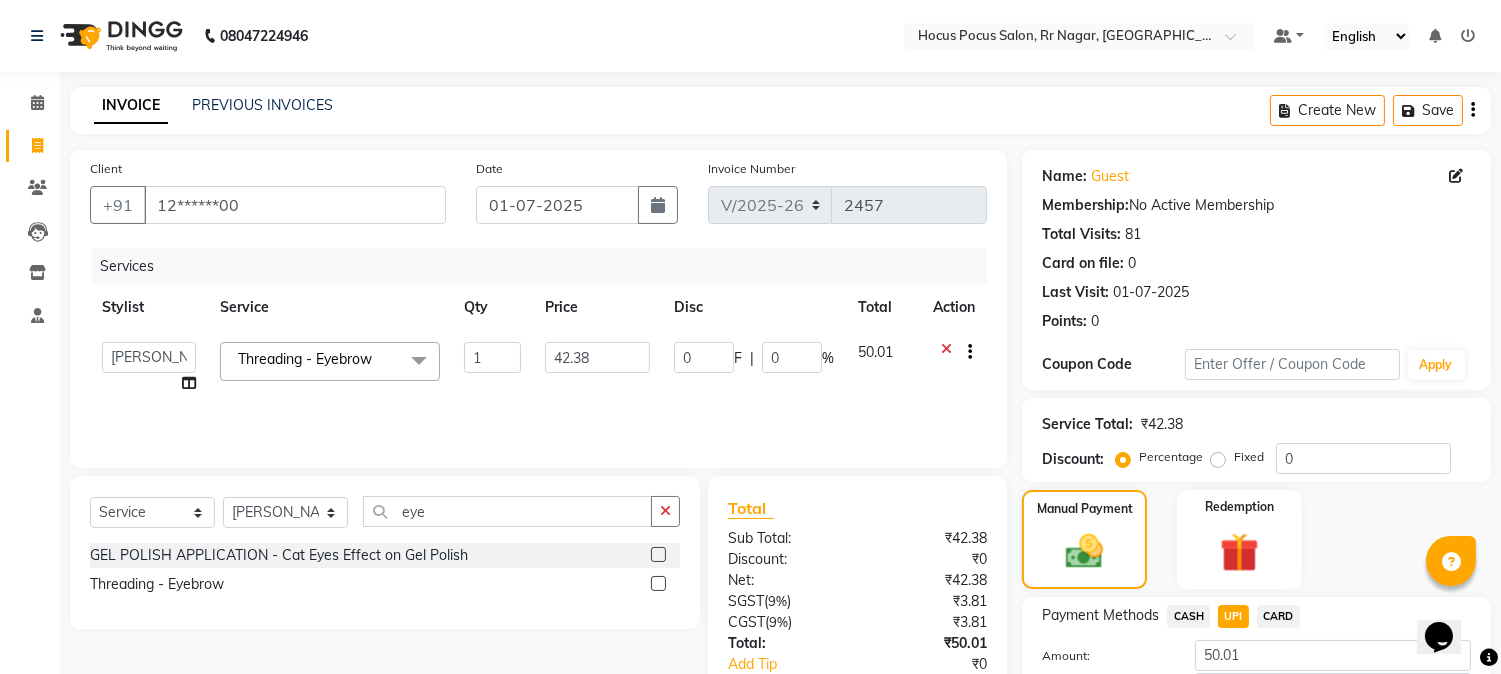 click on "UPI" 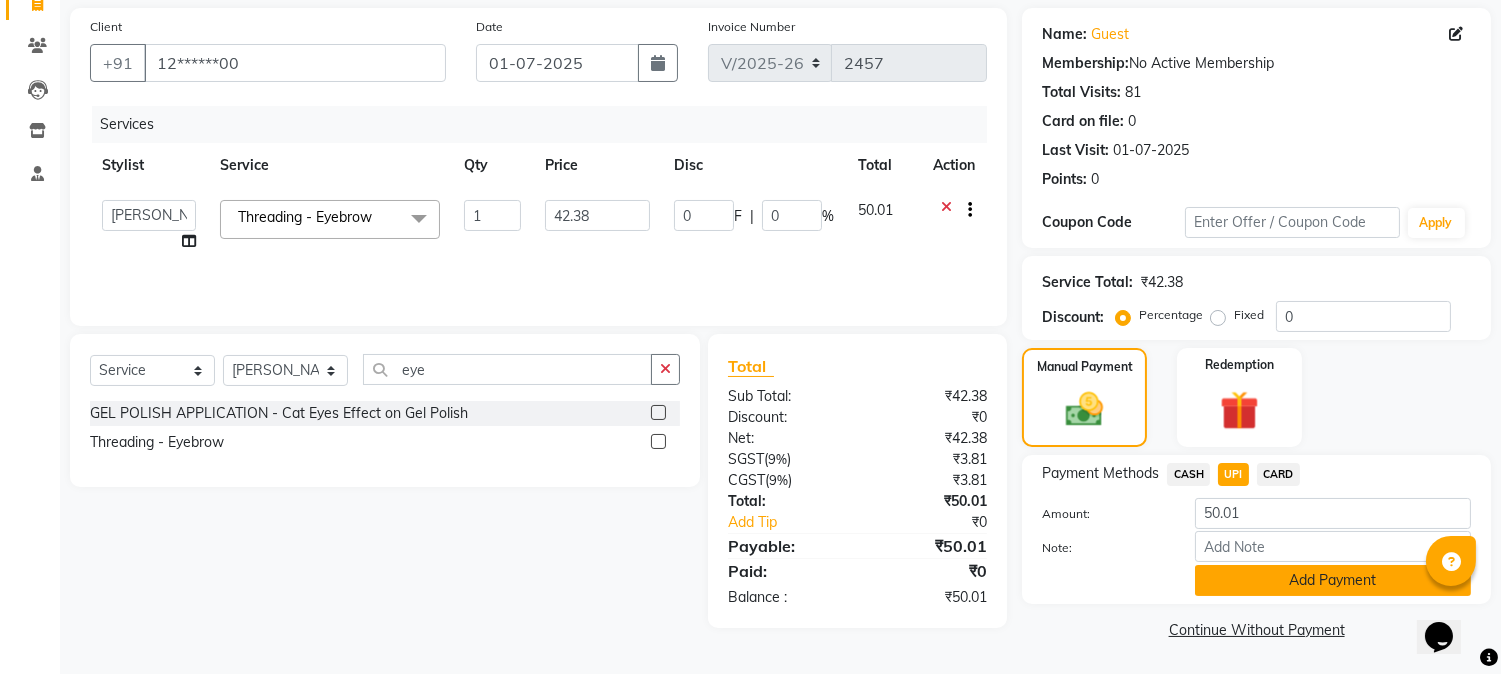 click on "Add Payment" 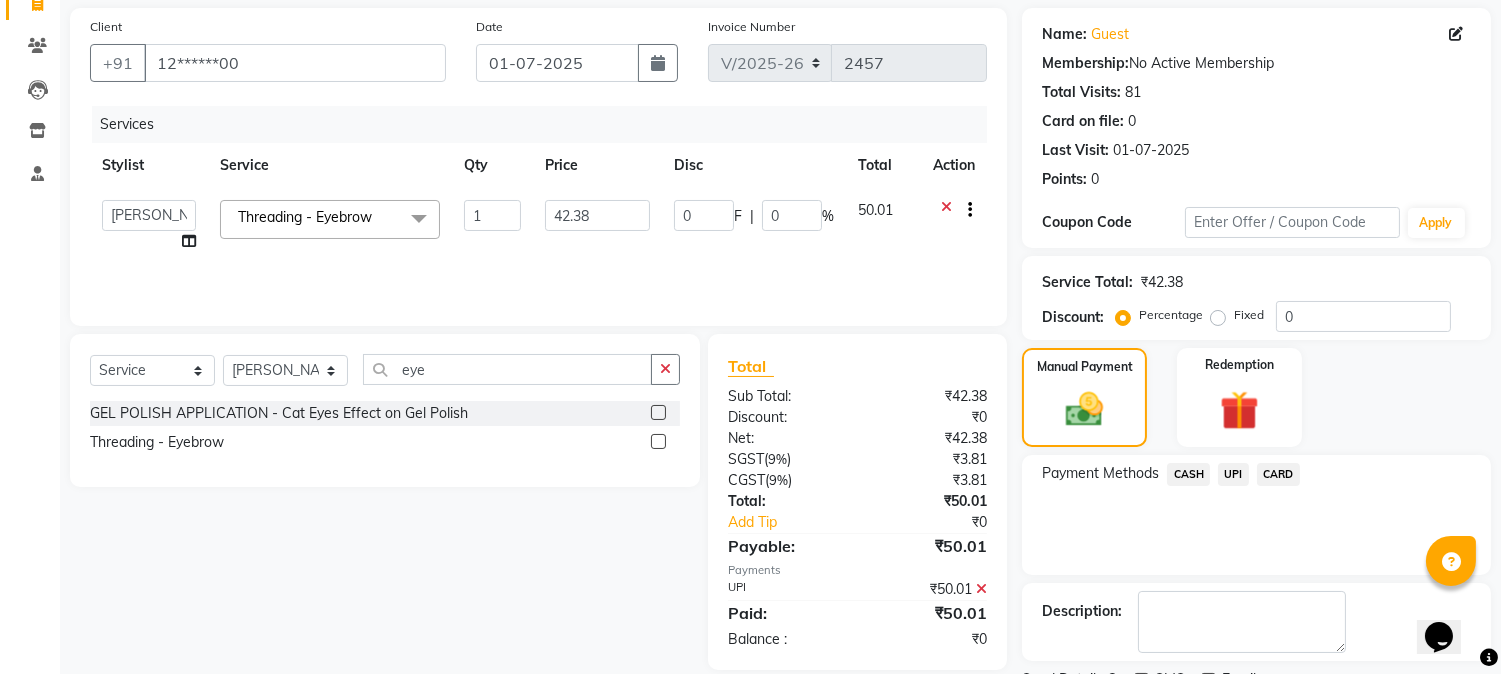scroll, scrollTop: 225, scrollLeft: 0, axis: vertical 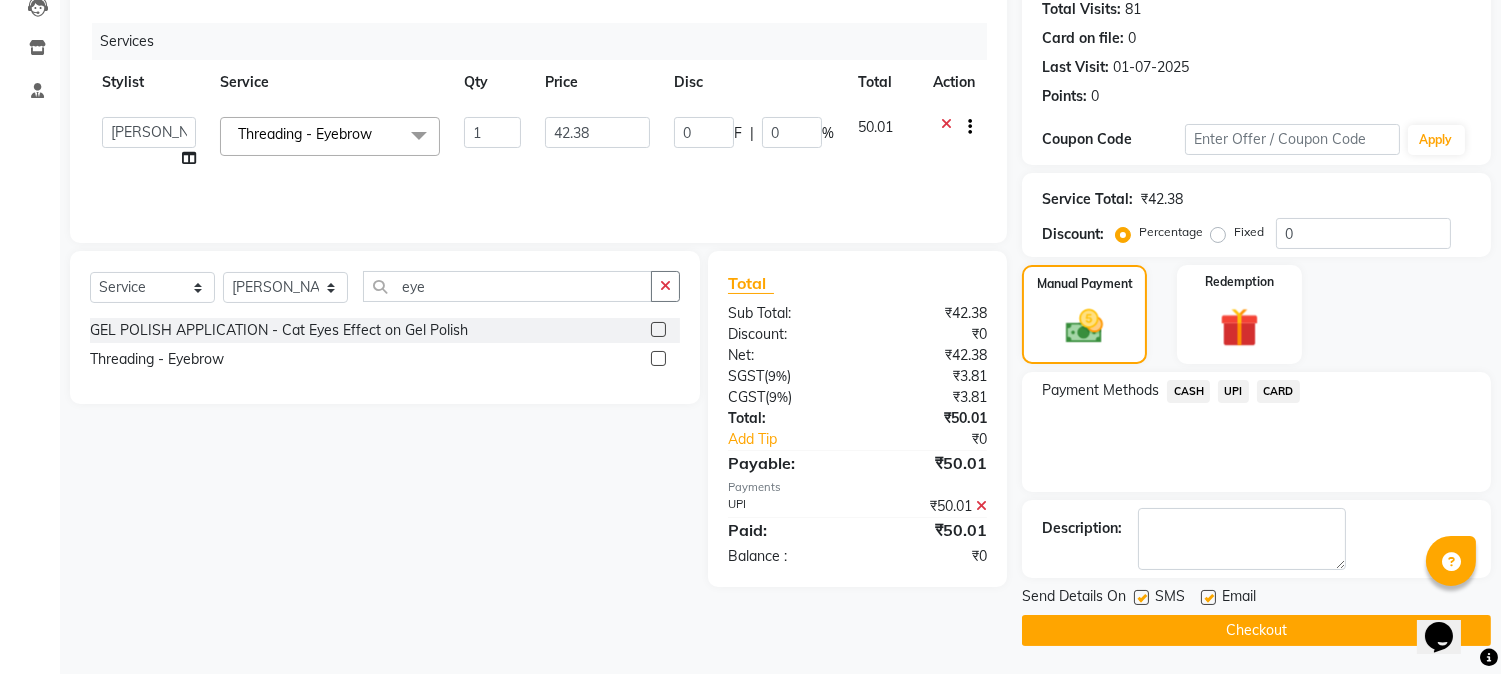 click 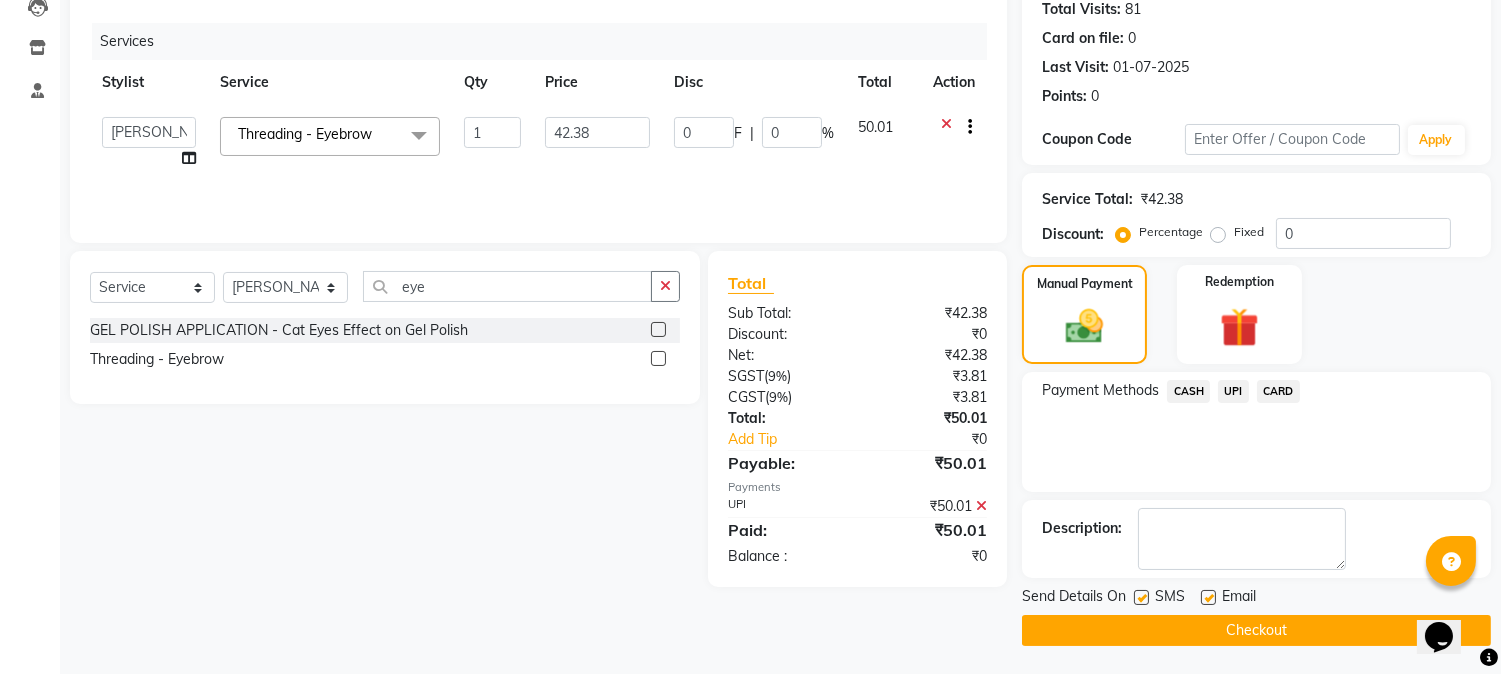 click at bounding box center (1140, 598) 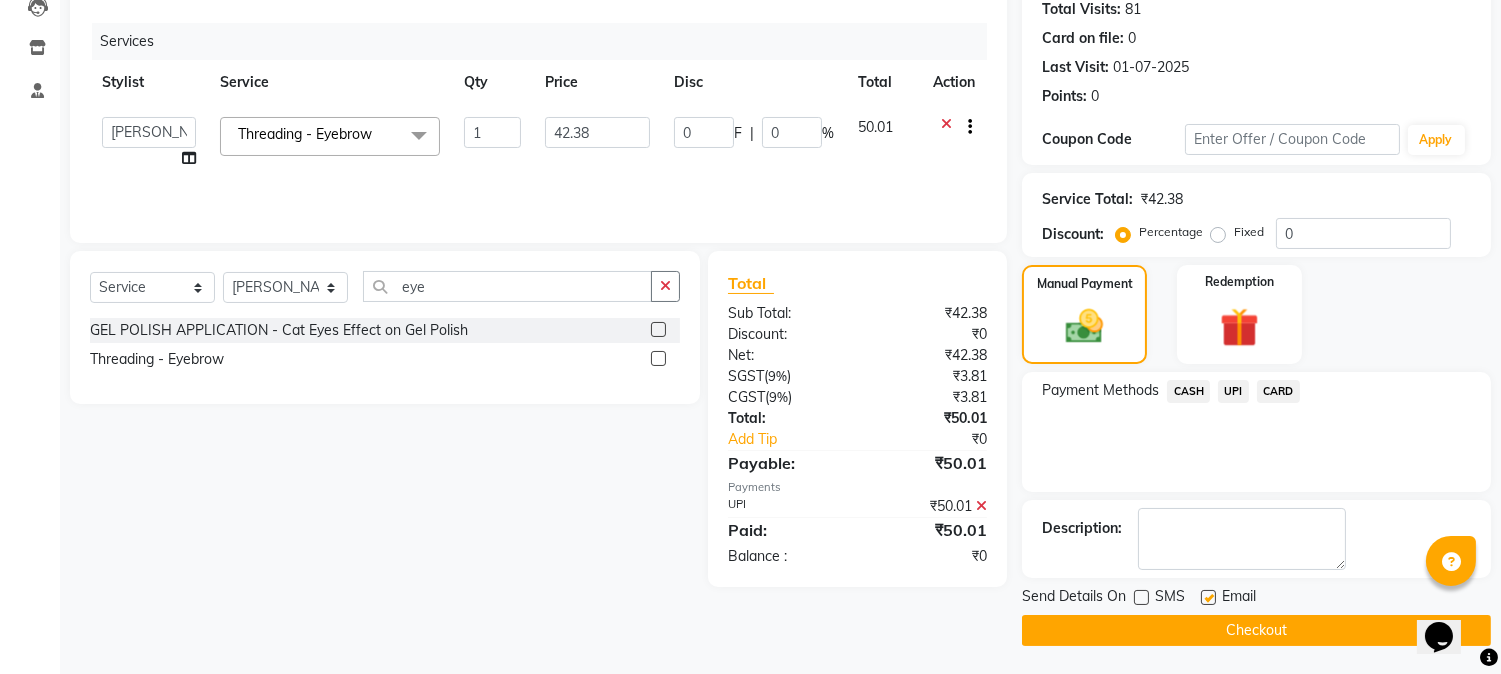 click on "Checkout" 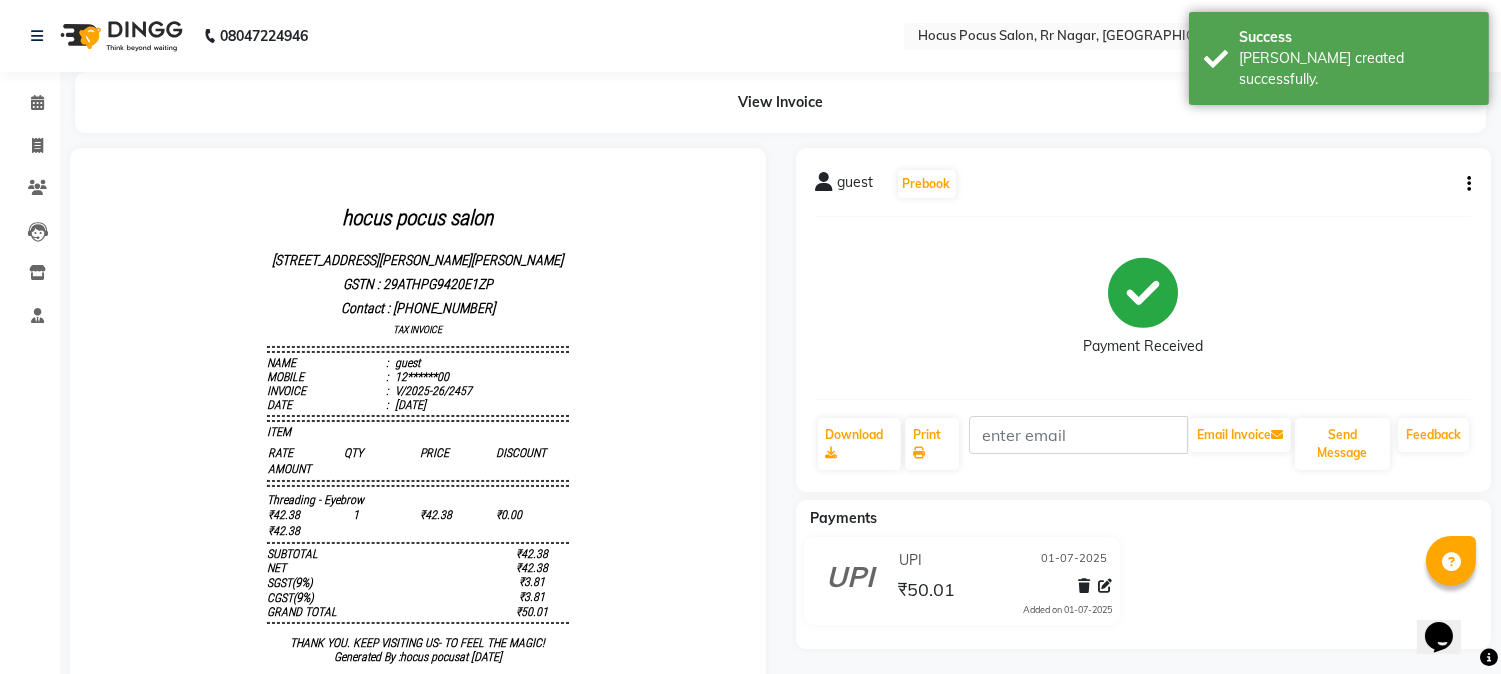 scroll, scrollTop: 0, scrollLeft: 0, axis: both 